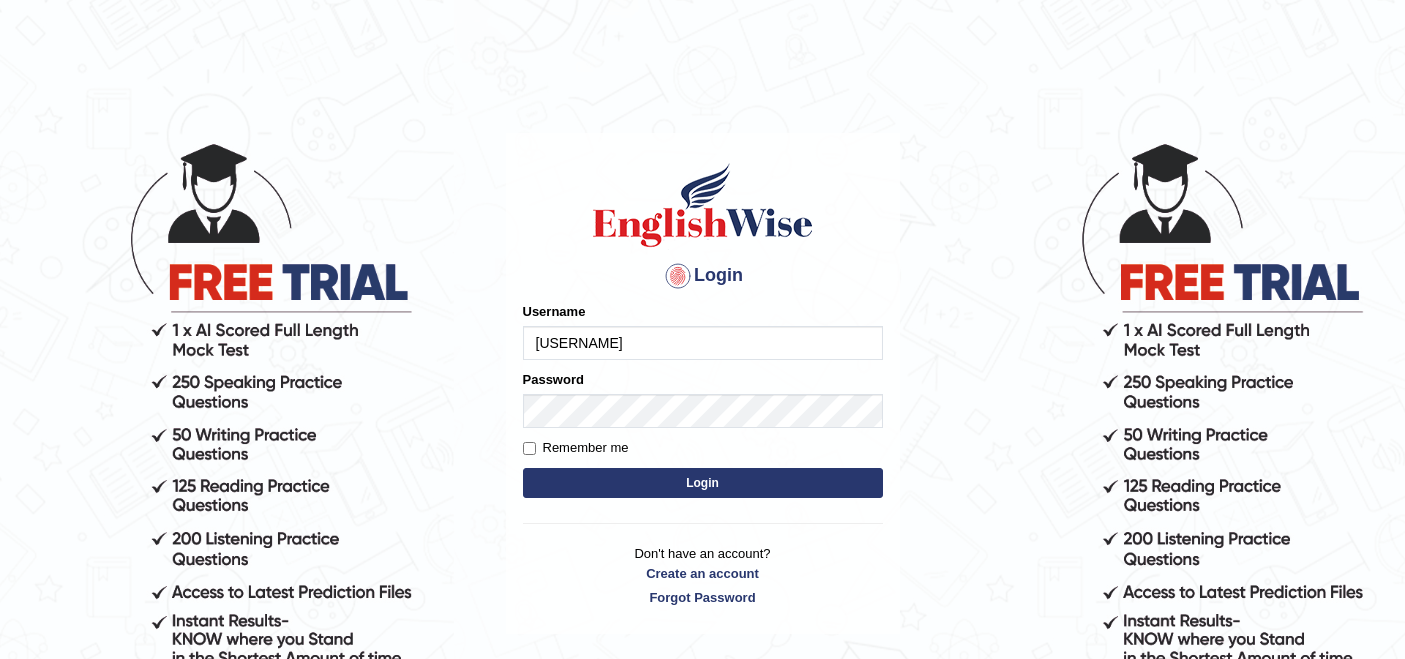 scroll, scrollTop: 0, scrollLeft: 0, axis: both 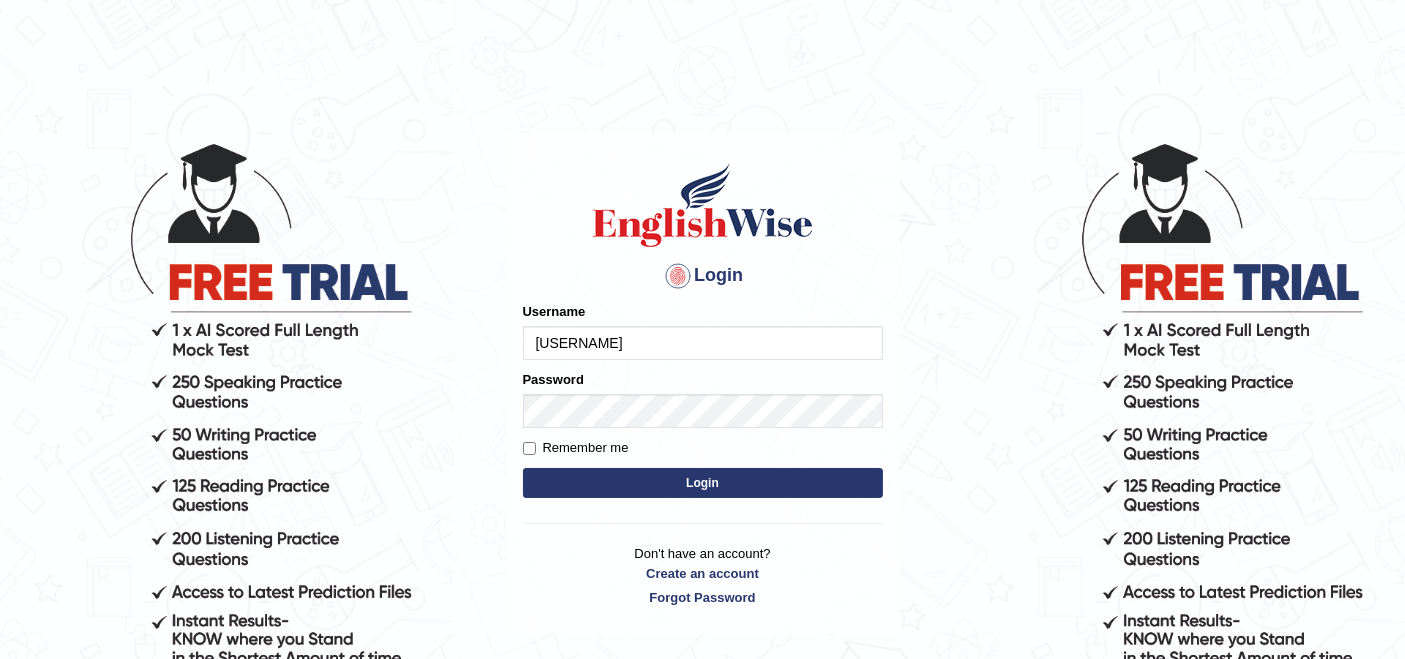 click on "Login" at bounding box center [703, 483] 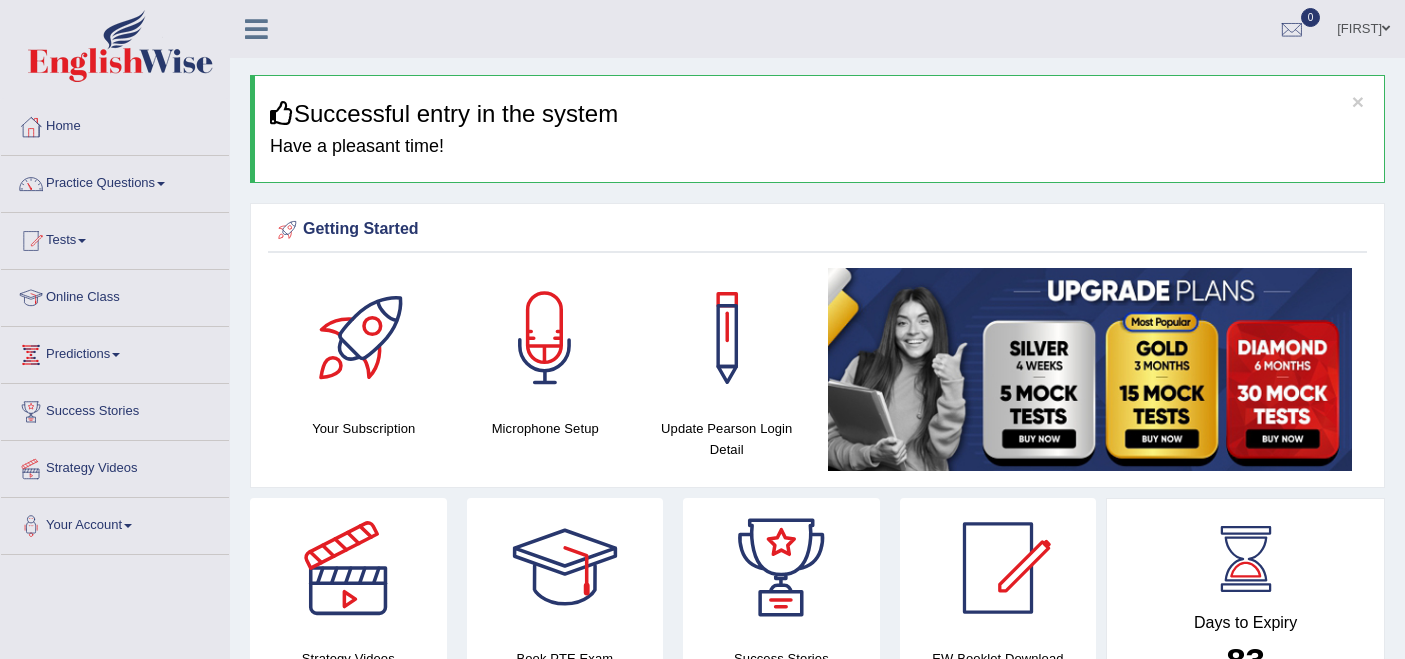 scroll, scrollTop: 0, scrollLeft: 0, axis: both 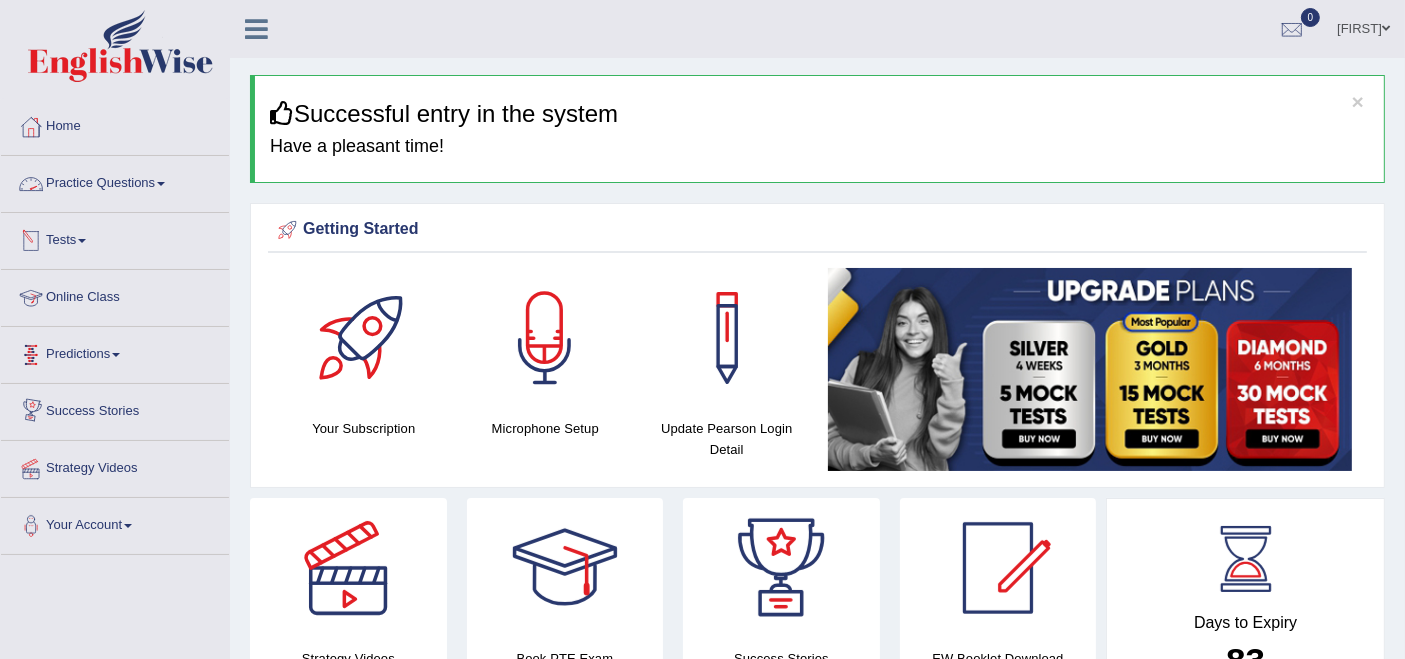 click on "Practice Questions" at bounding box center (115, 181) 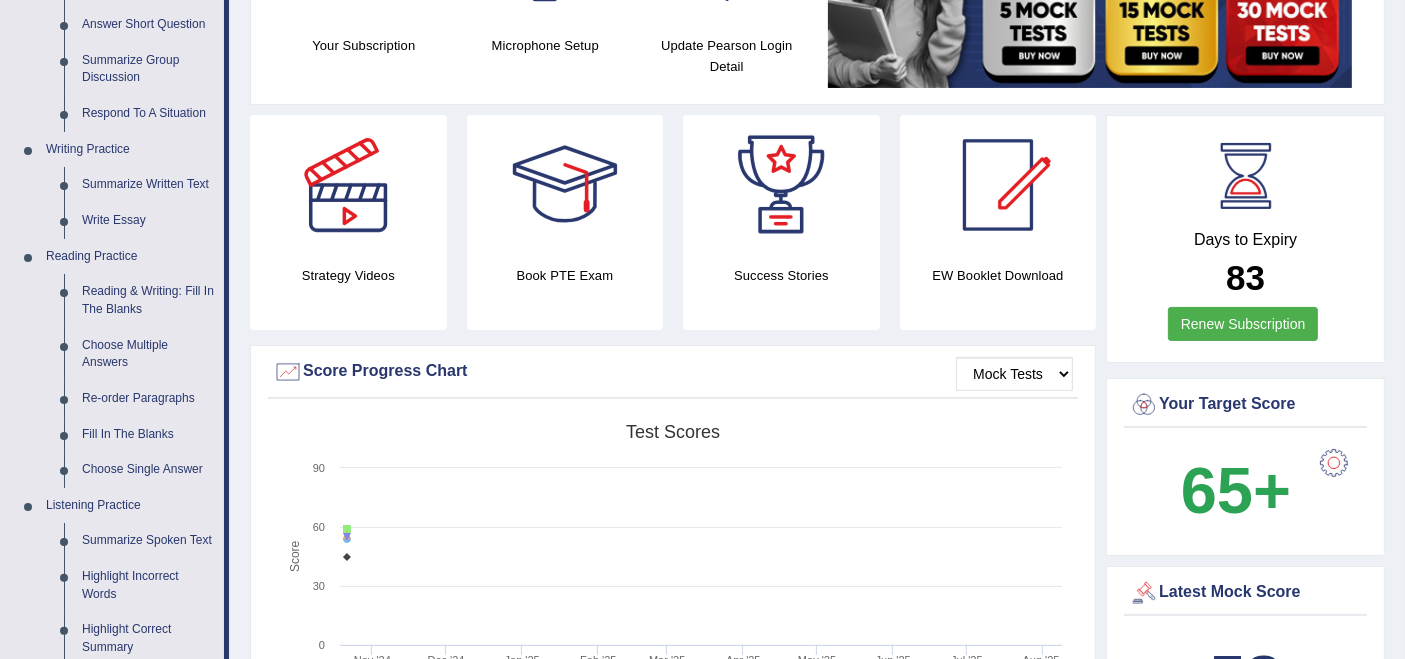 scroll, scrollTop: 427, scrollLeft: 0, axis: vertical 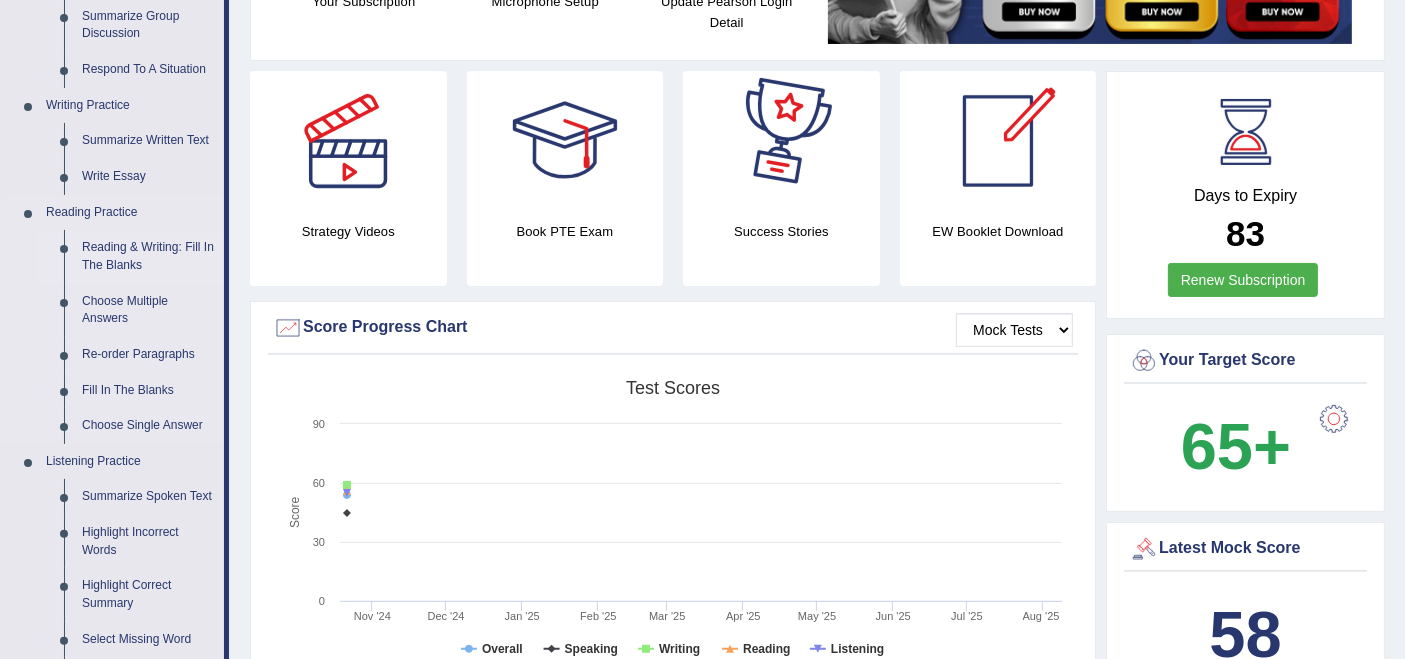 click on "Reading & Writing: Fill In The Blanks" at bounding box center [148, 256] 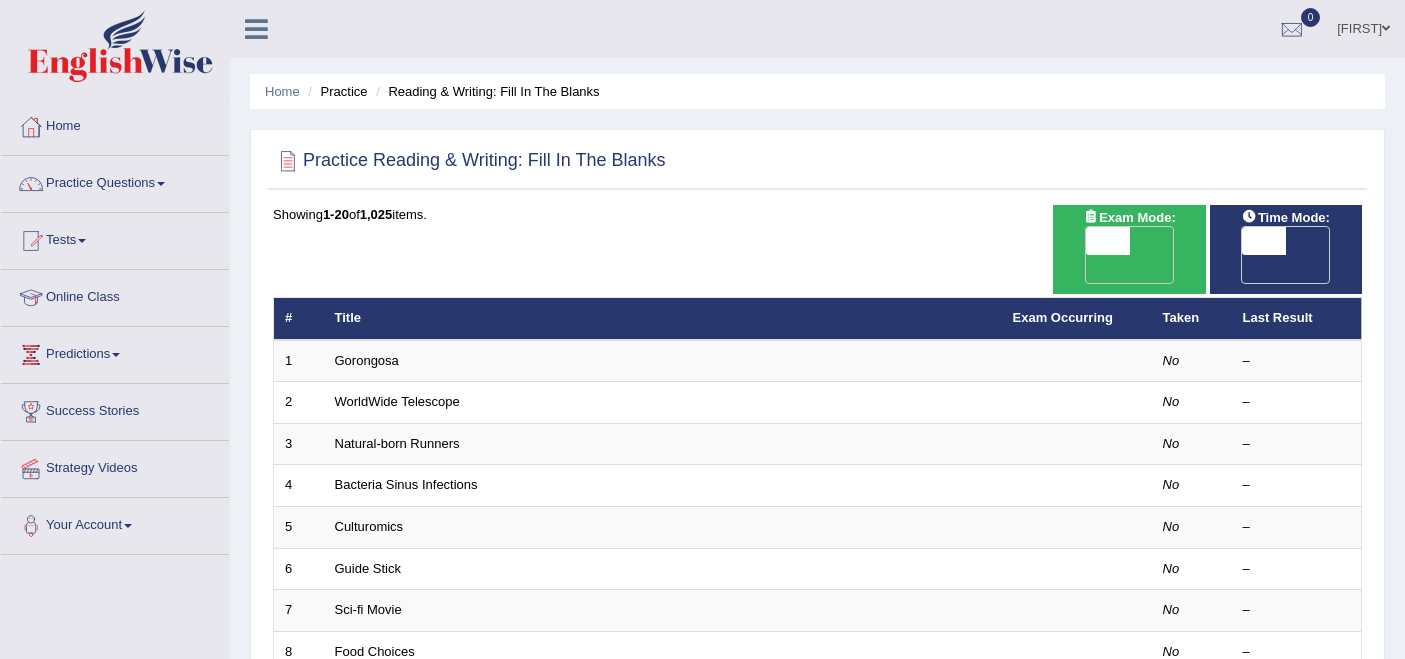 scroll, scrollTop: 0, scrollLeft: 0, axis: both 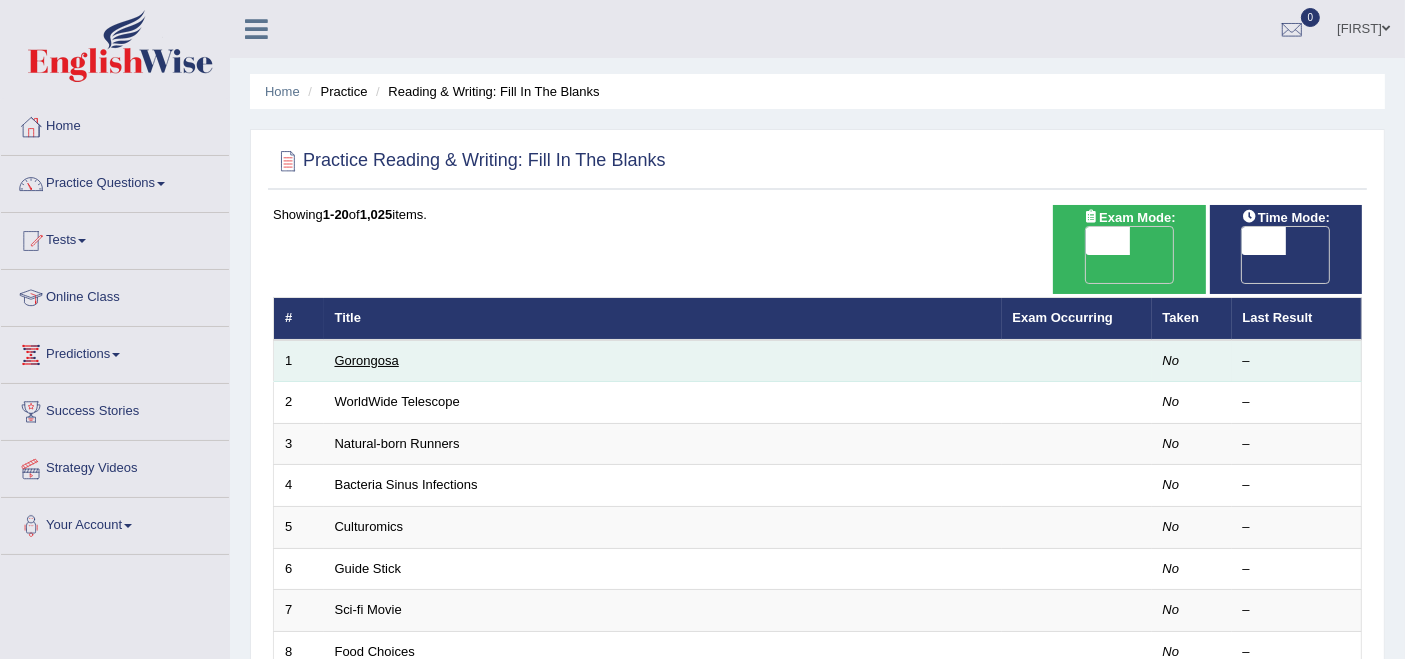 click on "Gorongosa" at bounding box center (367, 360) 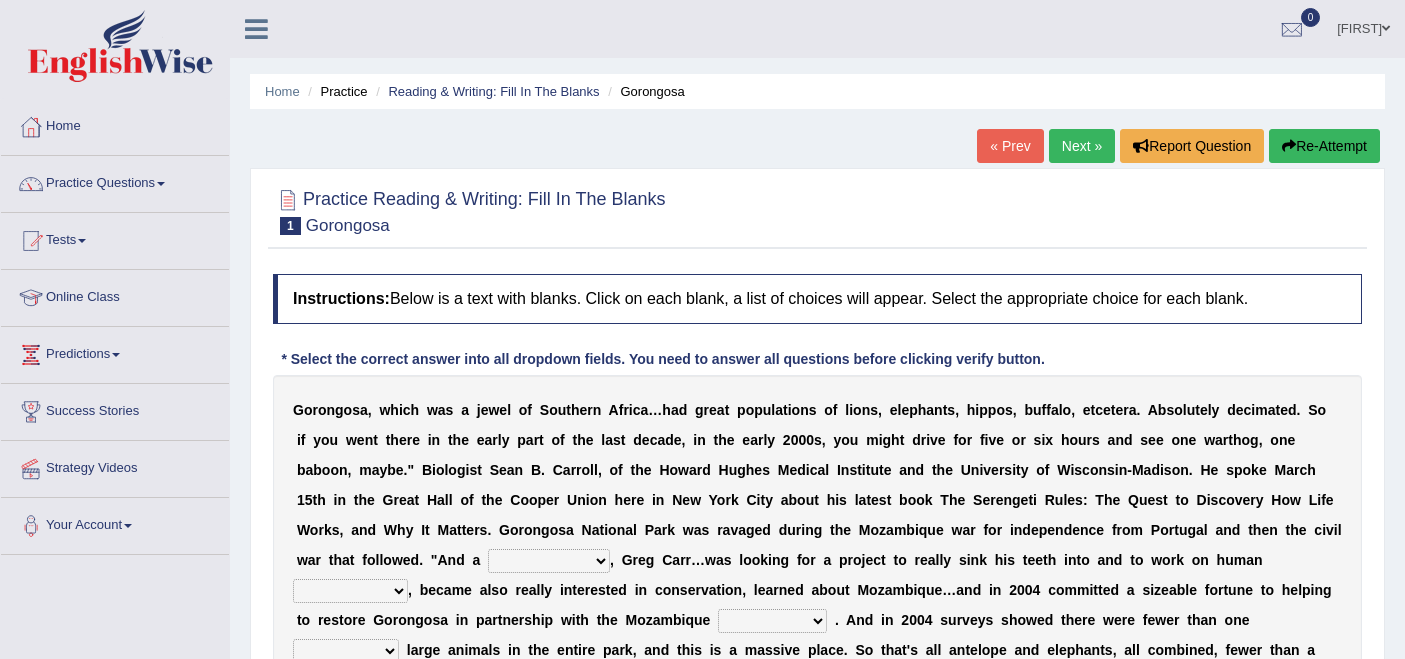 scroll, scrollTop: 0, scrollLeft: 0, axis: both 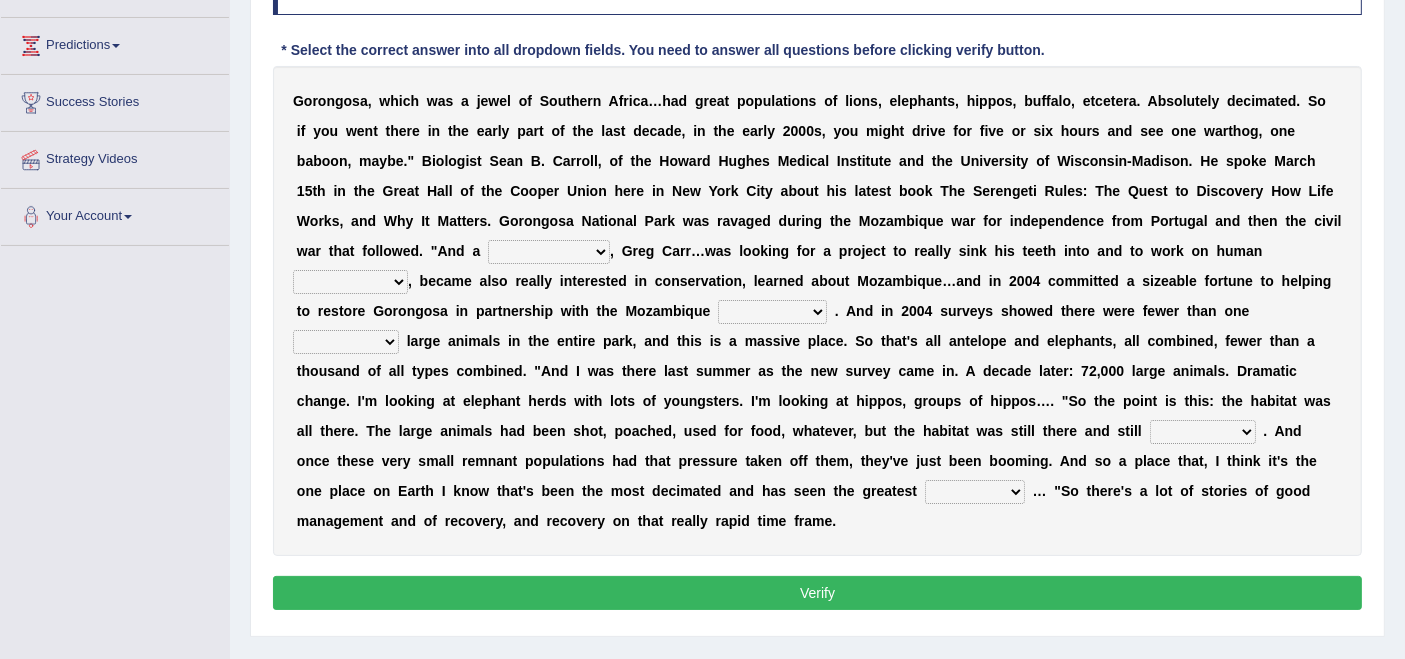 click on "passion solstice ballast philanthropist" at bounding box center (549, 252) 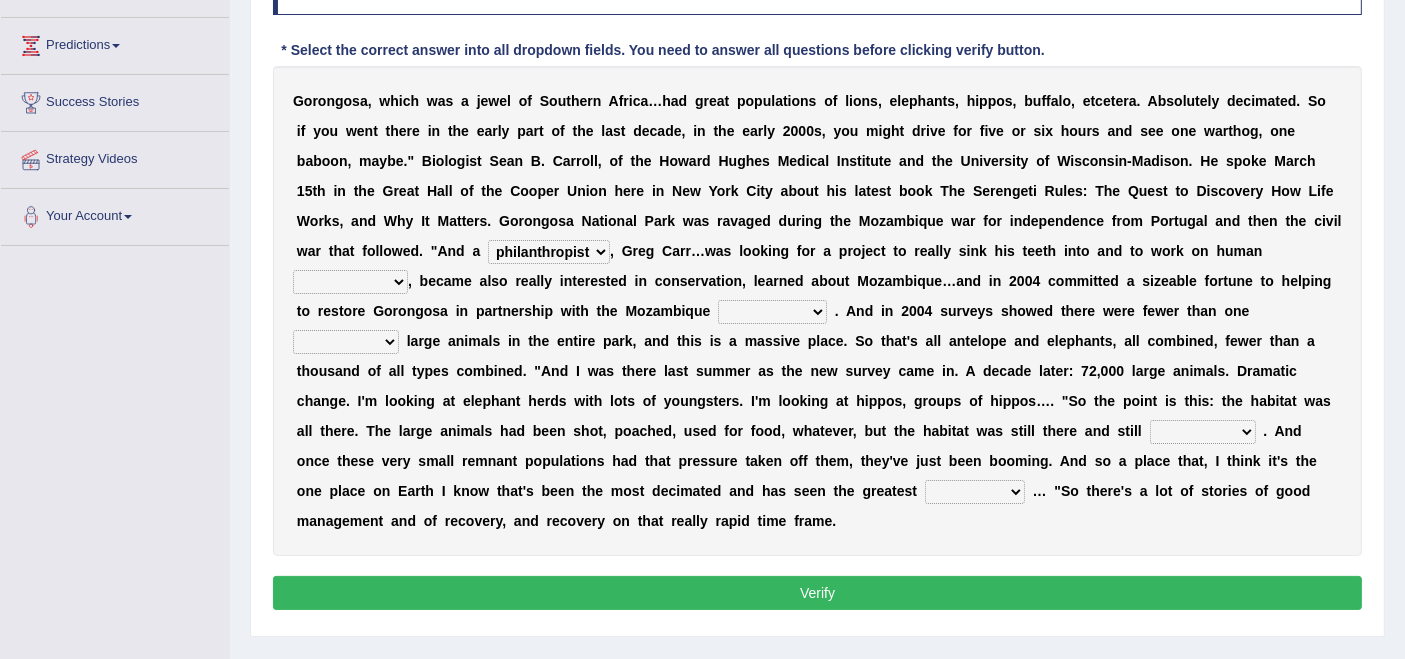 click on "passion solstice ballast philanthropist" at bounding box center [549, 252] 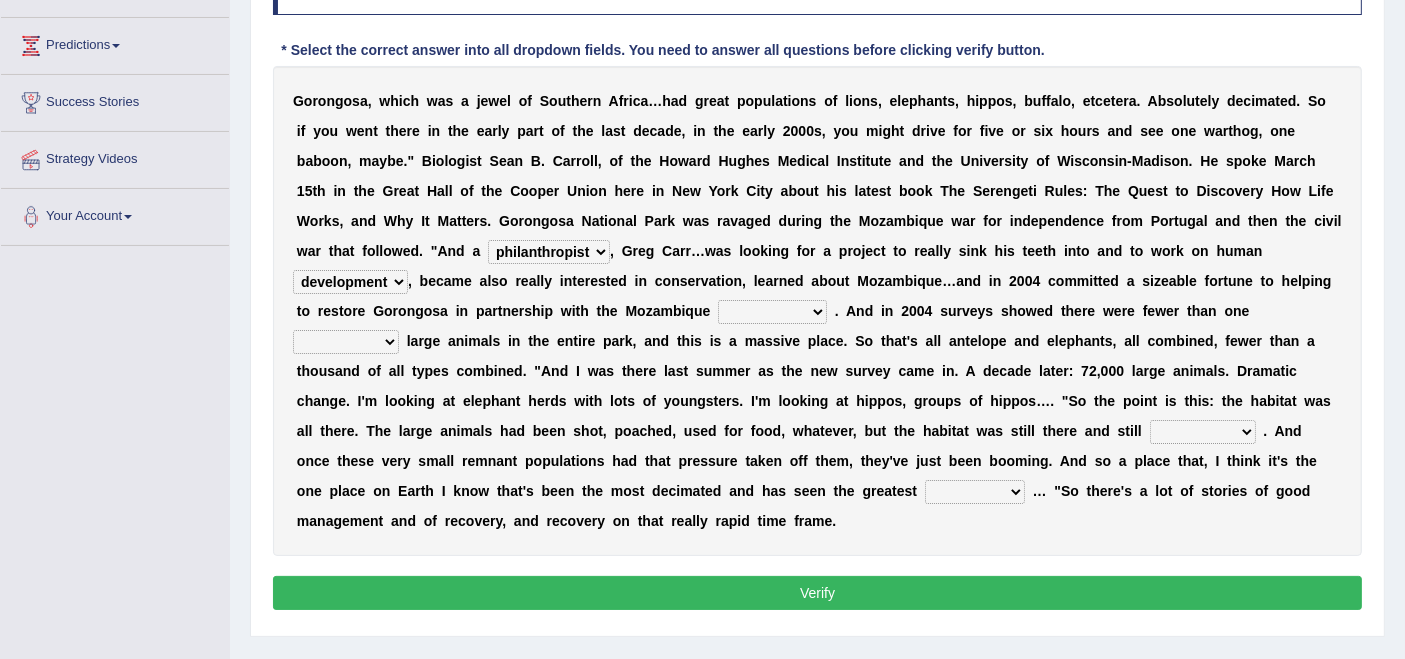 click on "parliament semanticist government journalist" at bounding box center (772, 312) 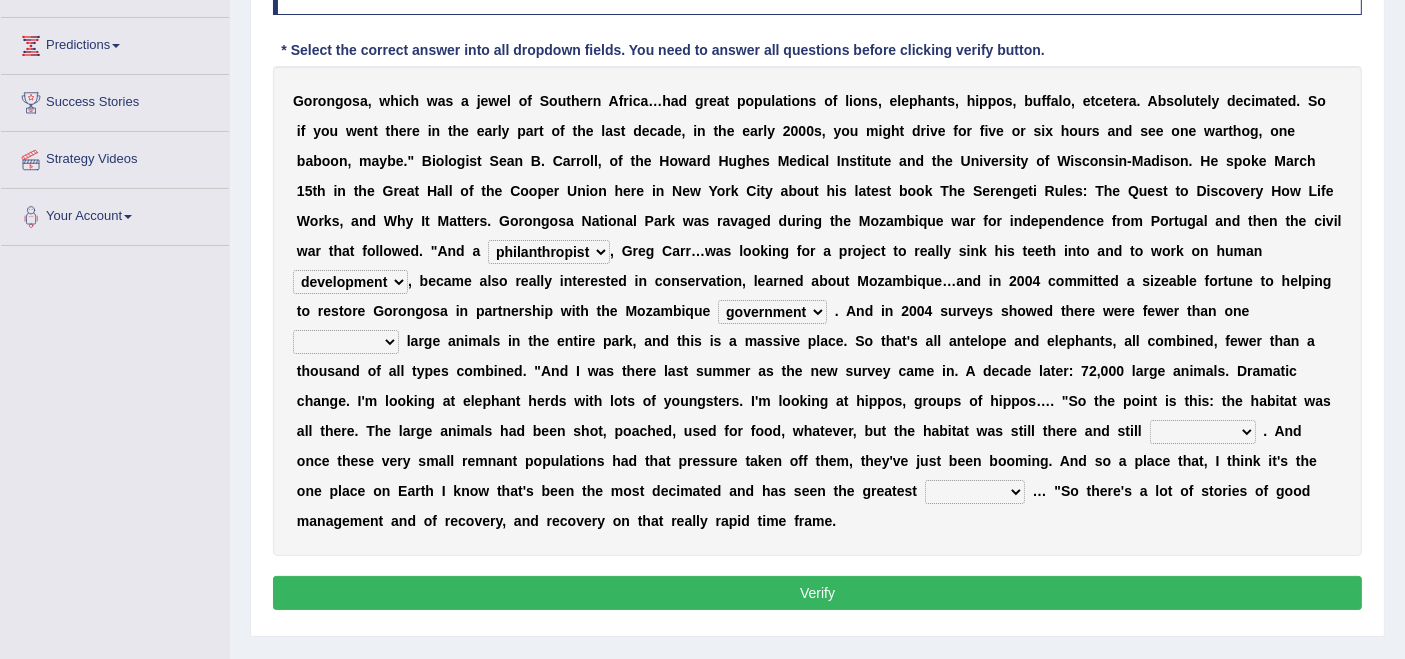 click on "deflowered embowered roundest thousand" at bounding box center [346, 342] 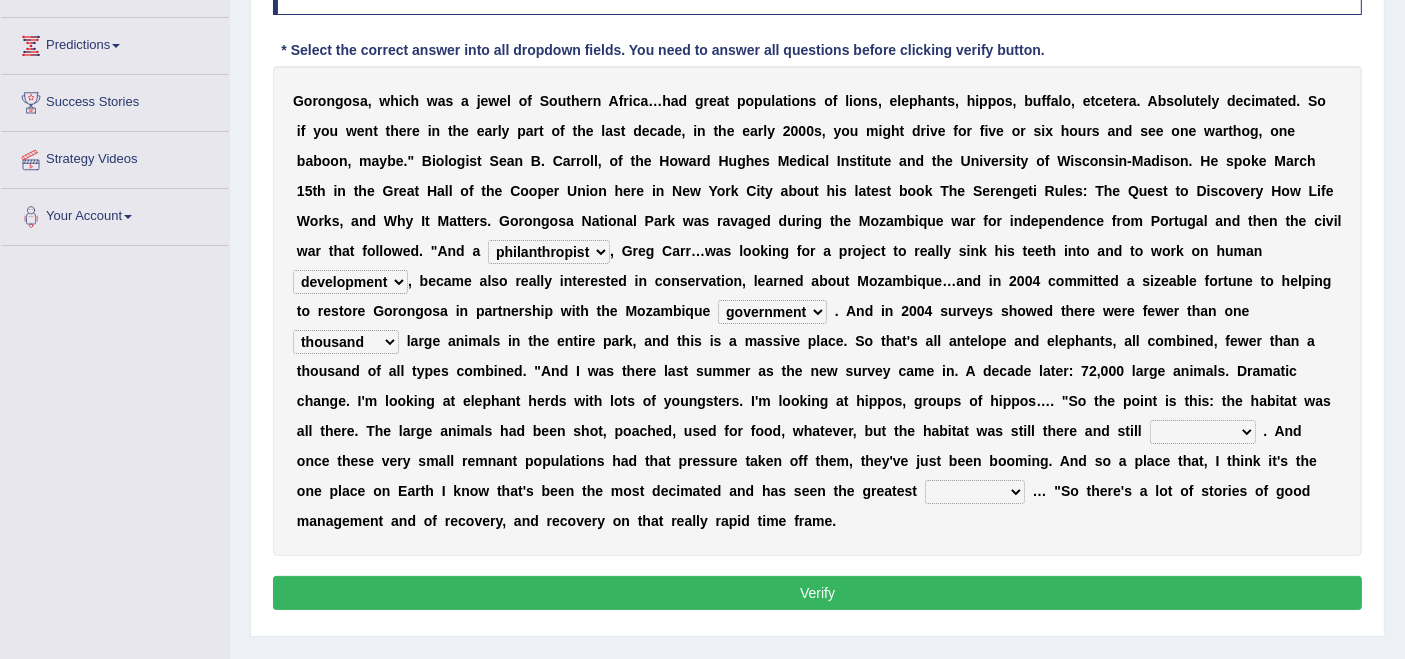 click on "deflowered embowered roundest thousand" at bounding box center [346, 342] 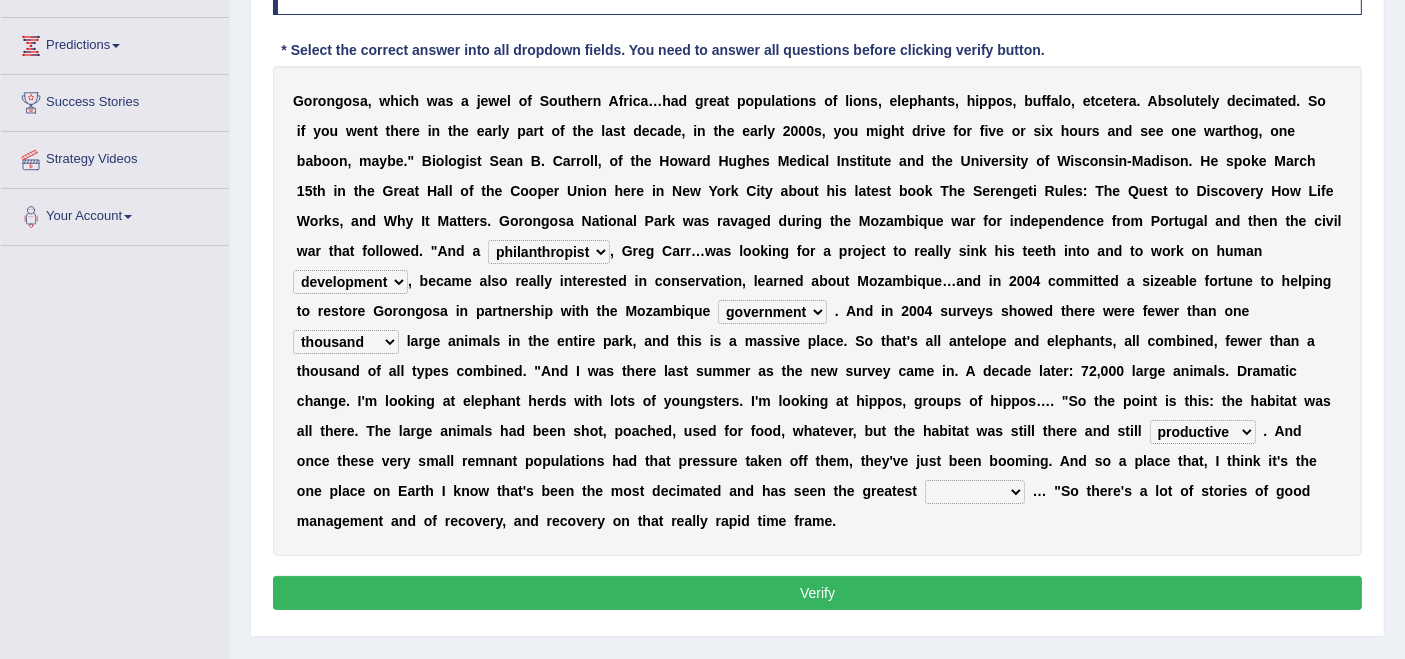 click on "assertive incidental compulsive productive" at bounding box center (1203, 432) 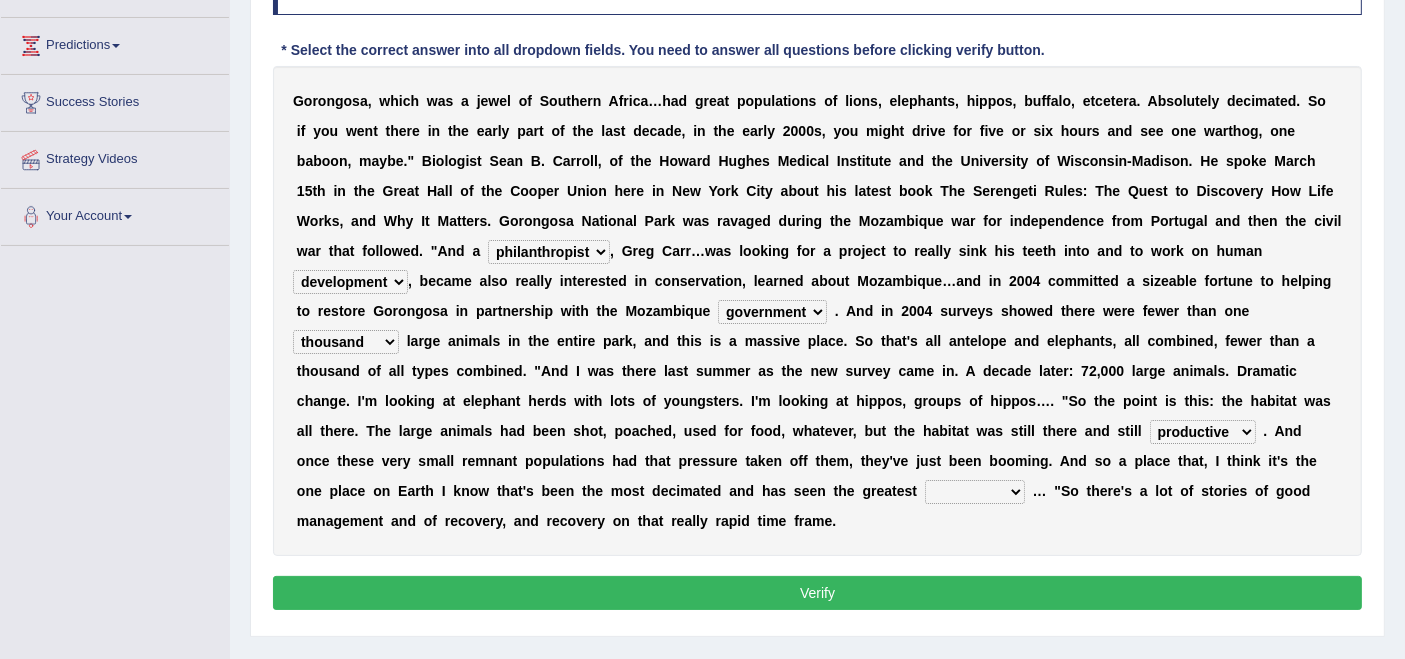 click on "recovery efficacy golly stumpy" at bounding box center [975, 492] 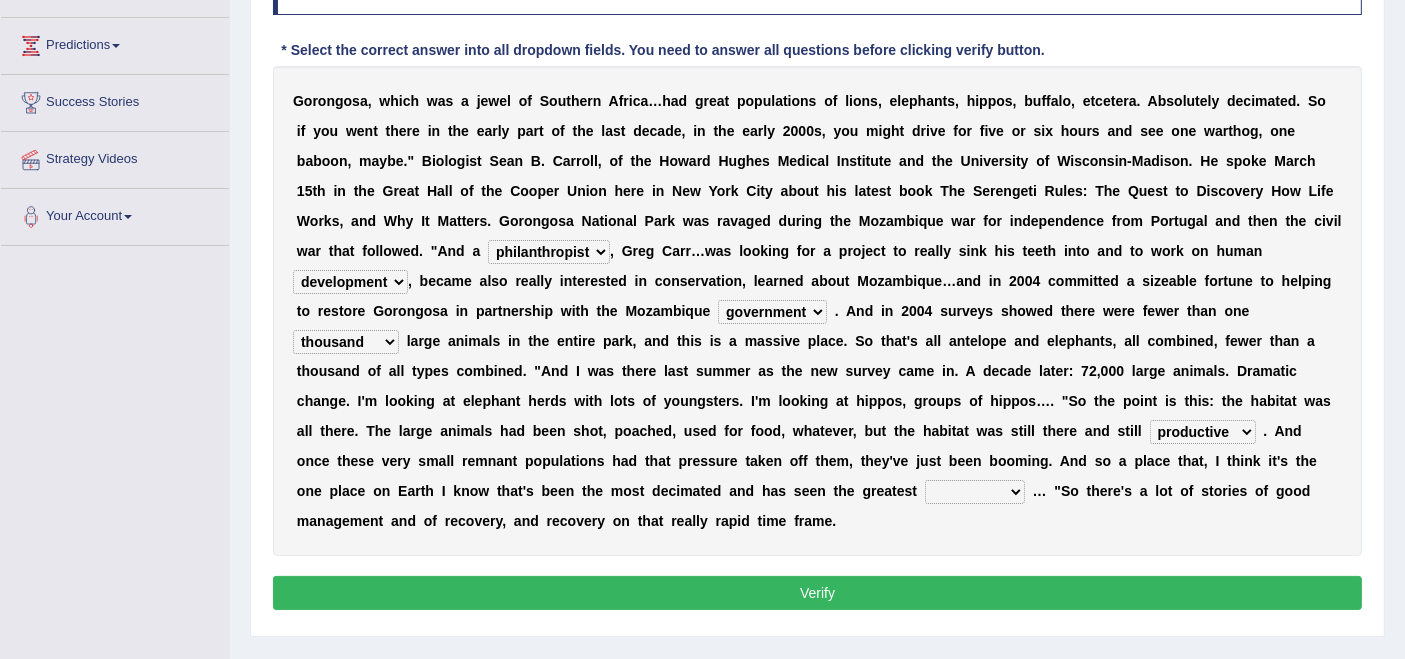select on "recovery" 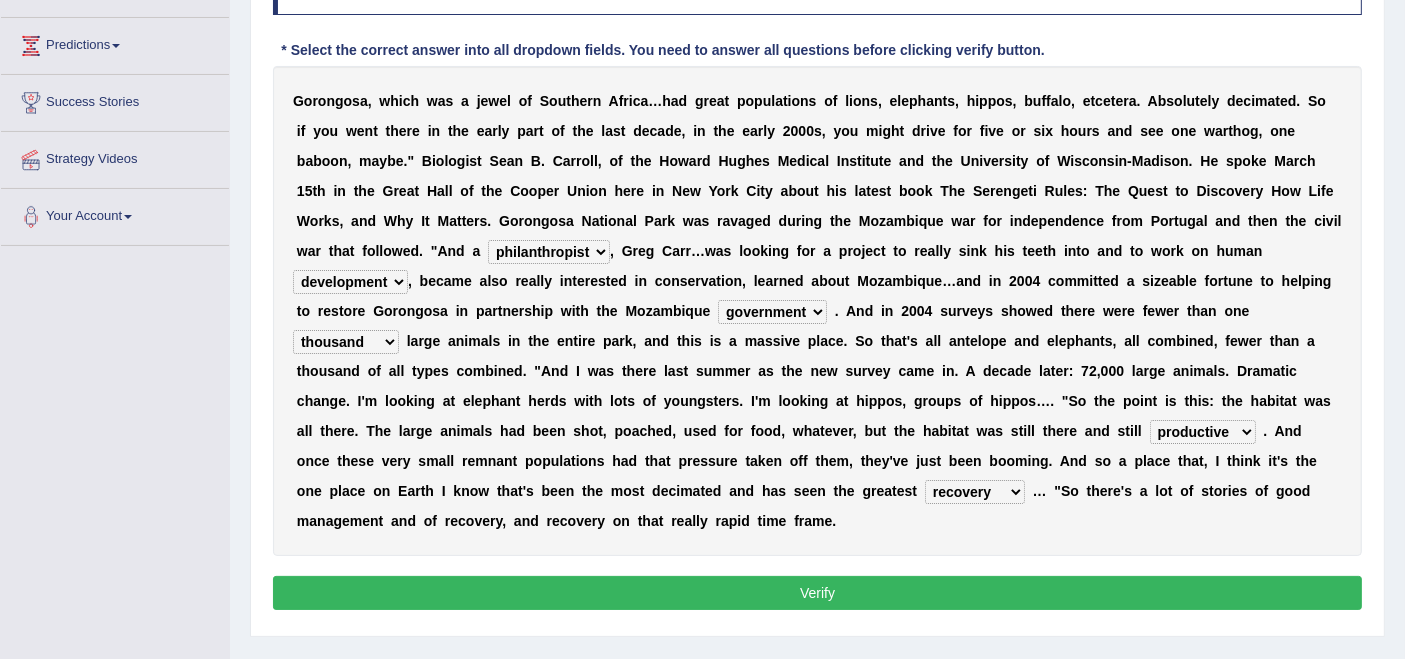 click on "recovery efficacy golly stumpy" at bounding box center (975, 492) 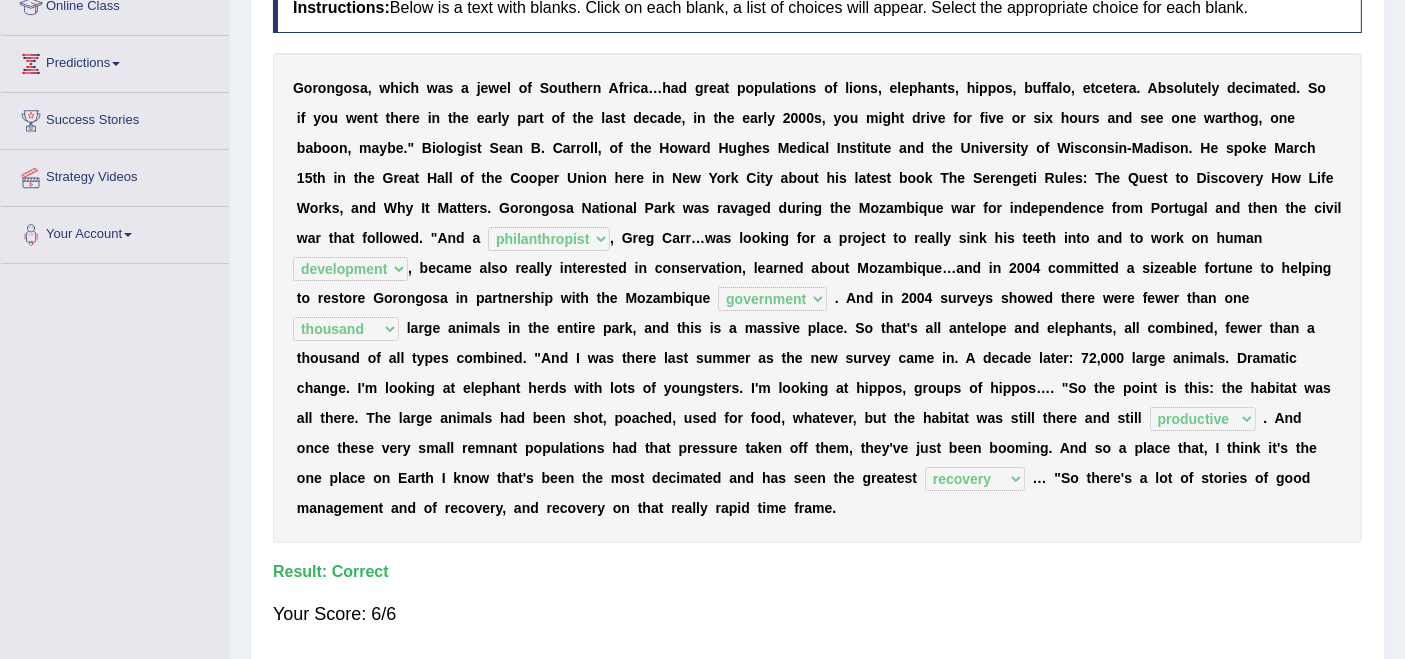 scroll, scrollTop: 281, scrollLeft: 0, axis: vertical 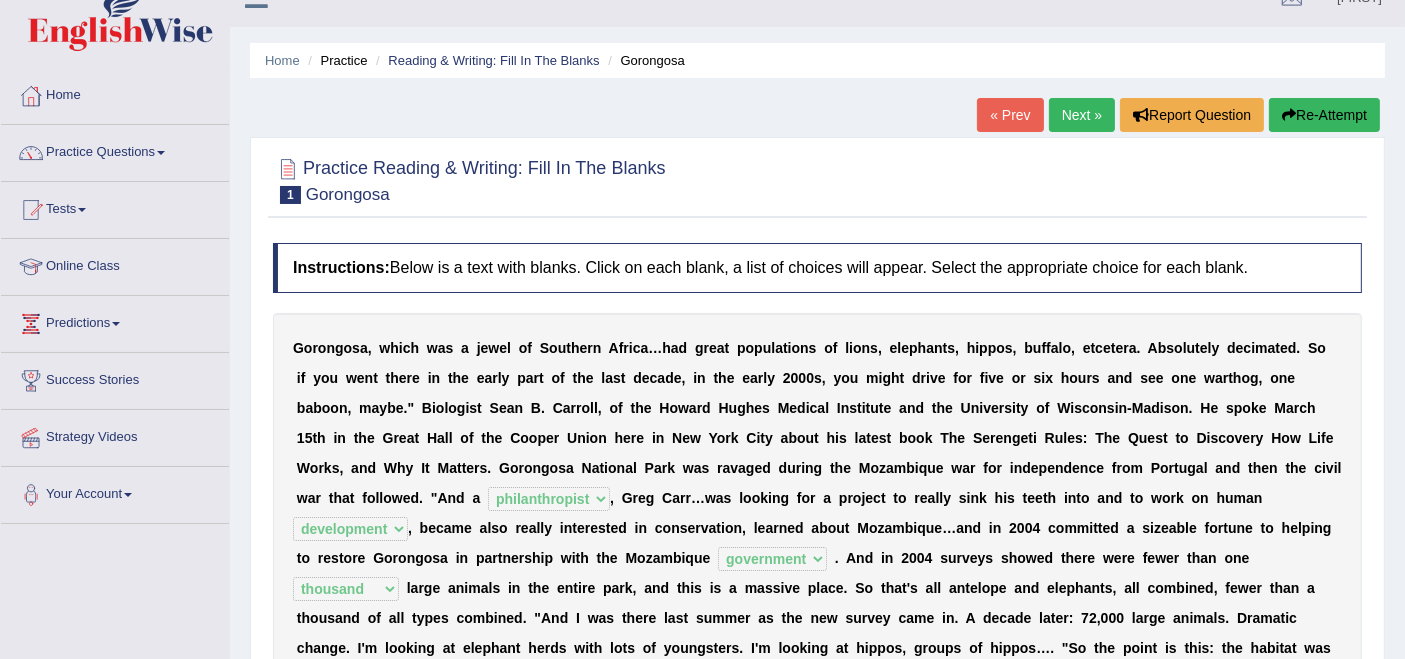 click on "Next »" at bounding box center (1082, 115) 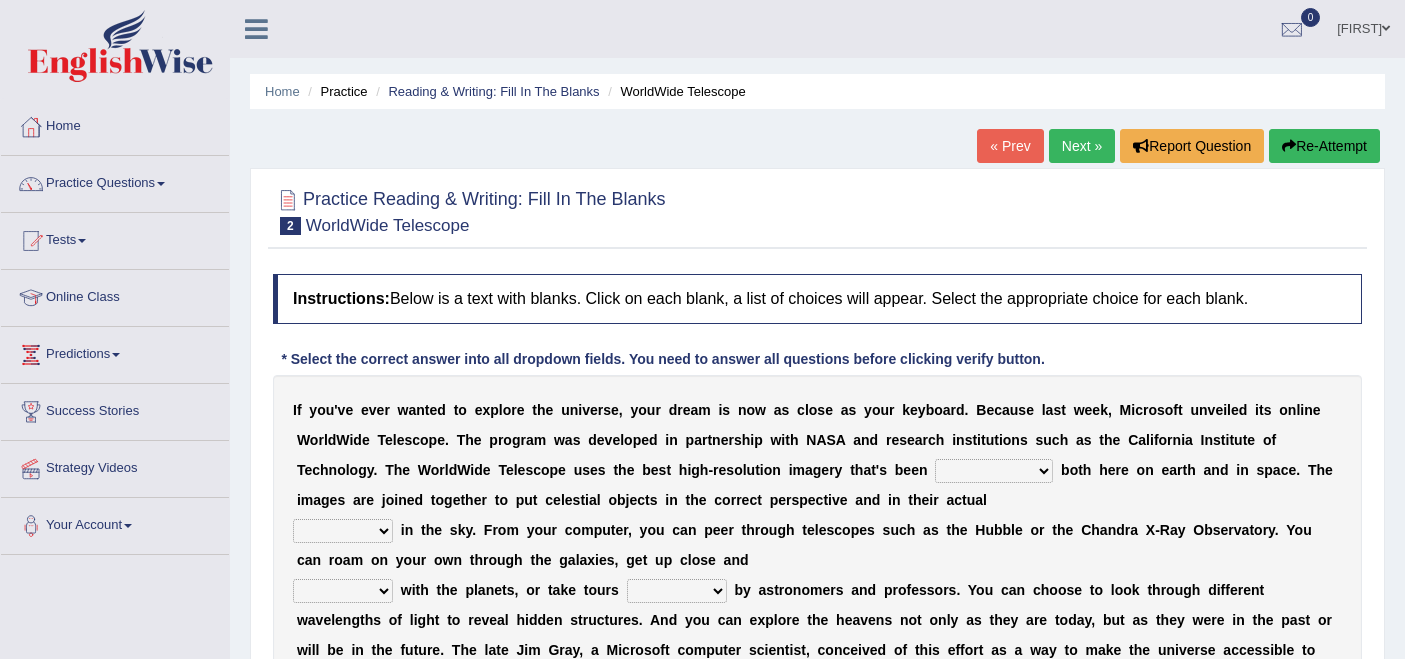 scroll, scrollTop: 0, scrollLeft: 0, axis: both 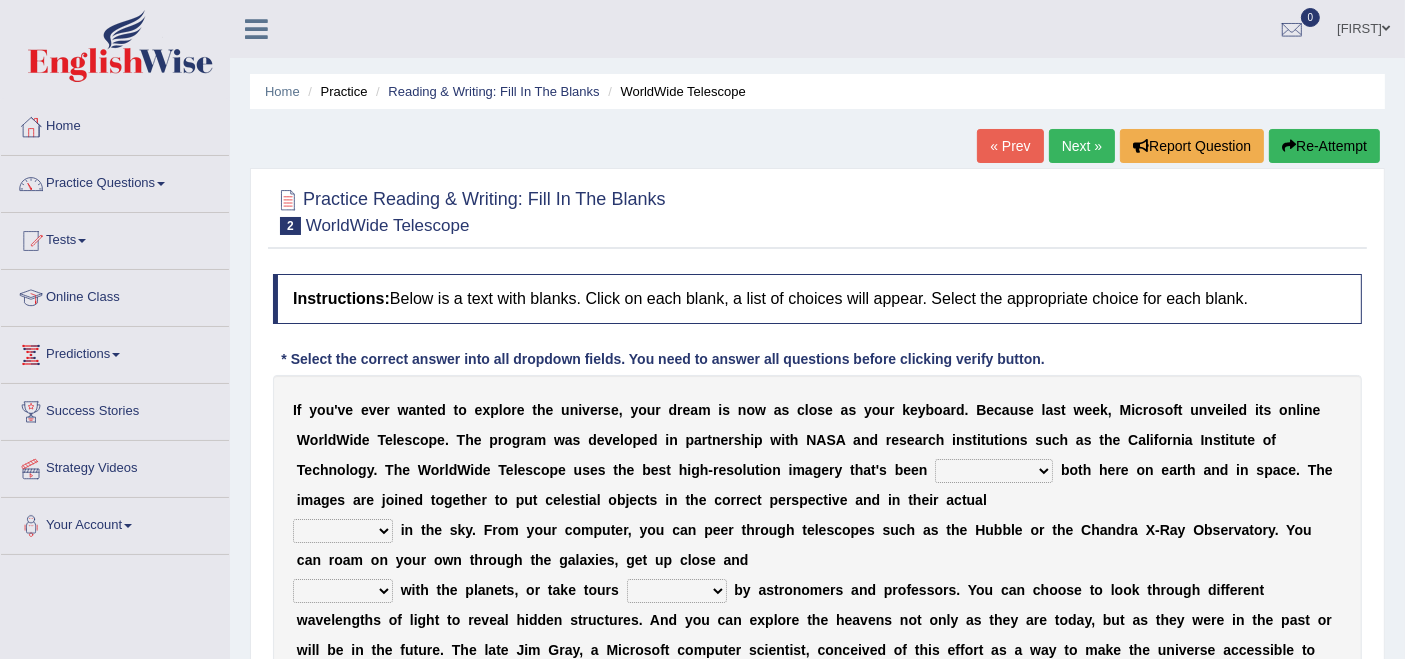 click on "degraded ascended remonstrated generated" at bounding box center [994, 471] 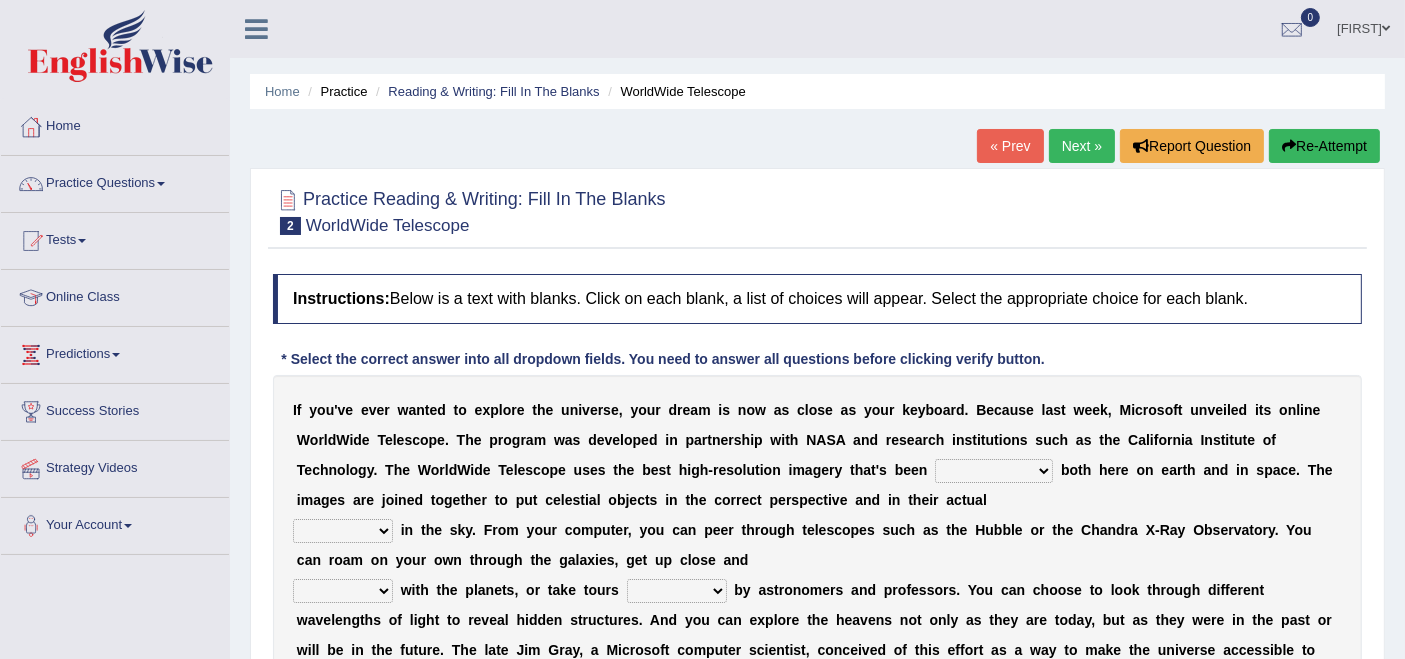 select on "generated" 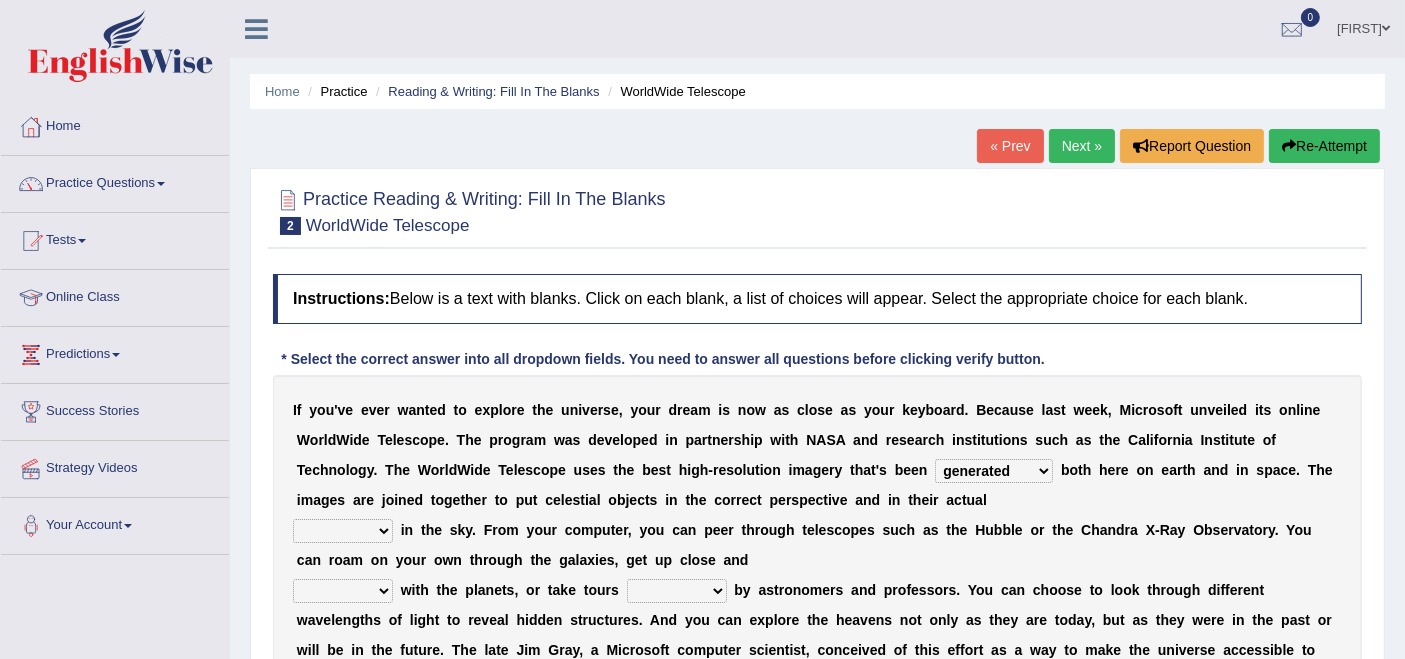 click on "degraded ascended remonstrated generated" at bounding box center (994, 471) 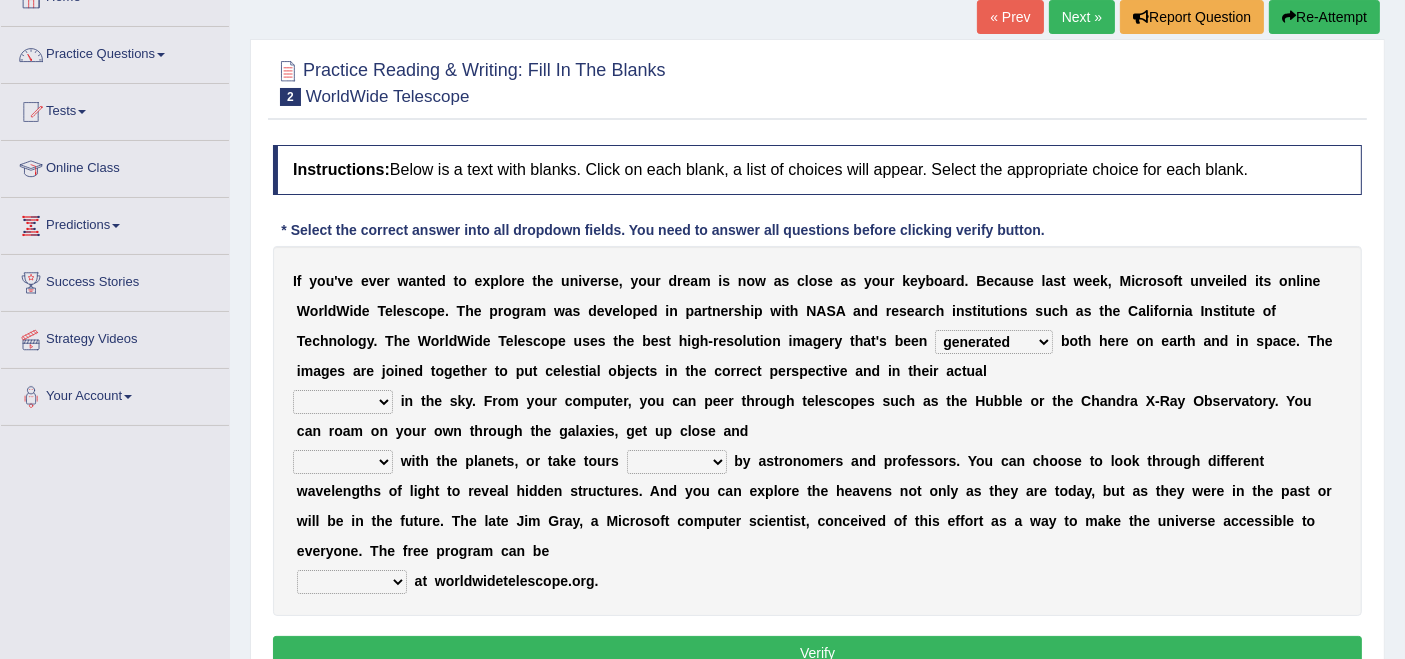 scroll, scrollTop: 131, scrollLeft: 0, axis: vertical 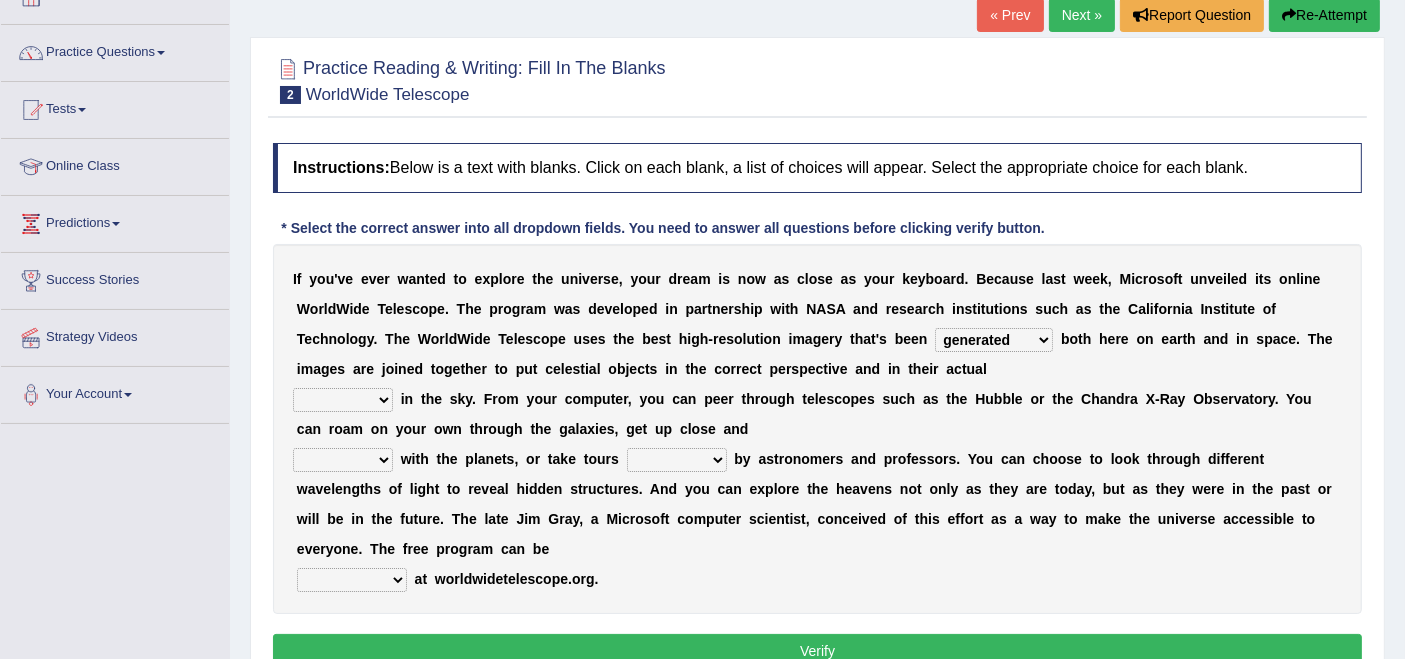click on "aspects parts conditions positions" at bounding box center [343, 400] 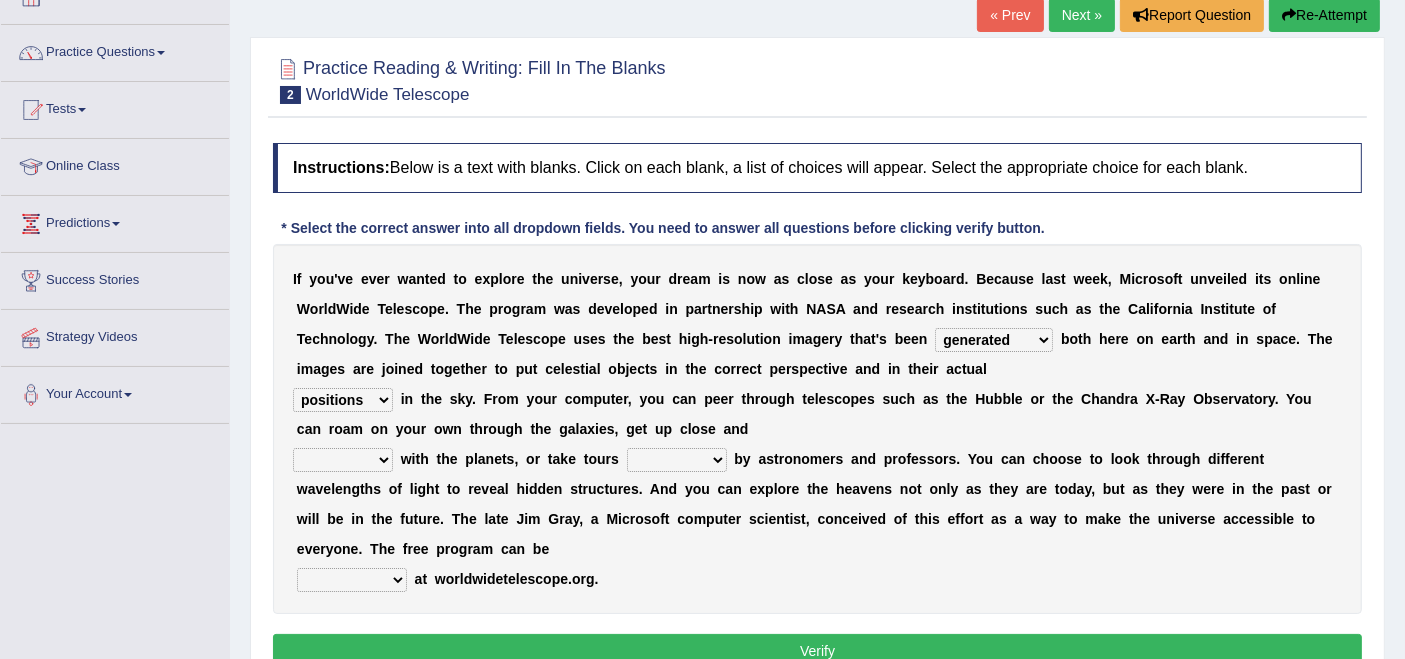 click on "aspects parts conditions positions" at bounding box center (343, 400) 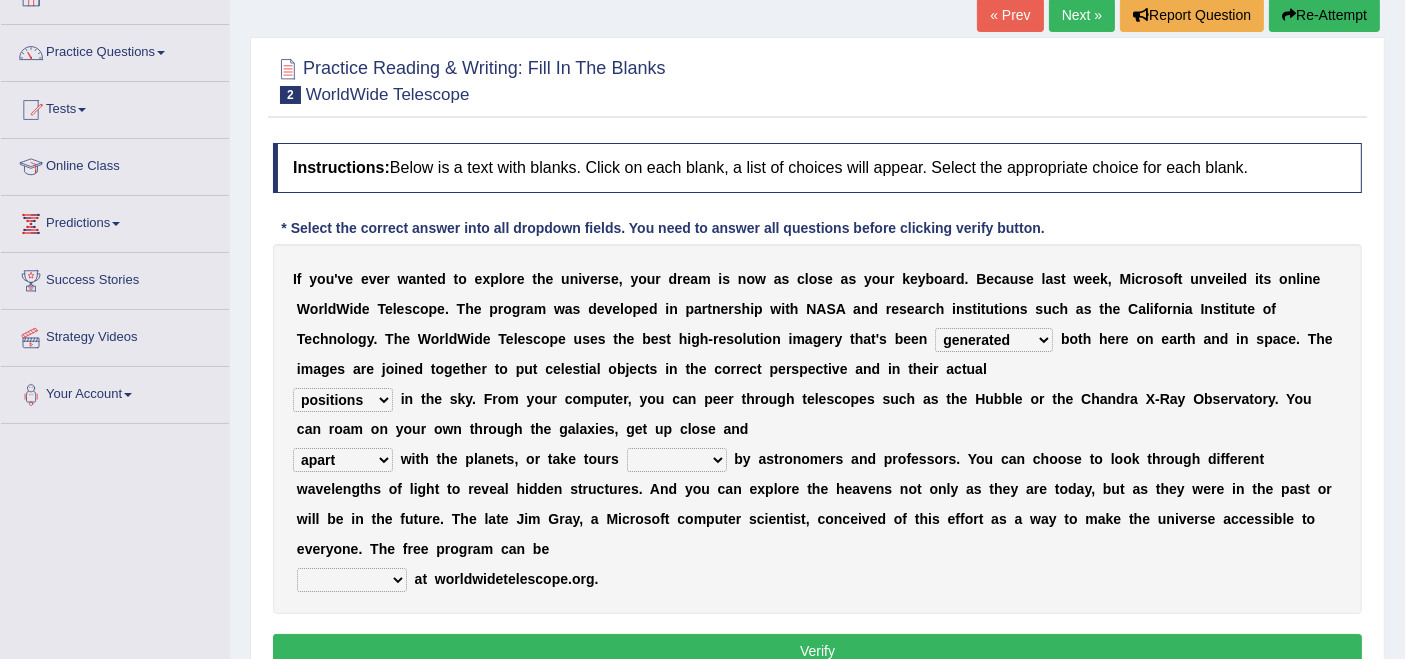 click on "upheld downloaded loaded posted" at bounding box center (352, 580) 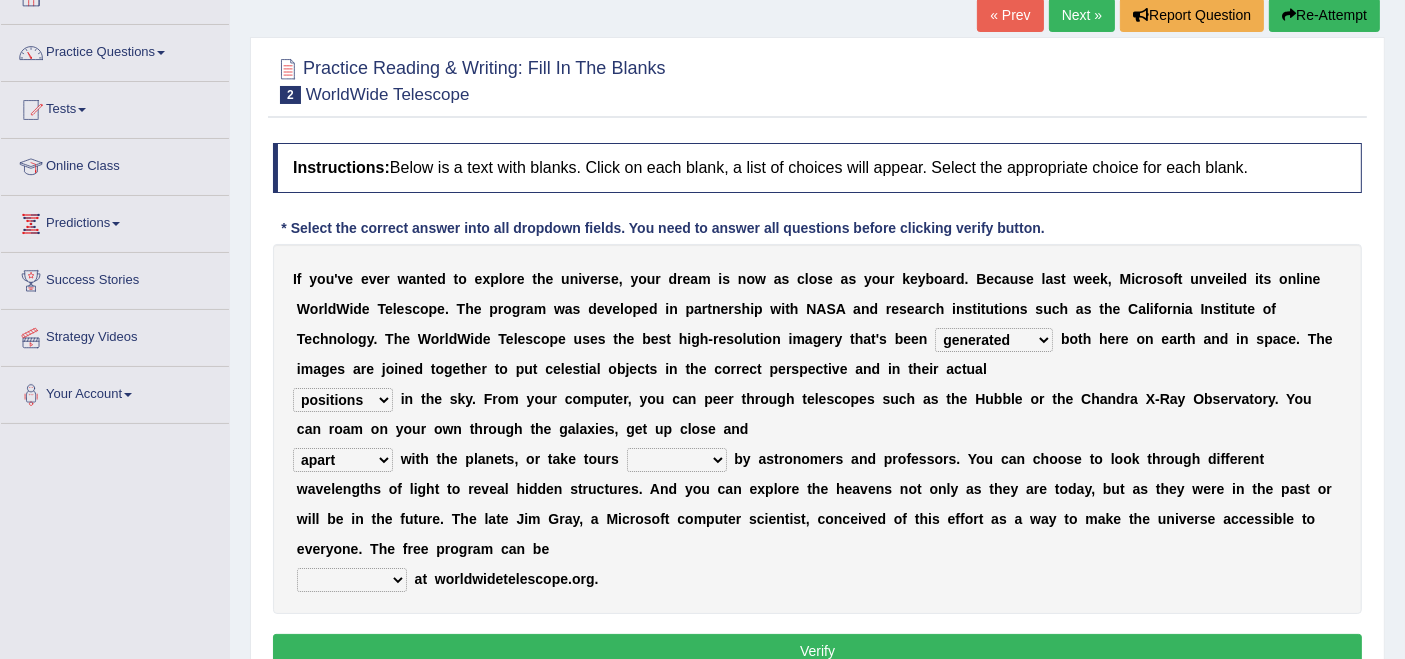 click on "guide guided guiding to guide" at bounding box center [677, 460] 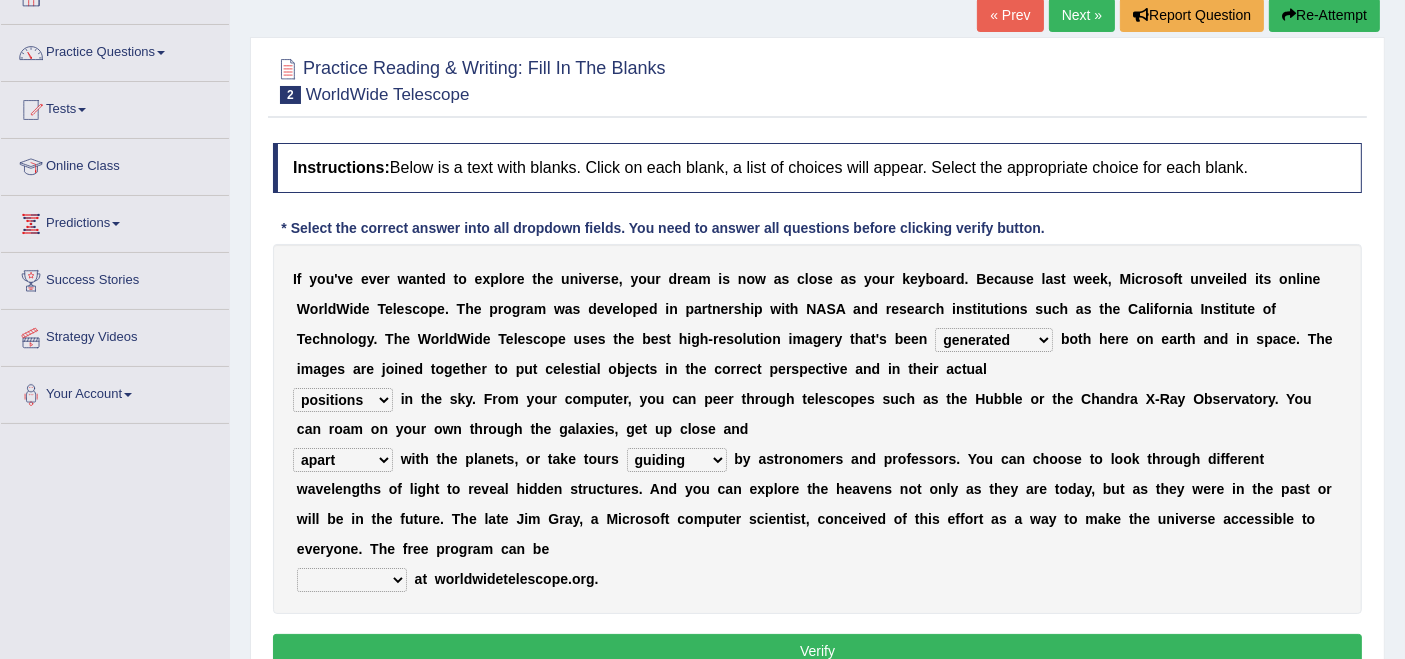 click on "guide guided guiding to guide" at bounding box center [677, 460] 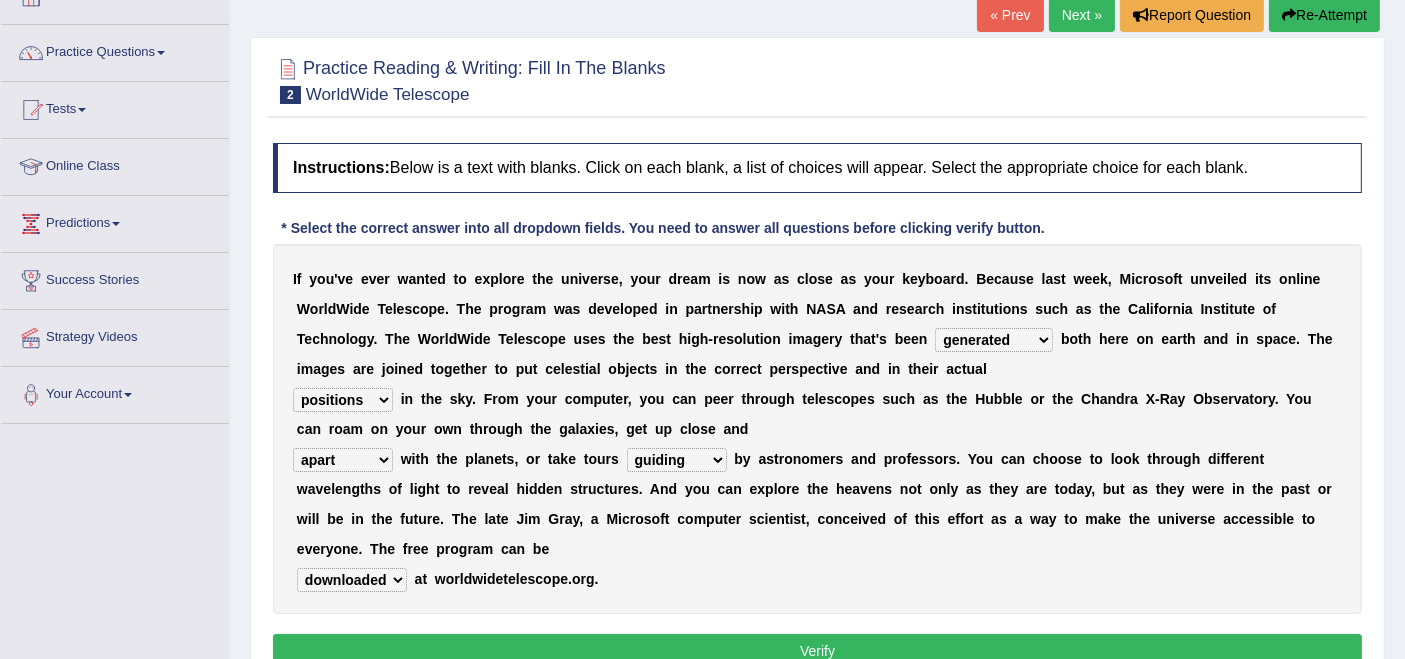 click on "upheld downloaded loaded posted" at bounding box center [352, 580] 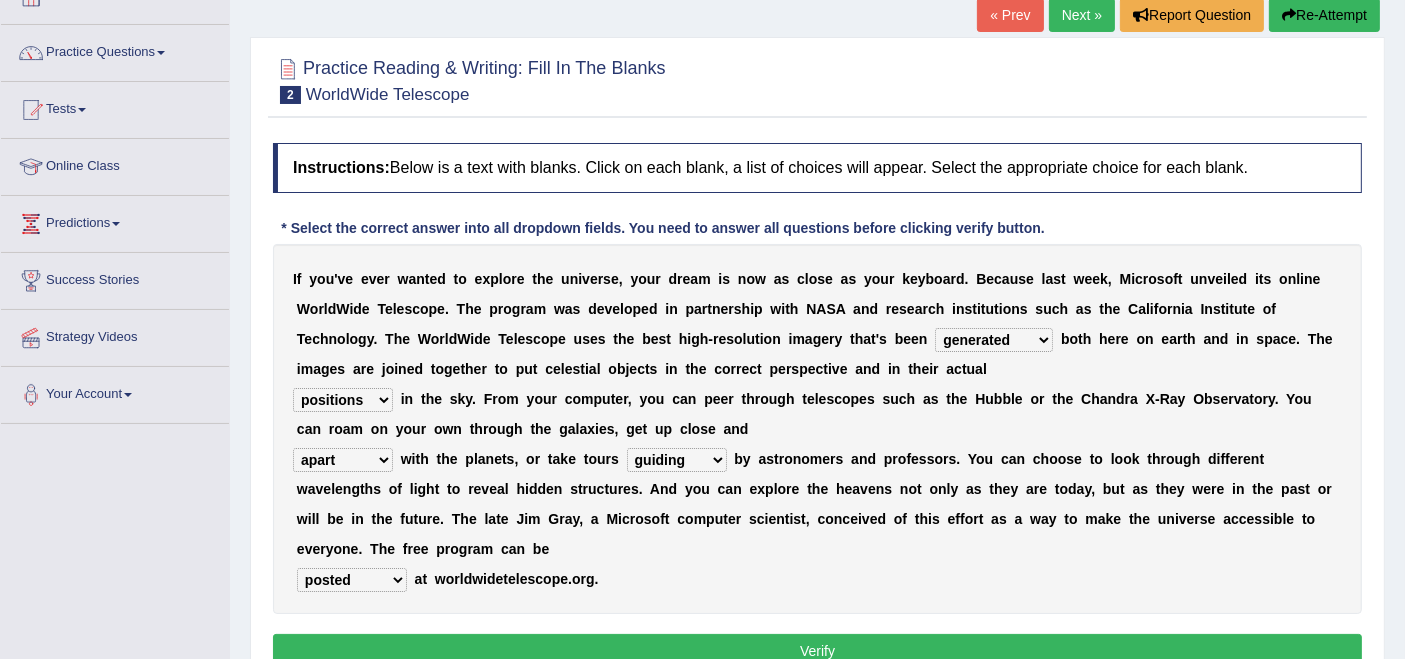 scroll, scrollTop: 182, scrollLeft: 0, axis: vertical 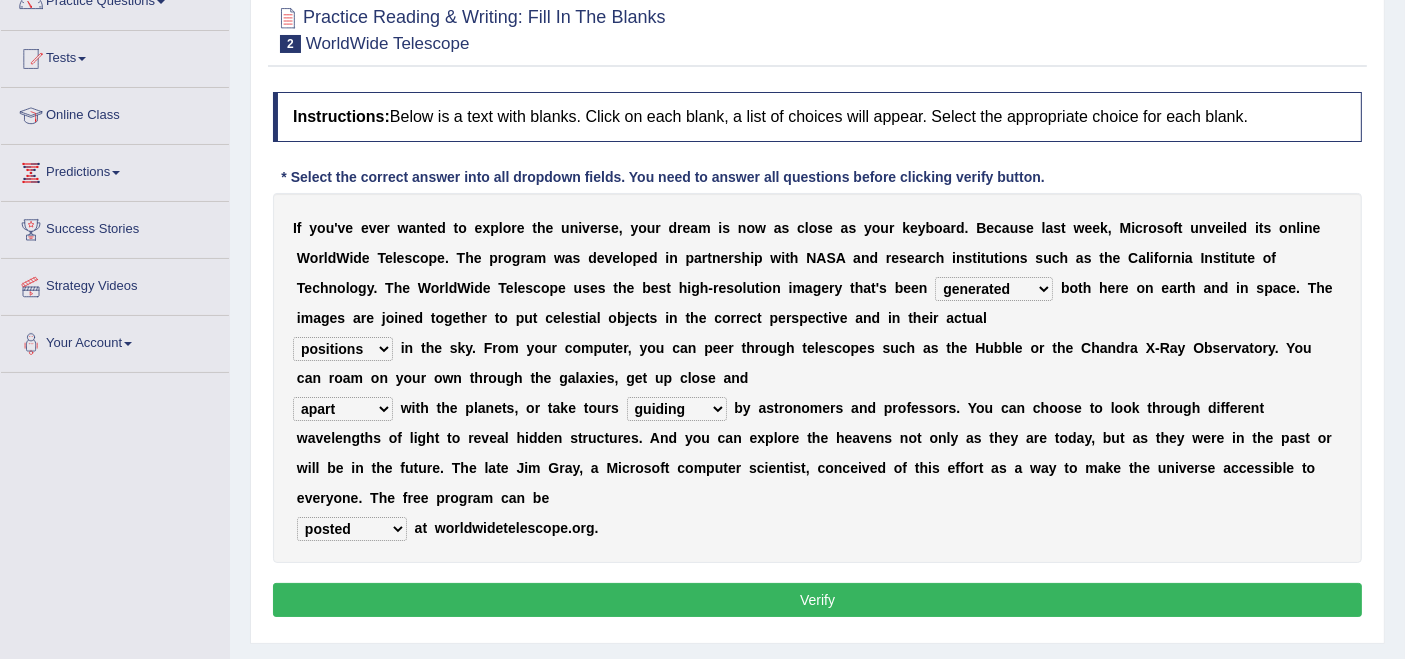 click on "Verify" at bounding box center [817, 600] 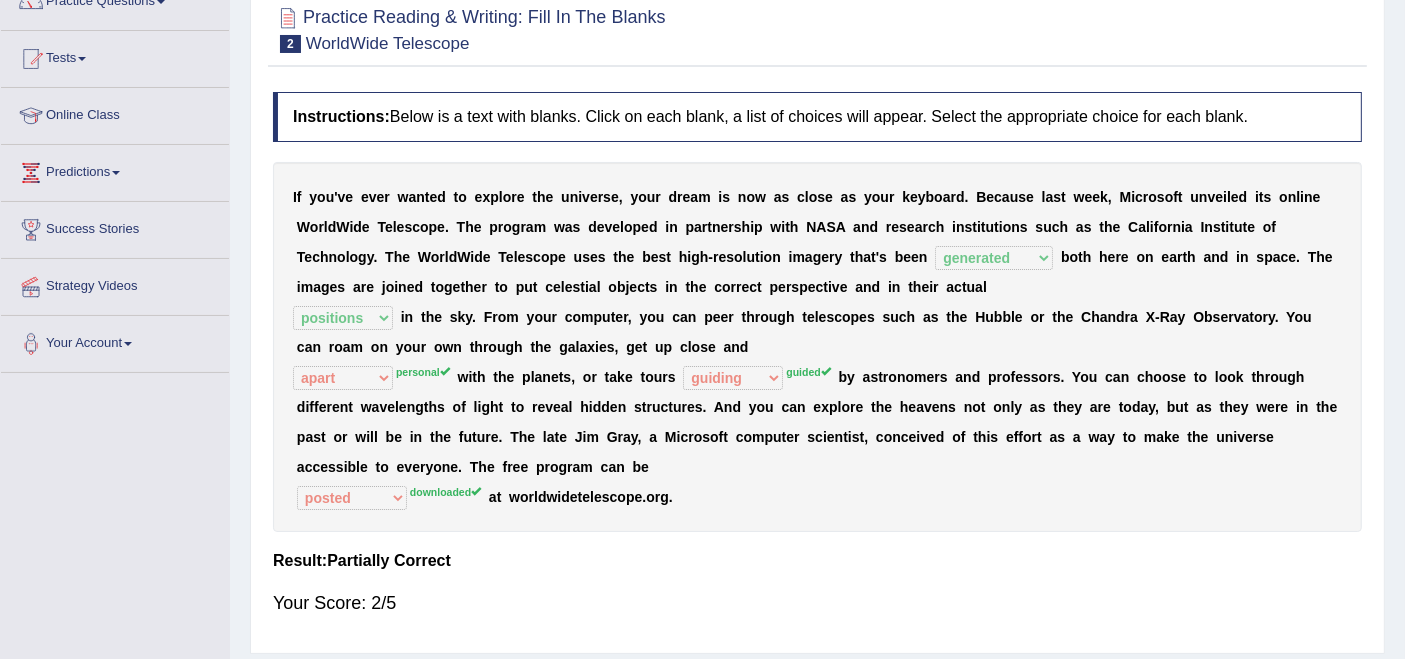 click on "l" at bounding box center (476, 407) 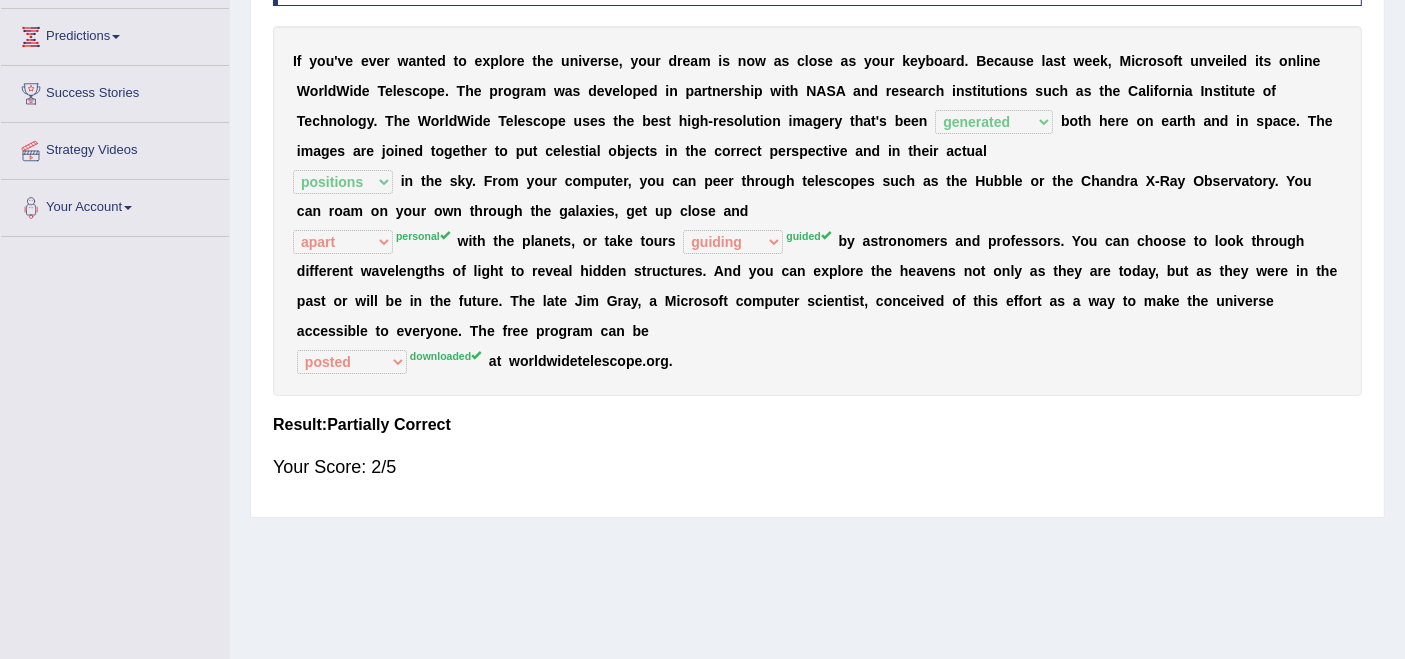 scroll, scrollTop: 322, scrollLeft: 0, axis: vertical 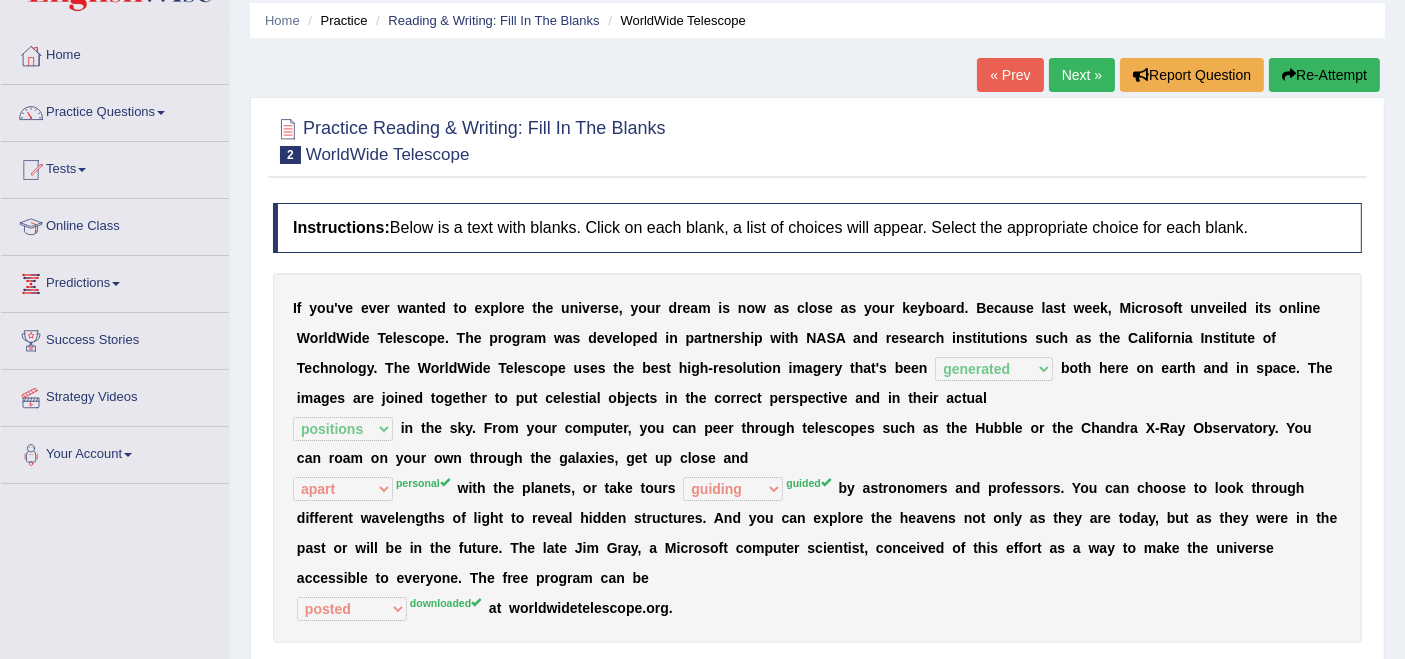 click on "Next »" at bounding box center [1082, 75] 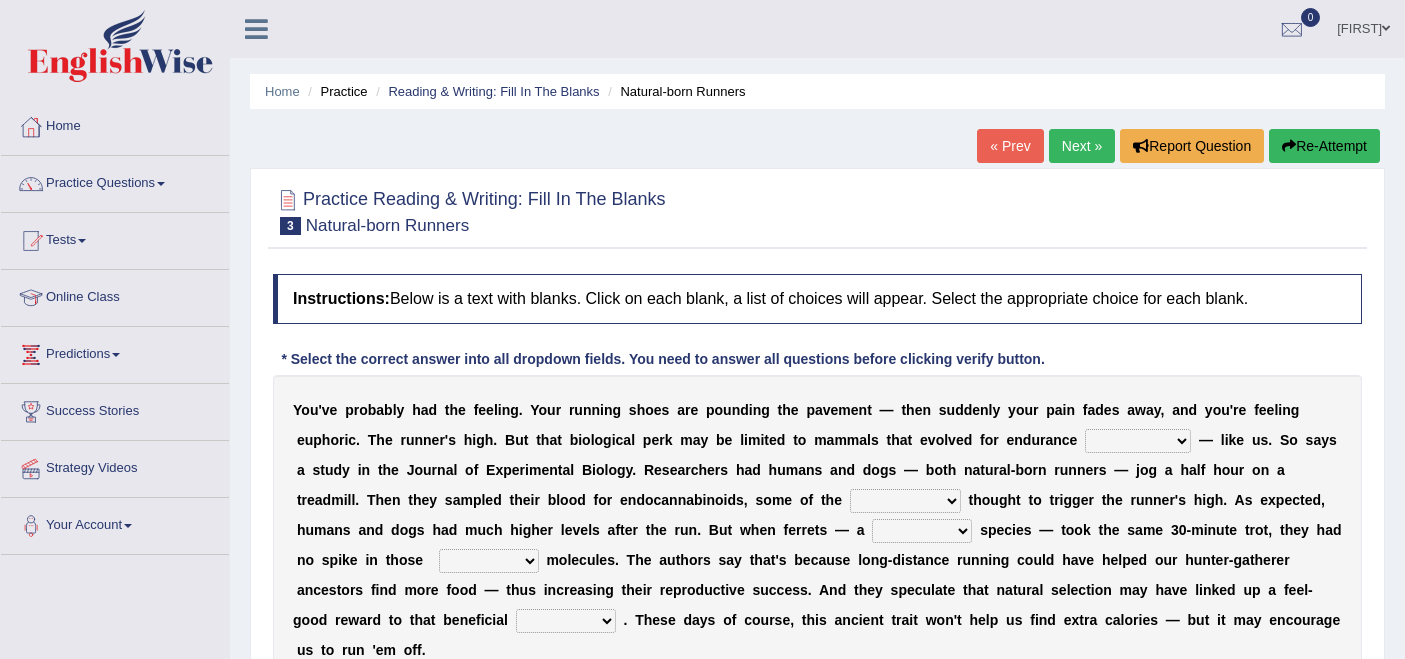 scroll, scrollTop: 0, scrollLeft: 0, axis: both 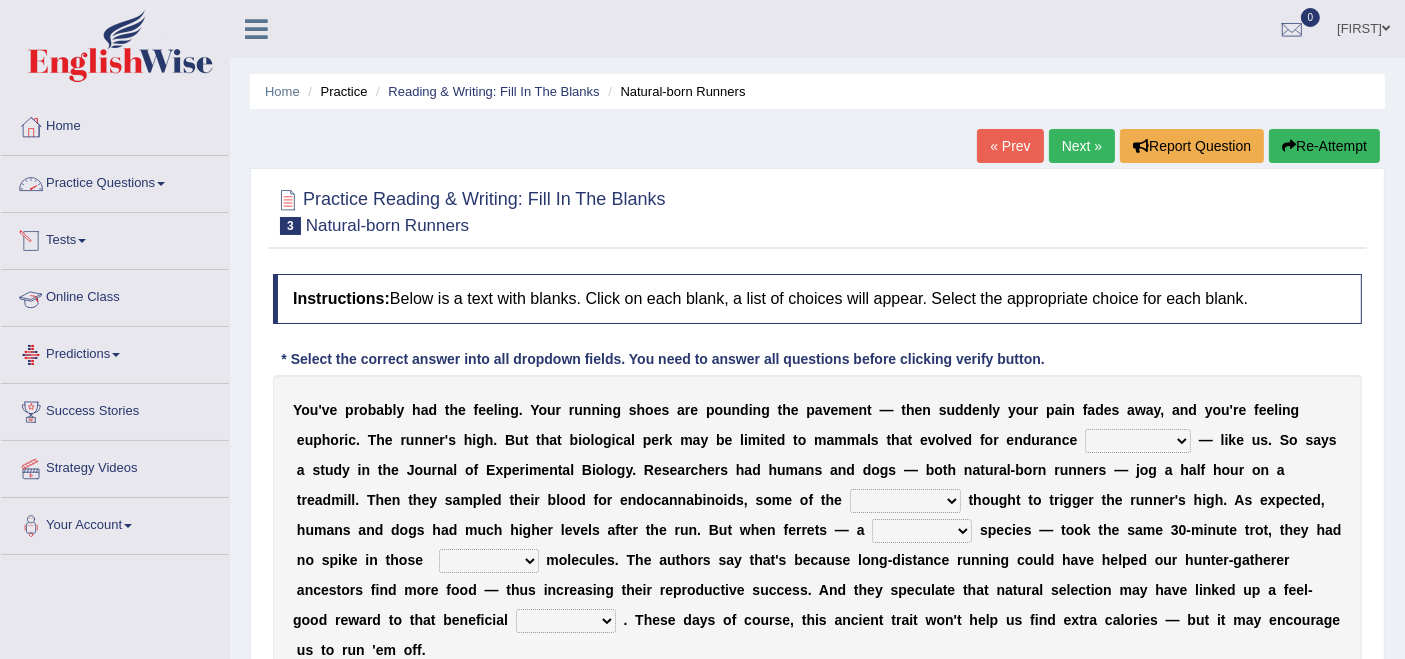 click on "Practice Questions" at bounding box center (115, 181) 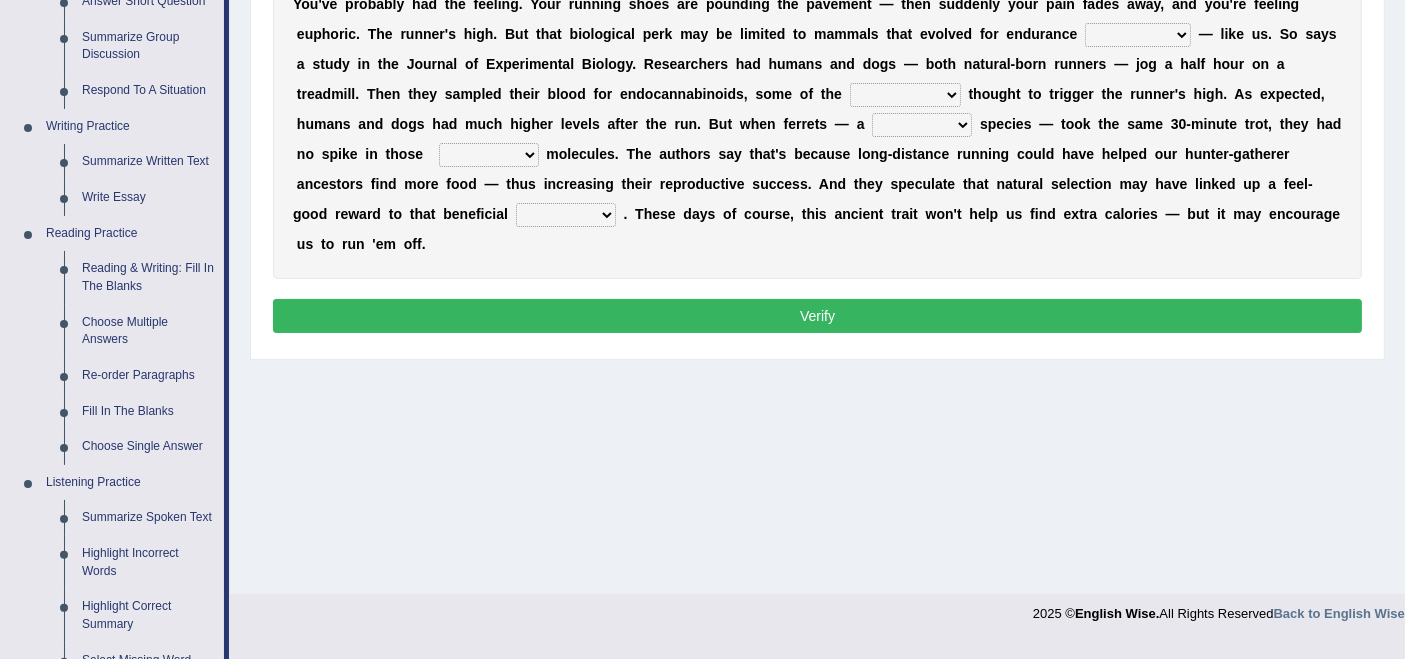 scroll, scrollTop: 410, scrollLeft: 0, axis: vertical 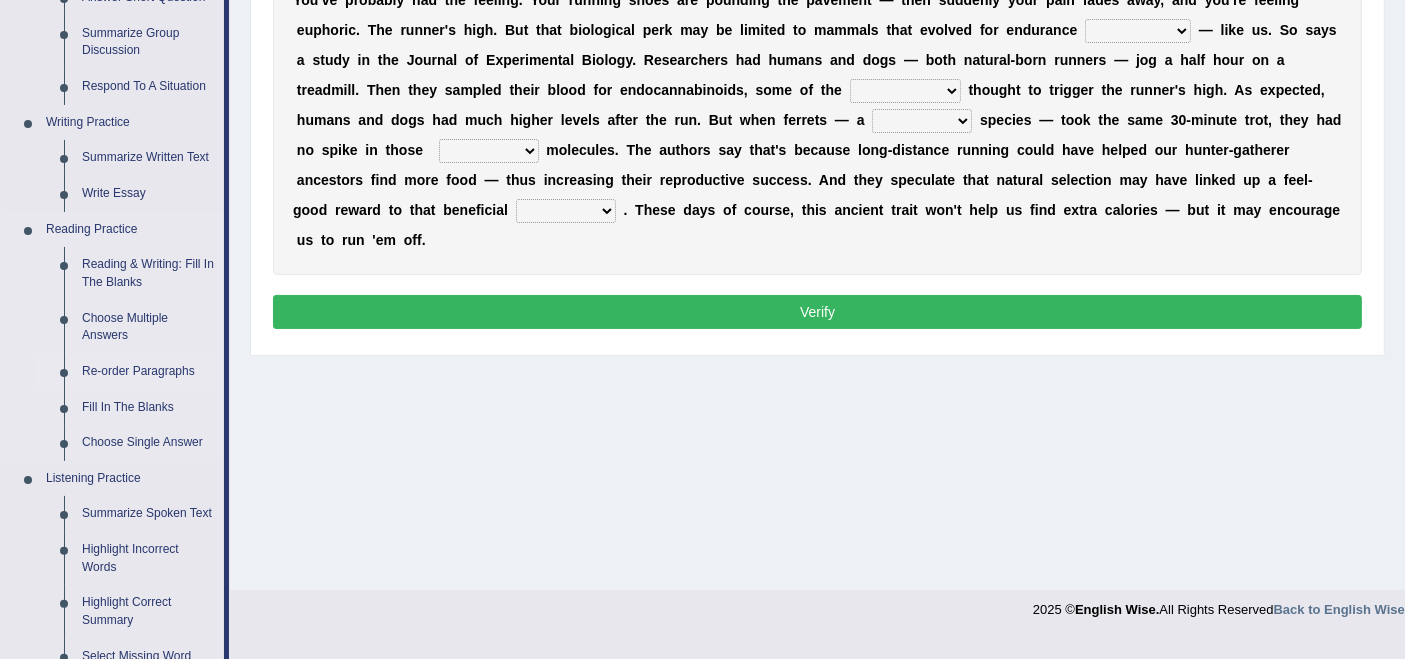 click on "Re-order Paragraphs" at bounding box center (148, 372) 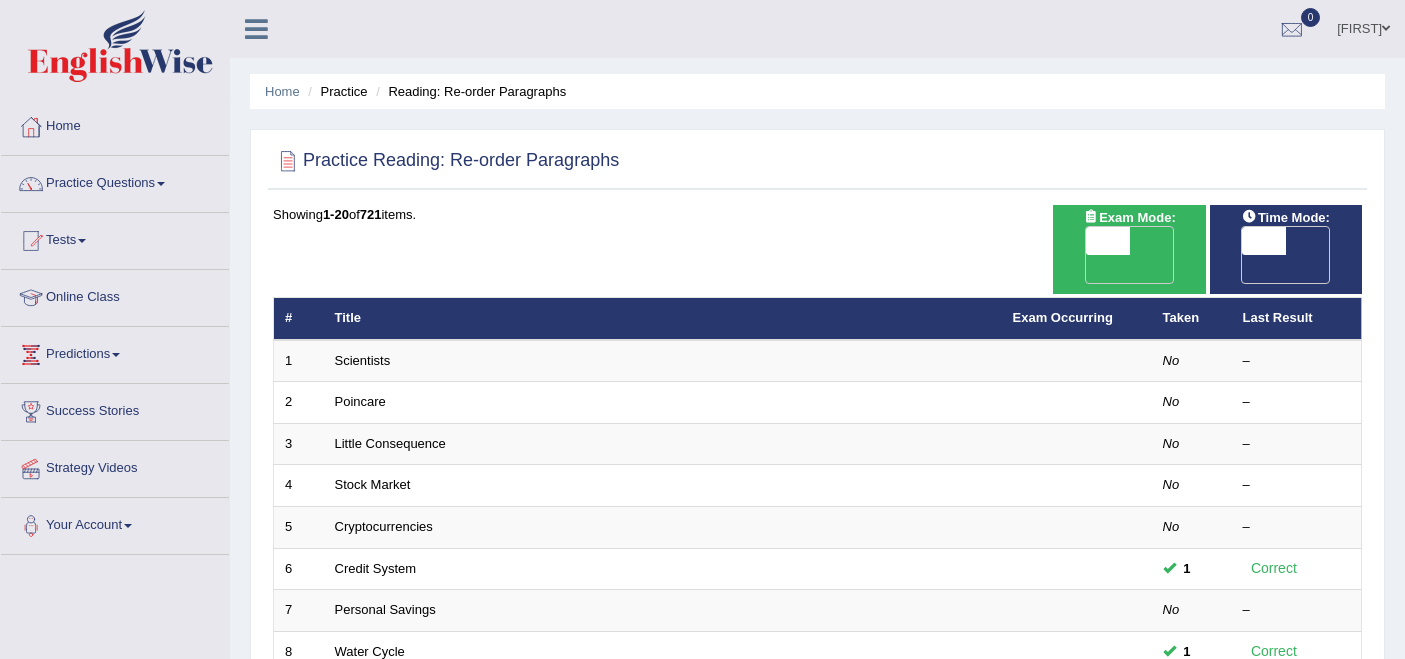 scroll, scrollTop: 0, scrollLeft: 0, axis: both 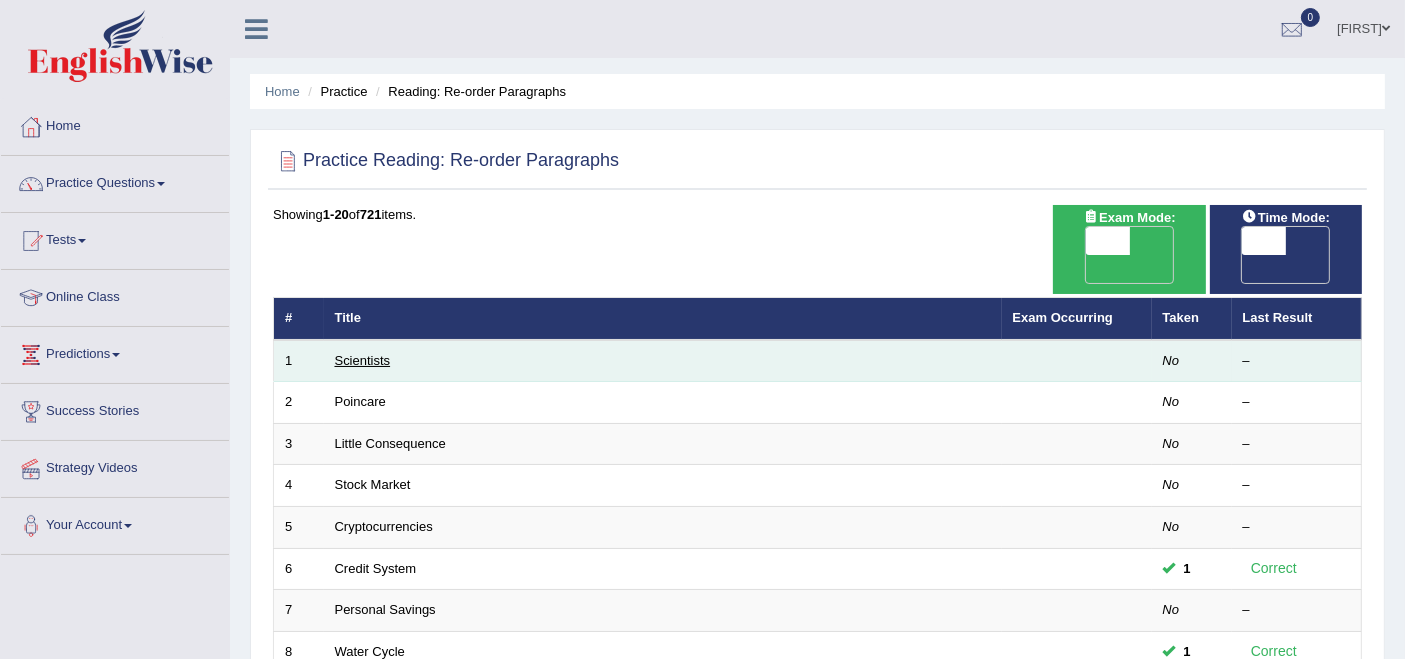 click on "Scientists" at bounding box center [363, 360] 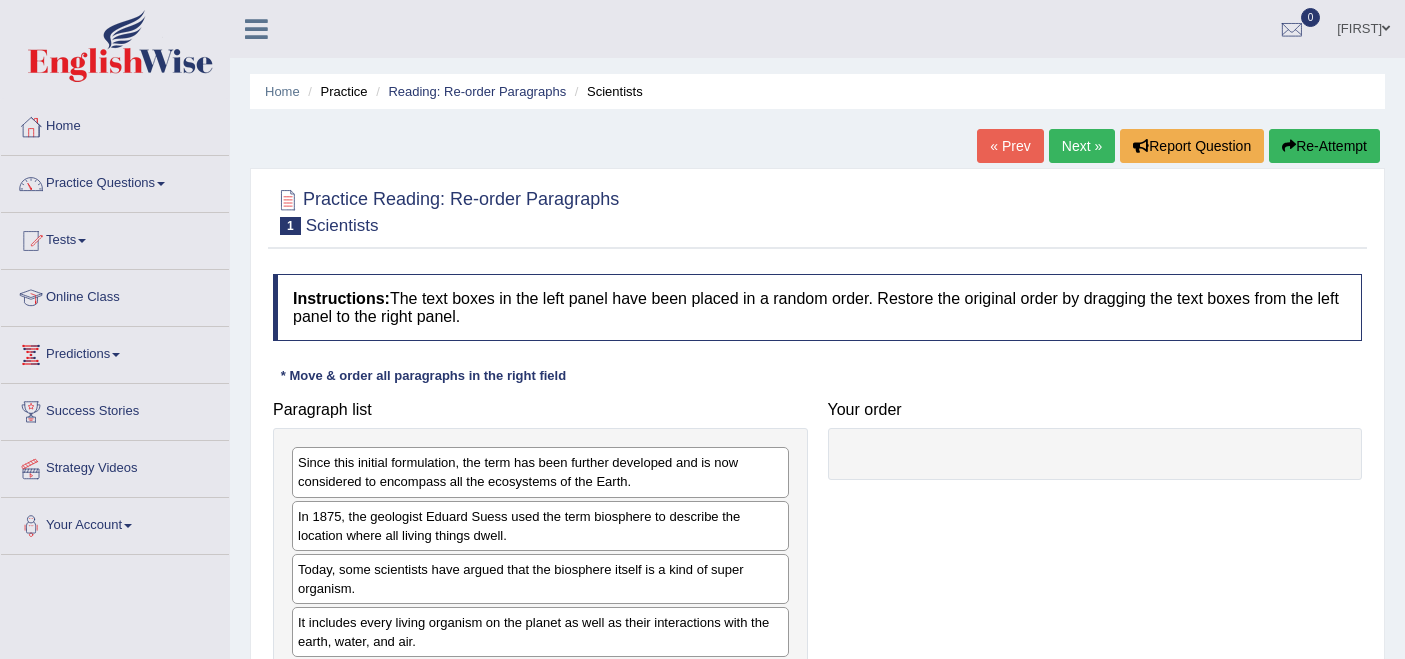 scroll, scrollTop: 0, scrollLeft: 0, axis: both 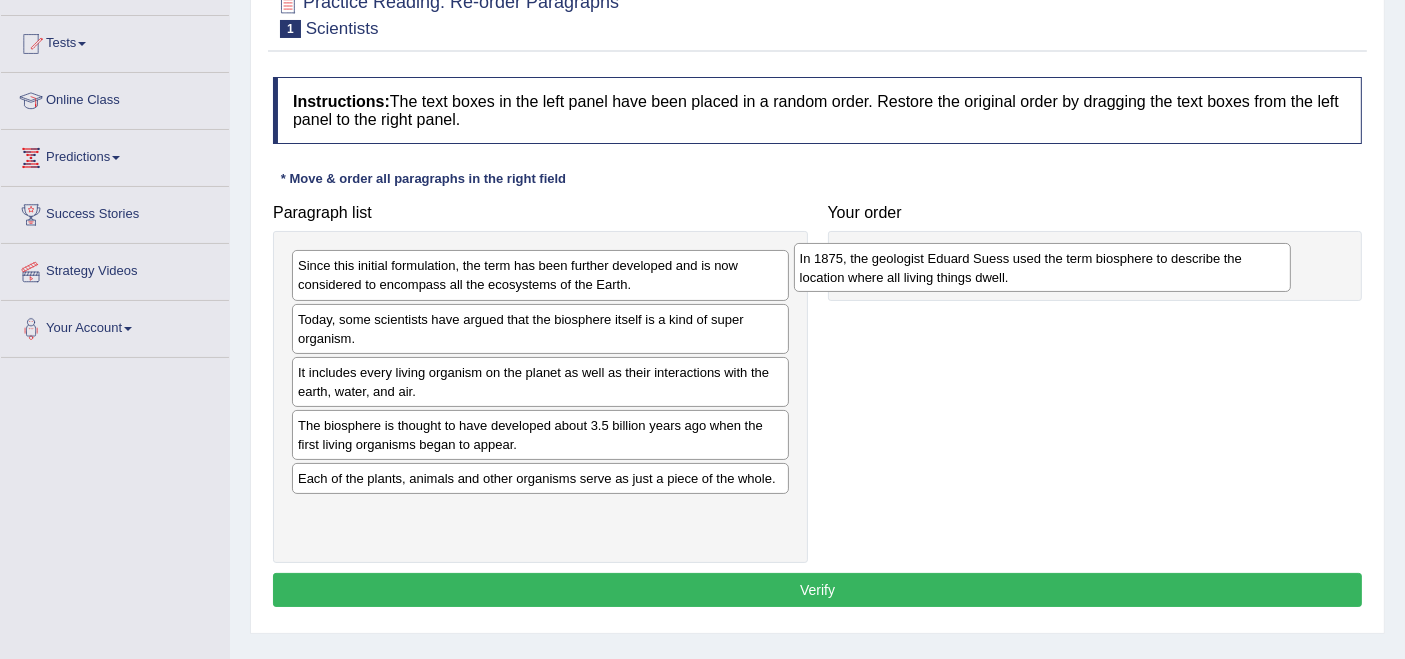drag, startPoint x: 467, startPoint y: 335, endPoint x: 971, endPoint y: 274, distance: 507.67804 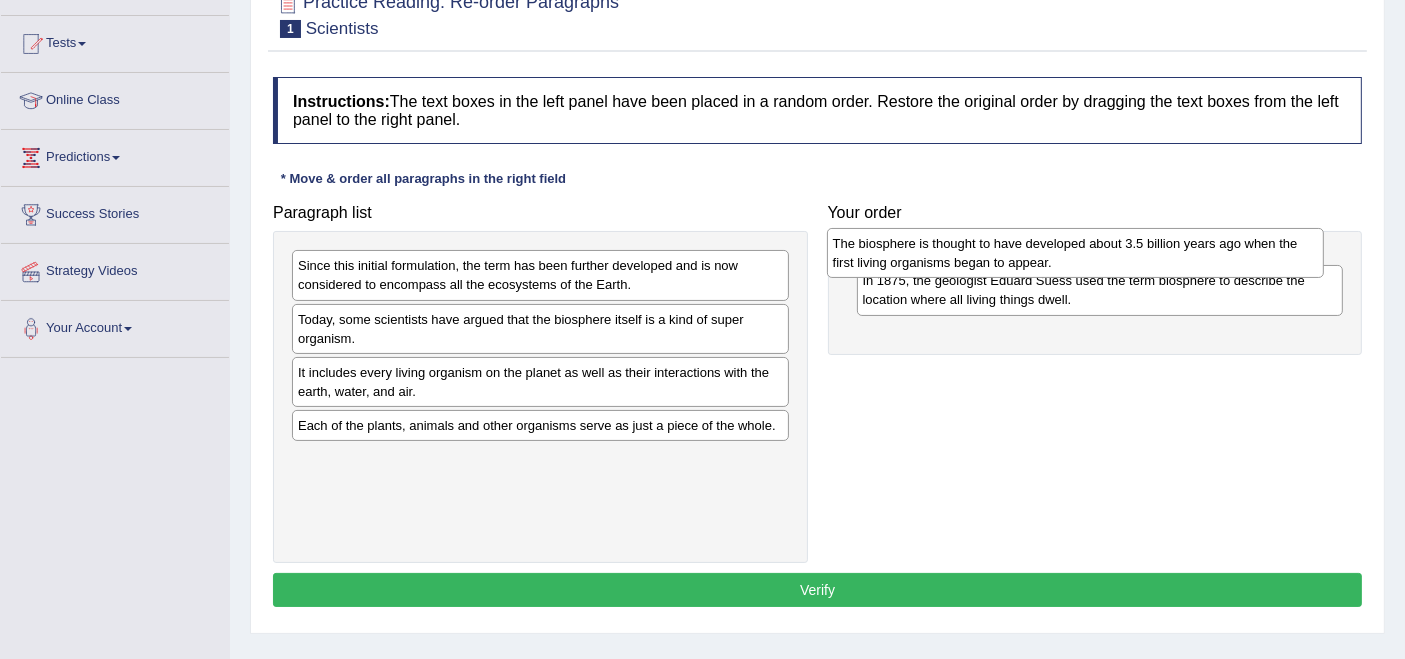 drag, startPoint x: 486, startPoint y: 437, endPoint x: 1021, endPoint y: 258, distance: 564.1507 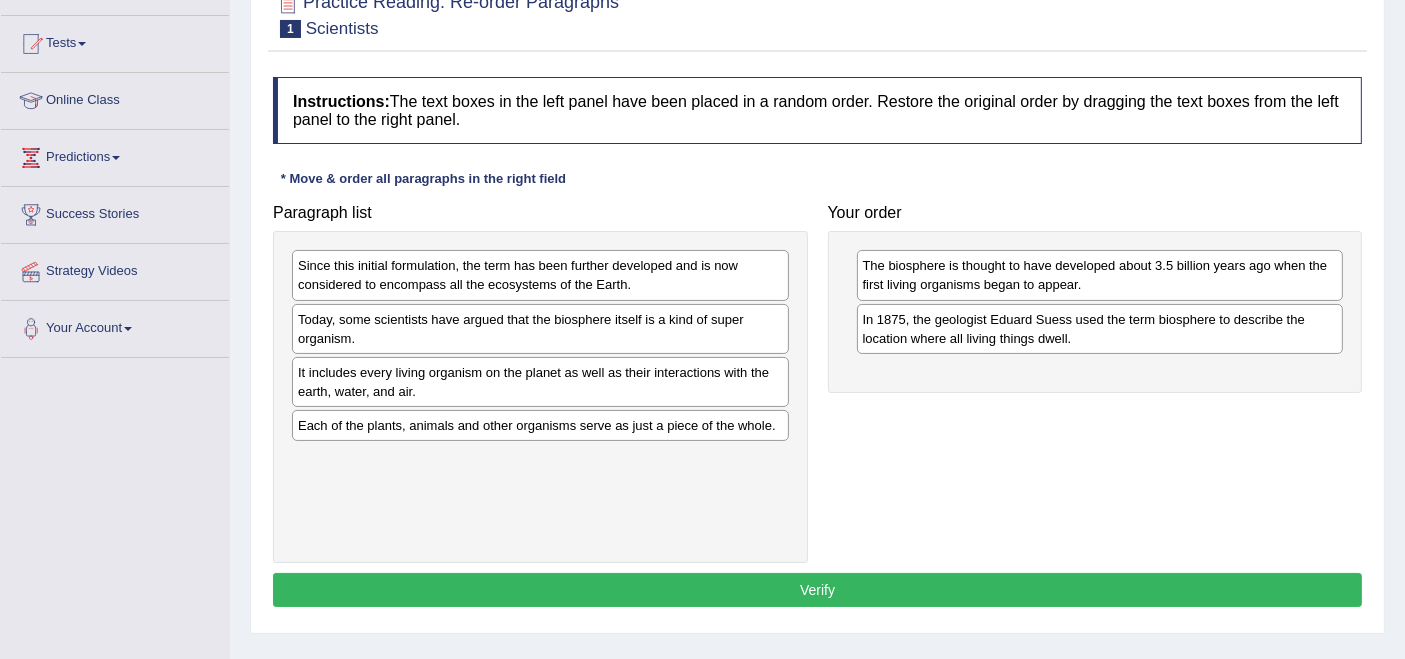 click on "Today, some scientists have argued that the biosphere itself is a kind of super organism." at bounding box center (540, 329) 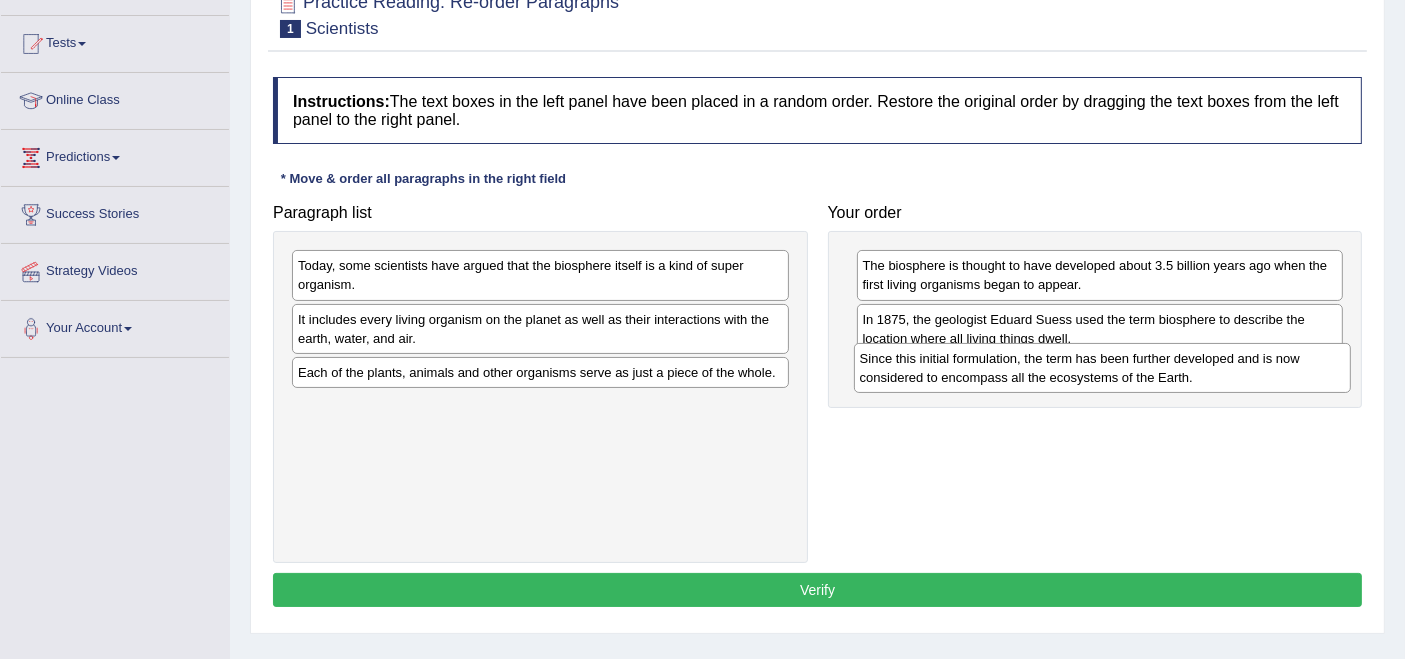 drag, startPoint x: 543, startPoint y: 272, endPoint x: 1105, endPoint y: 365, distance: 569.6429 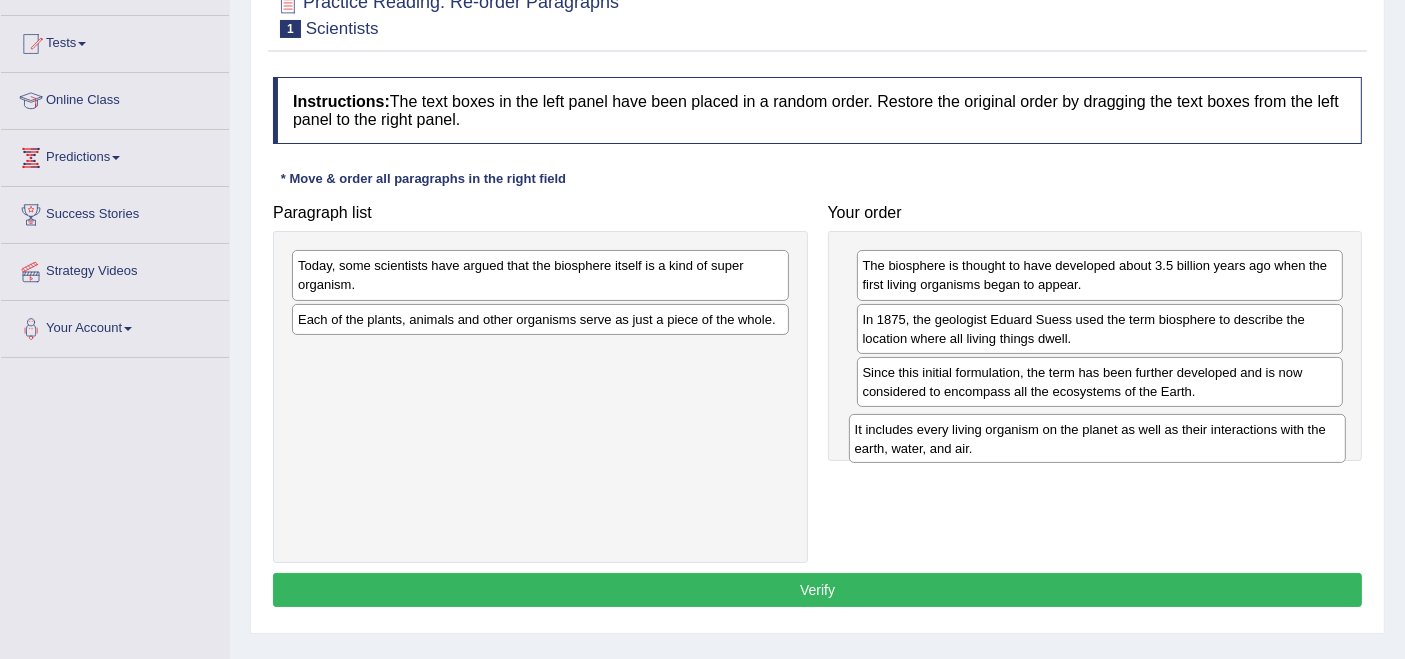 drag, startPoint x: 520, startPoint y: 325, endPoint x: 1077, endPoint y: 423, distance: 565.5555 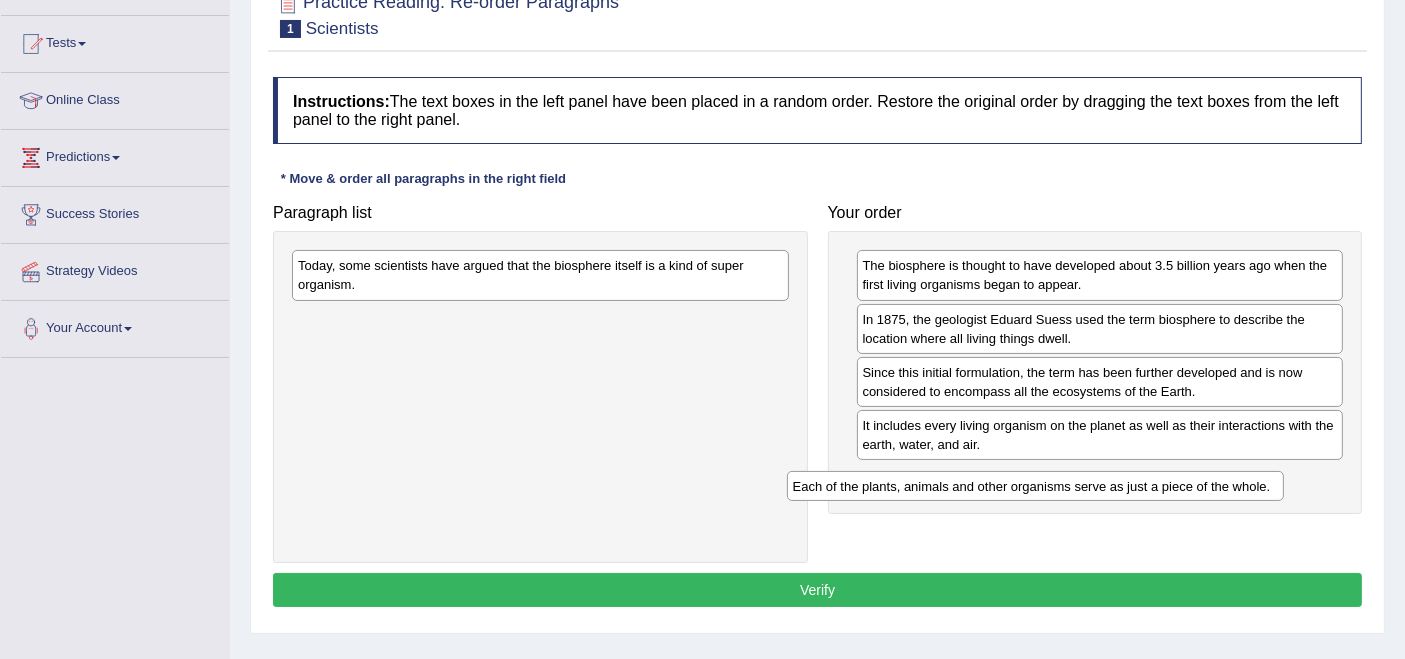 drag, startPoint x: 641, startPoint y: 318, endPoint x: 1152, endPoint y: 485, distance: 537.5965 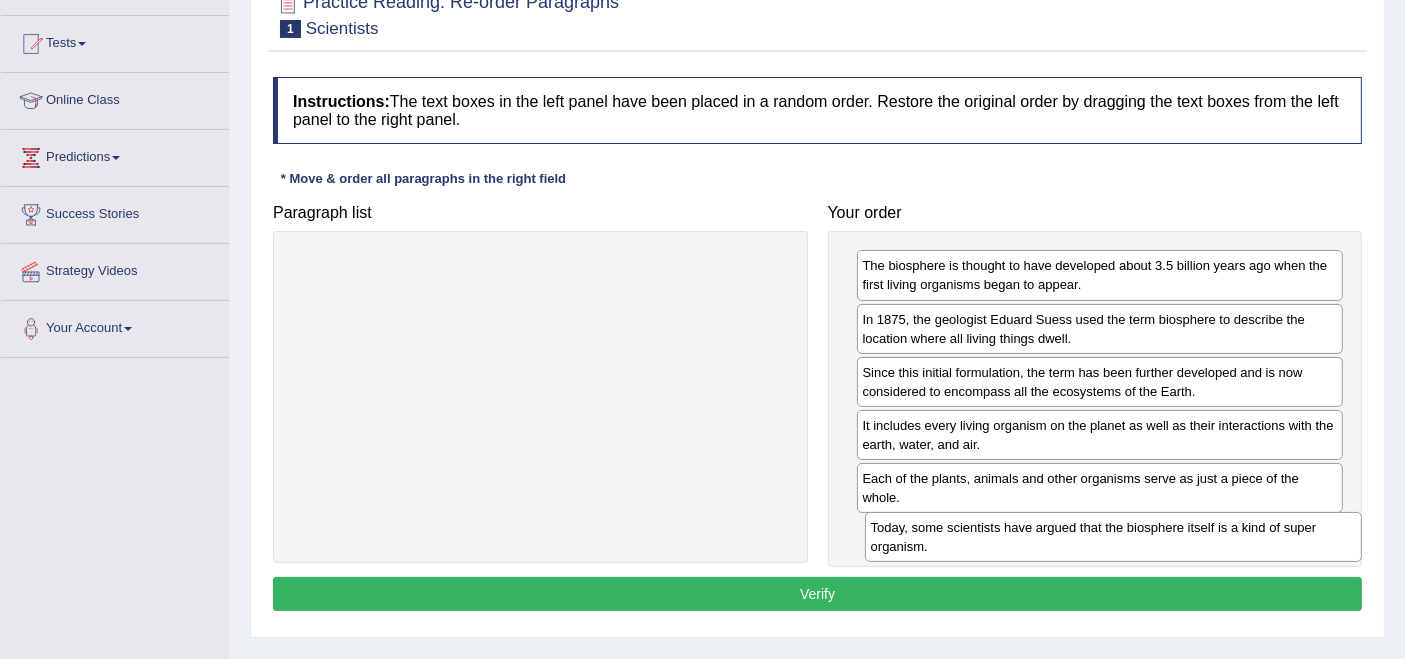 drag, startPoint x: 372, startPoint y: 270, endPoint x: 945, endPoint y: 532, distance: 630.0579 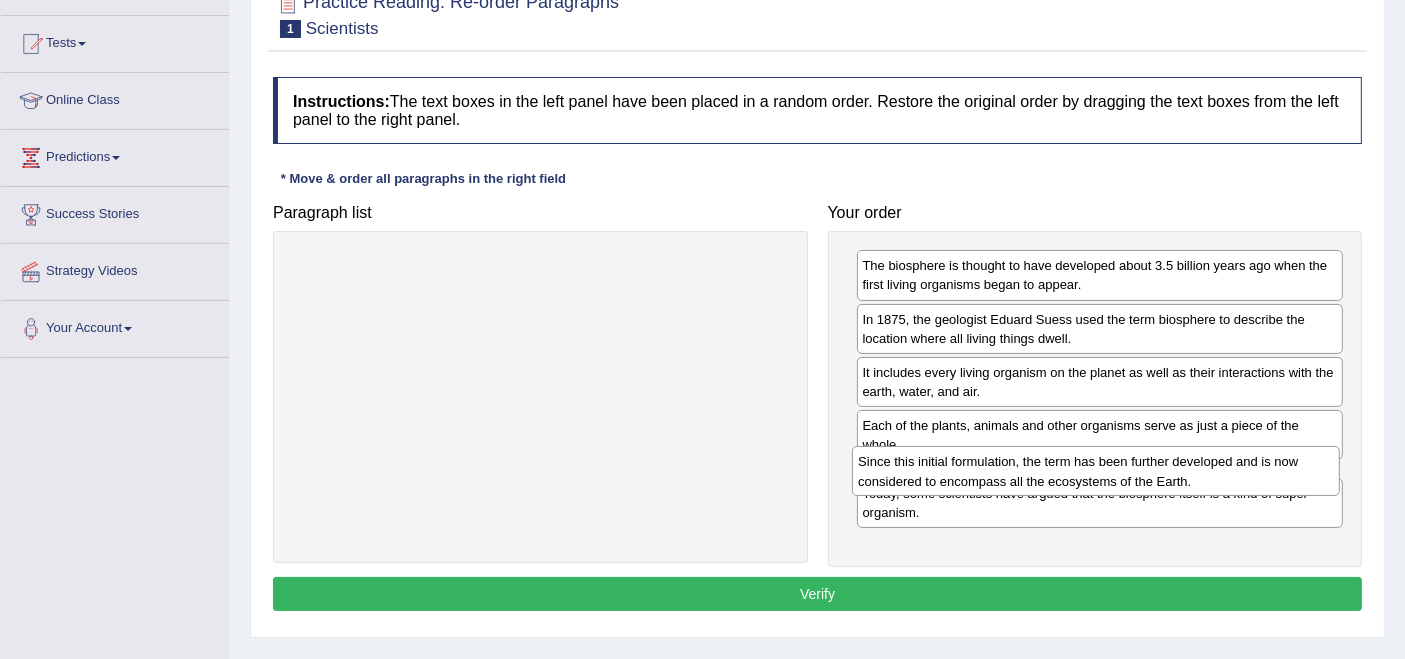drag, startPoint x: 1010, startPoint y: 389, endPoint x: 1006, endPoint y: 480, distance: 91.08787 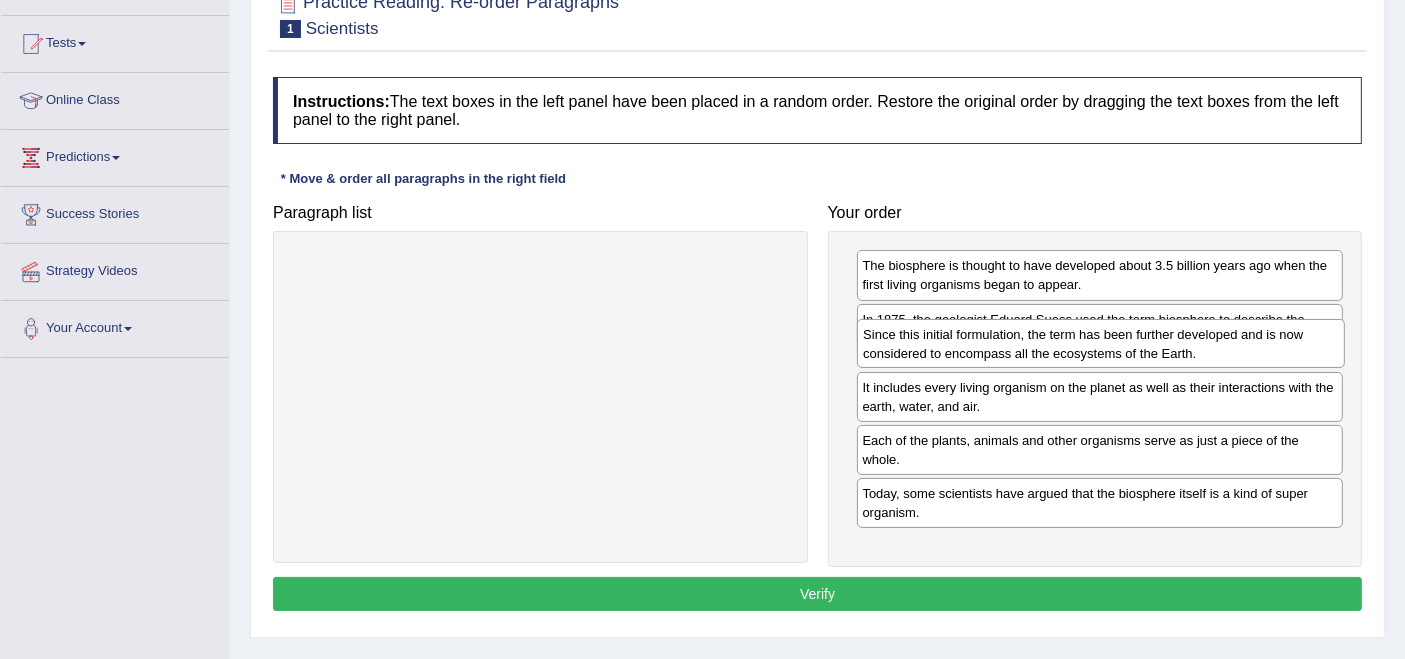 drag, startPoint x: 935, startPoint y: 497, endPoint x: 936, endPoint y: 358, distance: 139.0036 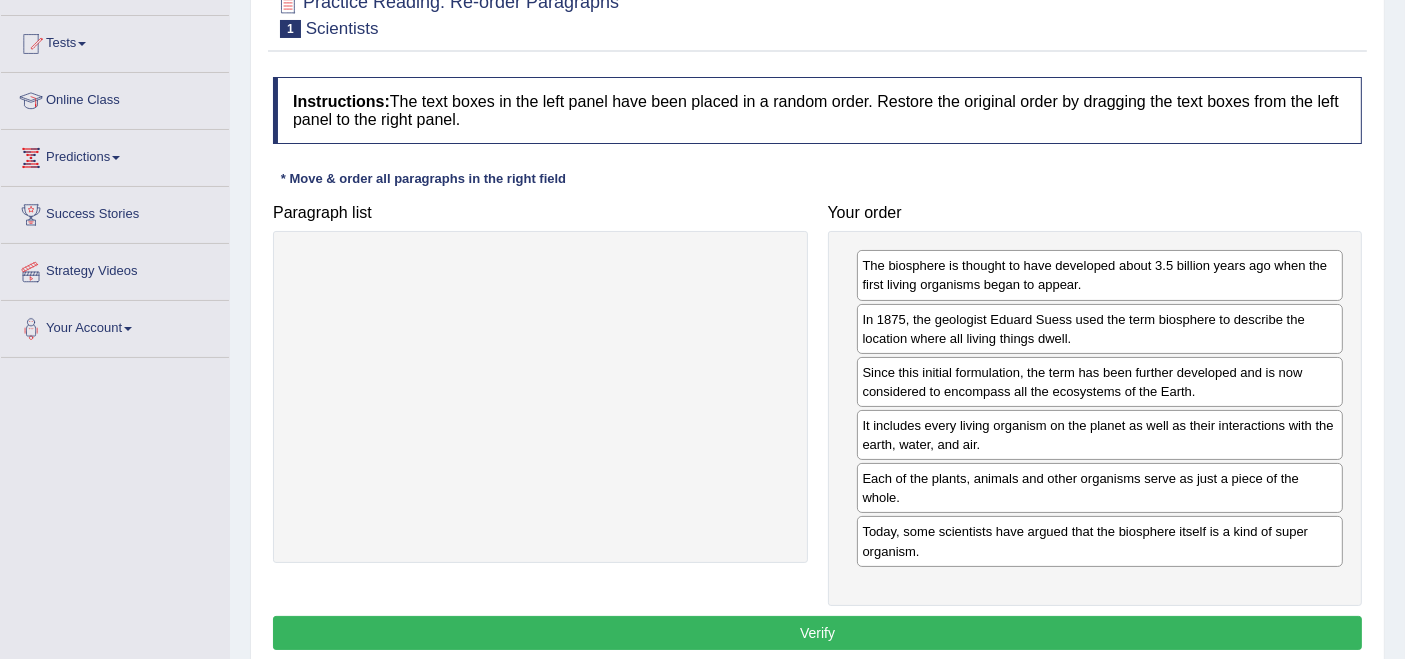 click on "Verify" at bounding box center [817, 633] 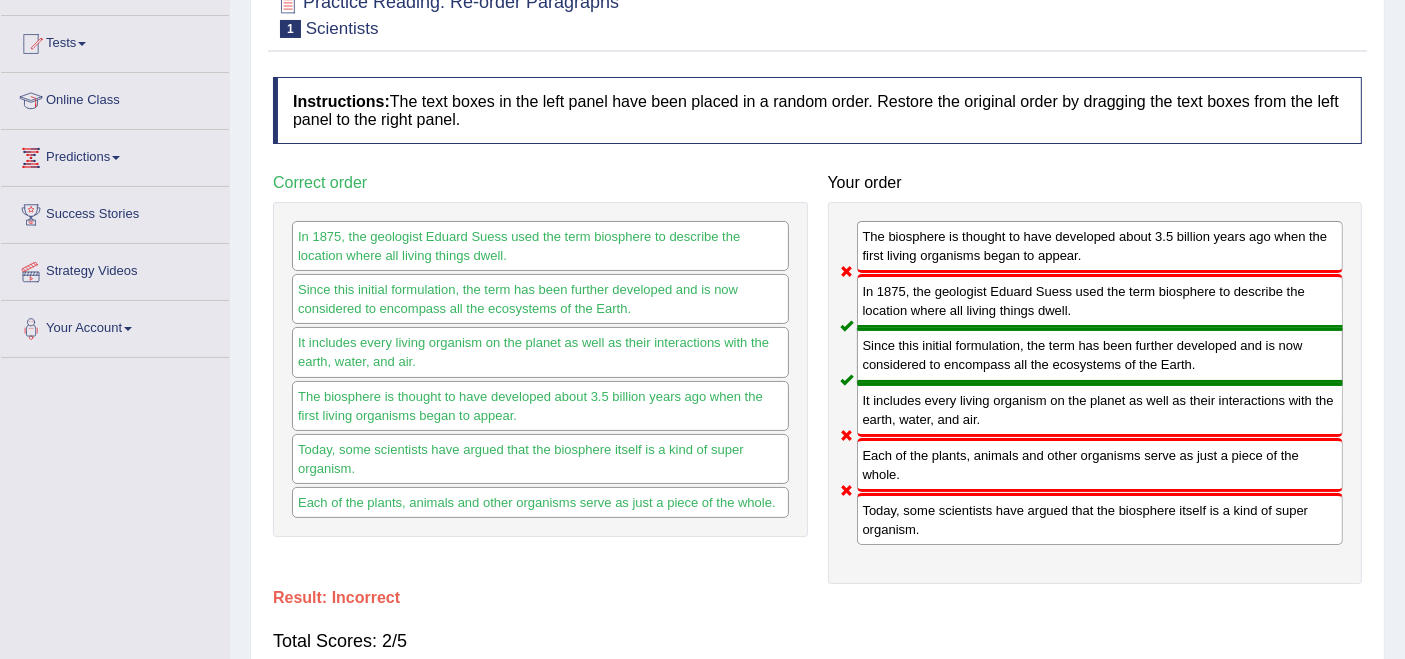scroll, scrollTop: 341, scrollLeft: 0, axis: vertical 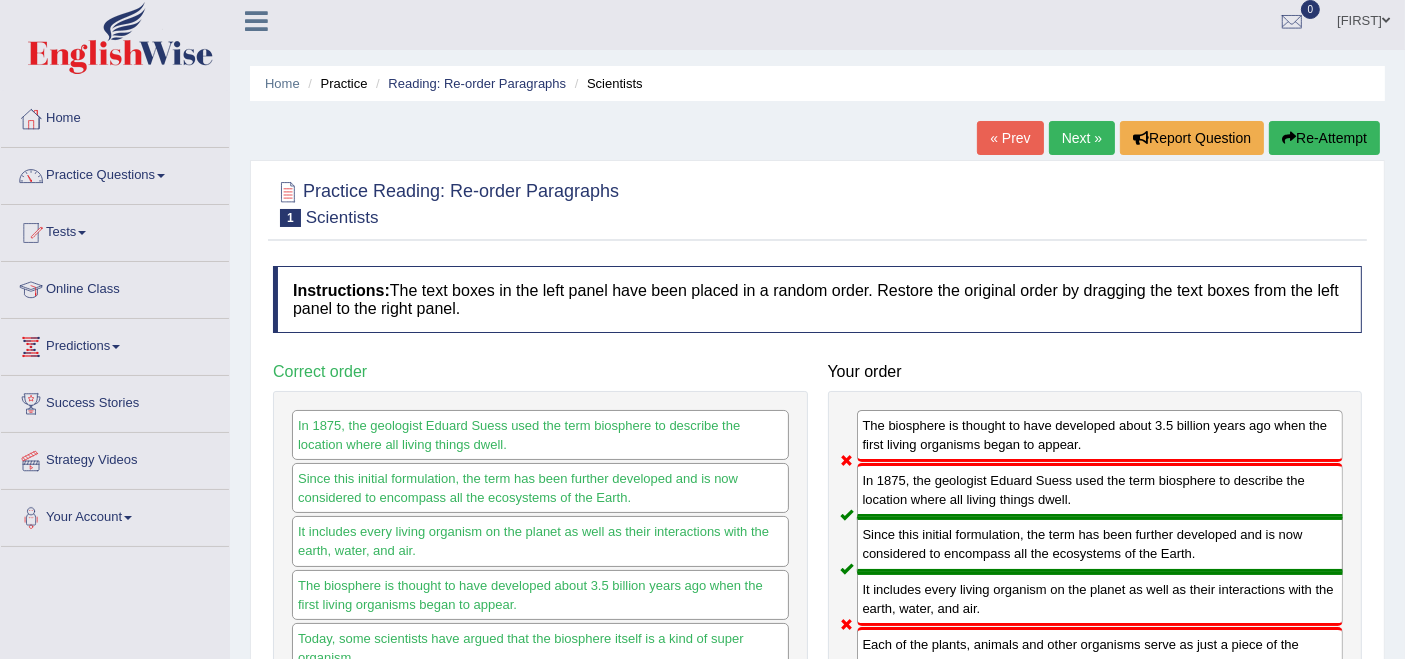 click on "Next »" at bounding box center (1082, 138) 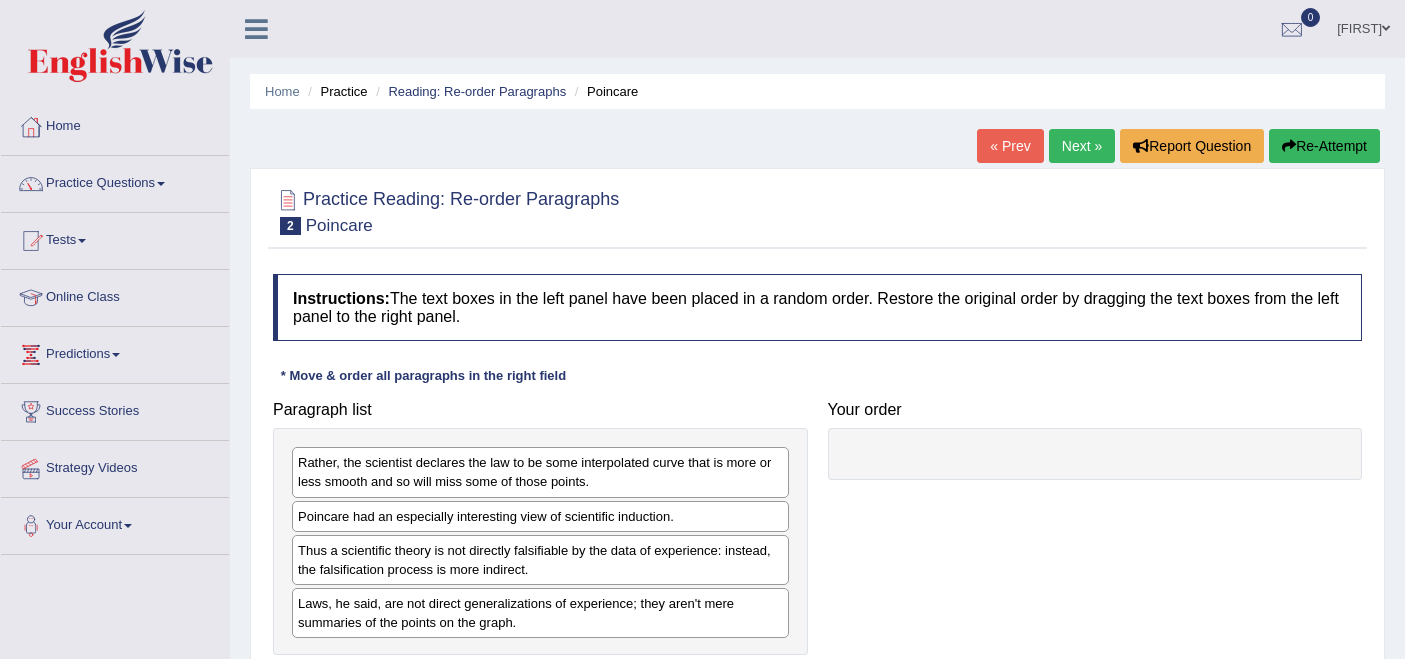scroll, scrollTop: 0, scrollLeft: 0, axis: both 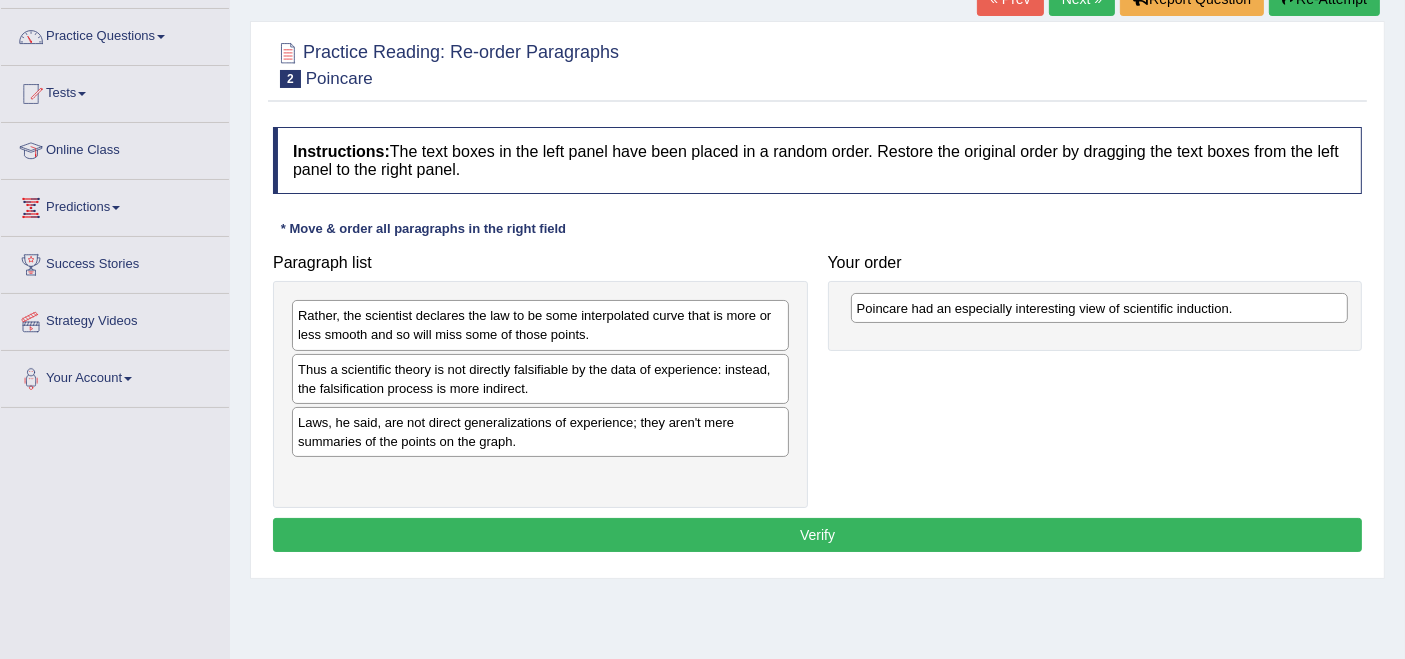 drag, startPoint x: 417, startPoint y: 370, endPoint x: 975, endPoint y: 310, distance: 561.21655 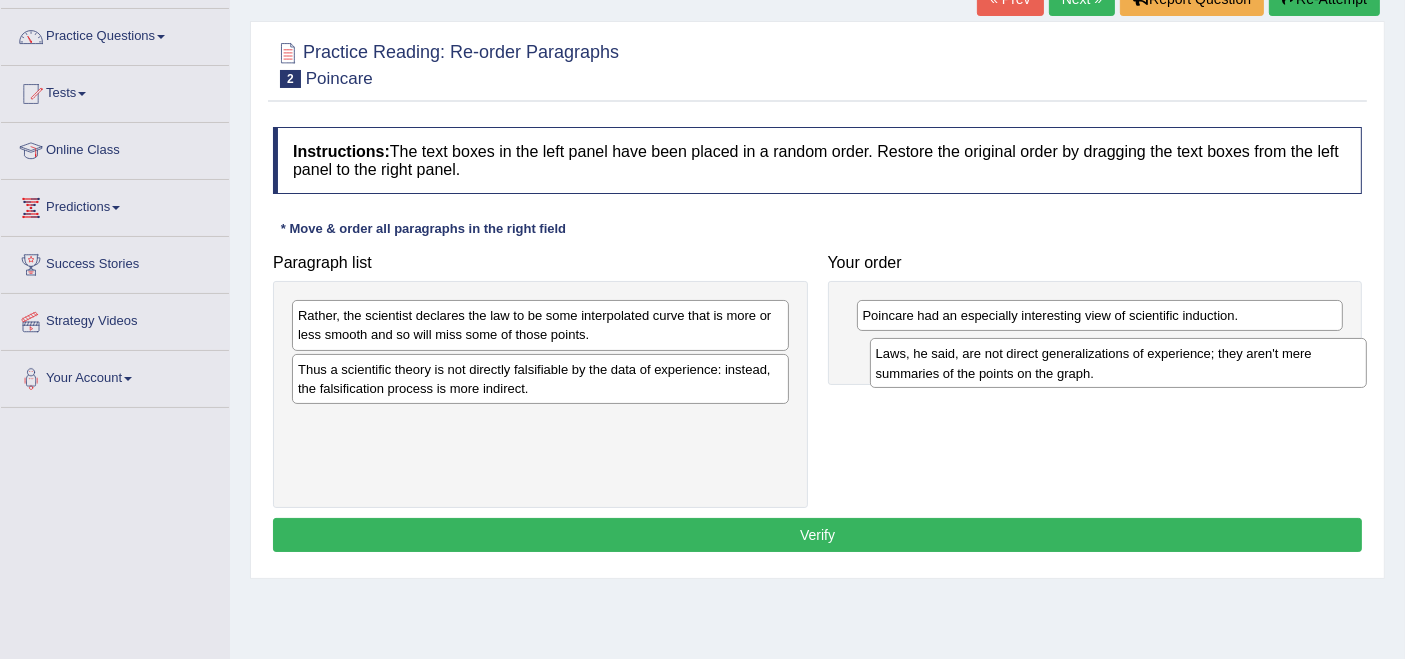 drag, startPoint x: 460, startPoint y: 424, endPoint x: 1037, endPoint y: 355, distance: 581.111 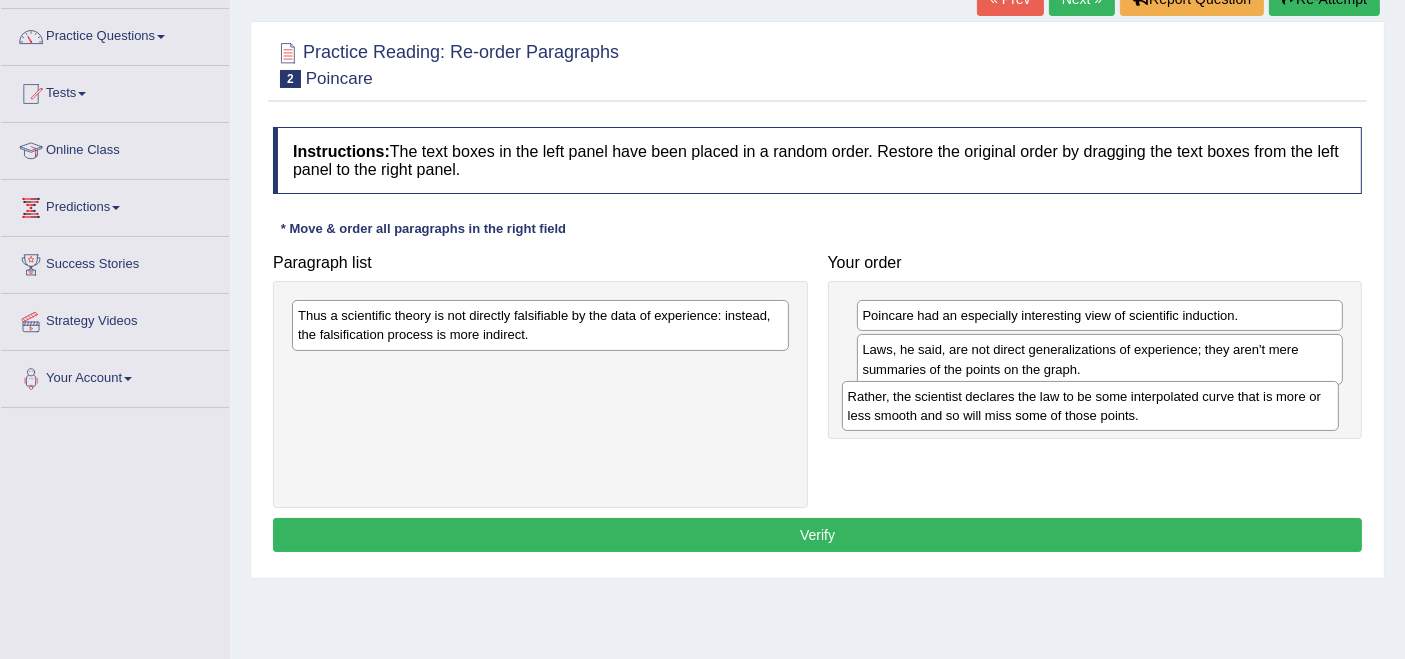 drag, startPoint x: 474, startPoint y: 337, endPoint x: 1032, endPoint y: 413, distance: 563.15186 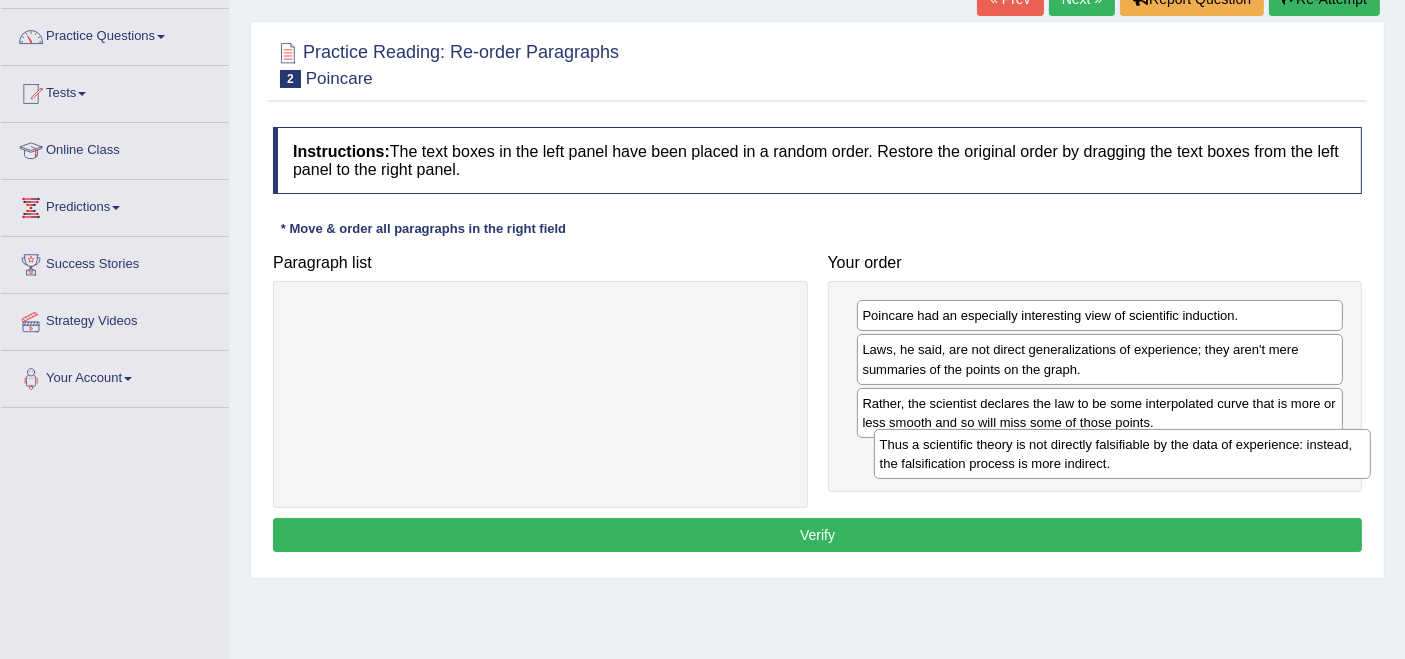 drag, startPoint x: 488, startPoint y: 321, endPoint x: 1070, endPoint y: 450, distance: 596.125 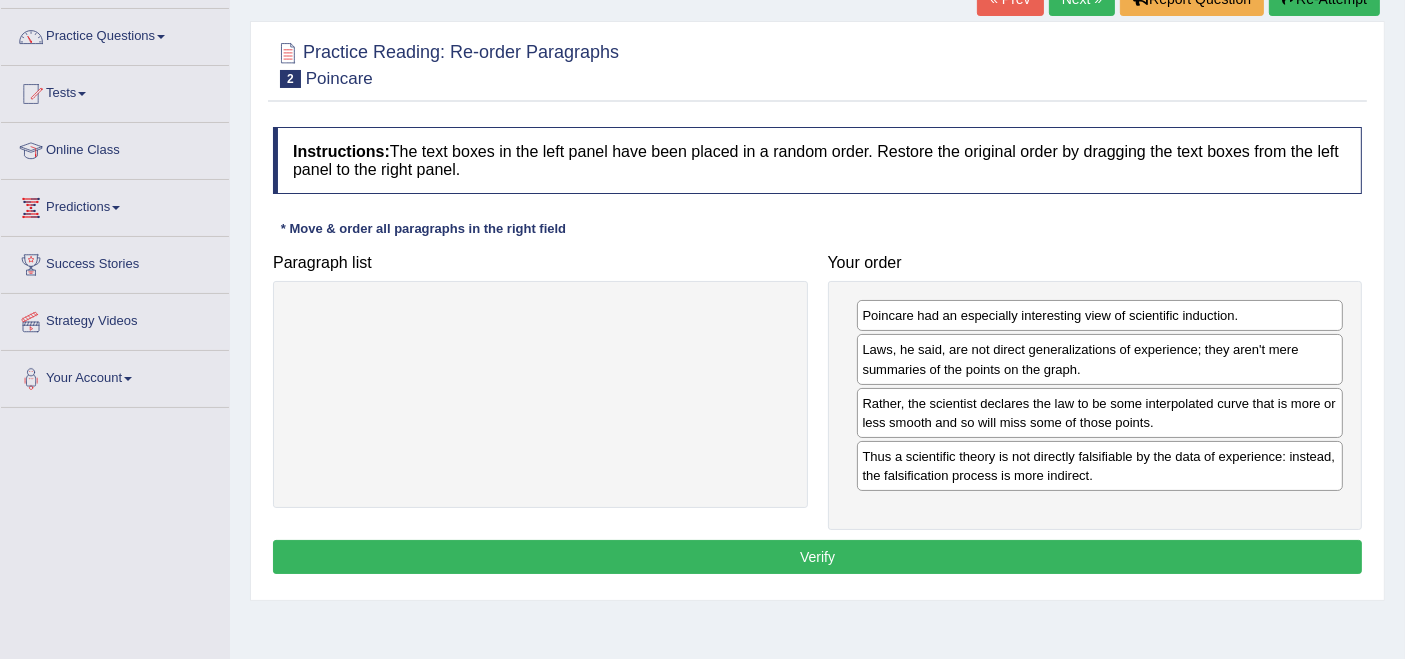 click on "Verify" at bounding box center [817, 557] 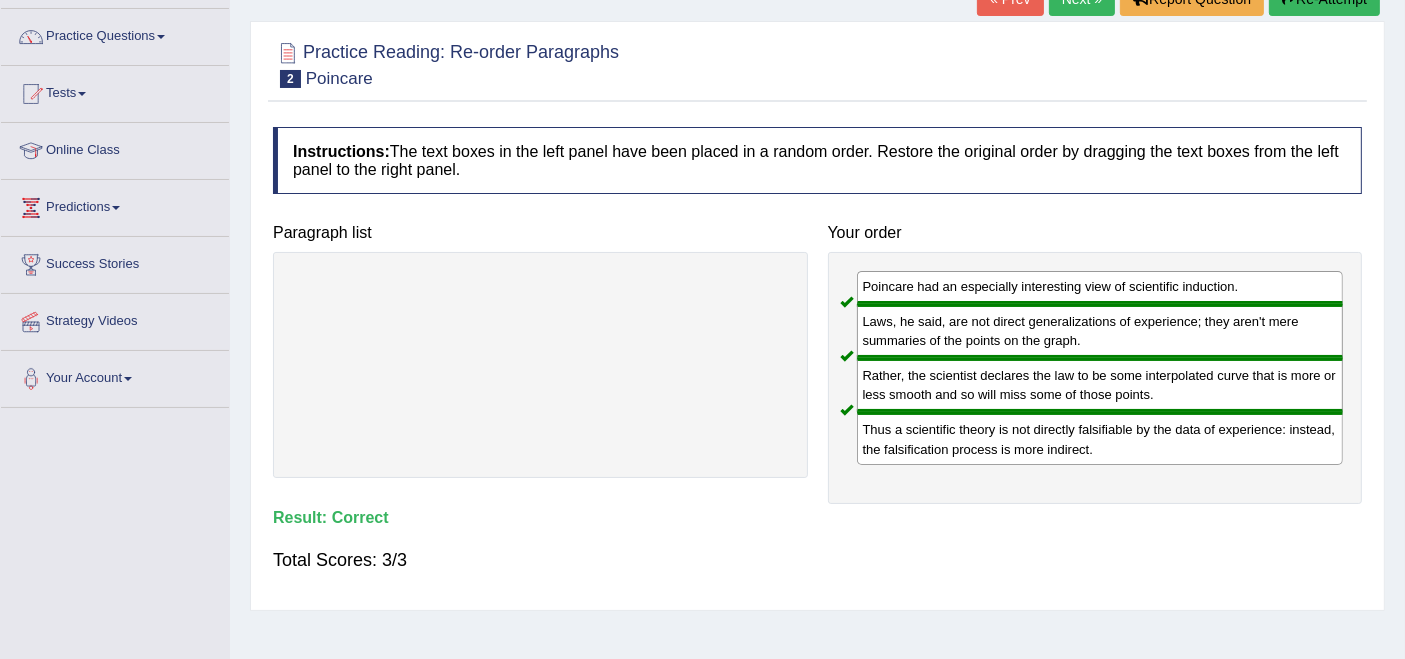 click on "Next »" at bounding box center (1082, -1) 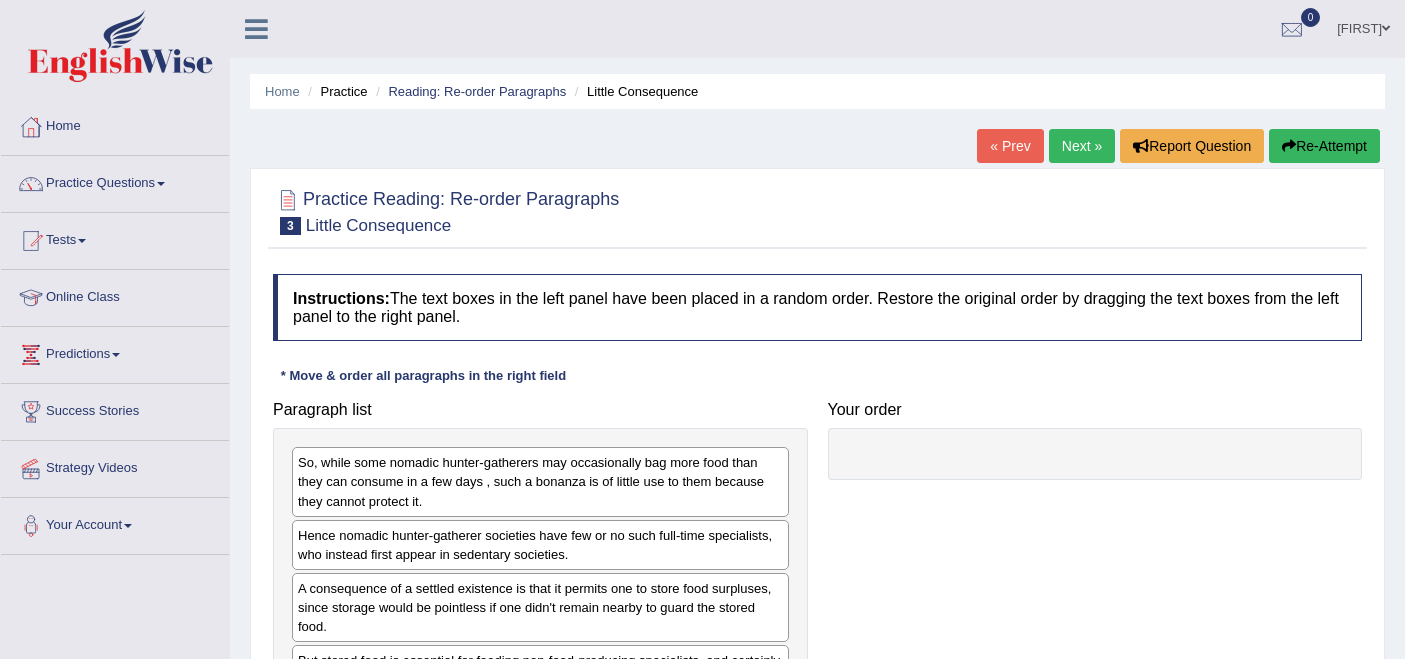 scroll, scrollTop: 0, scrollLeft: 0, axis: both 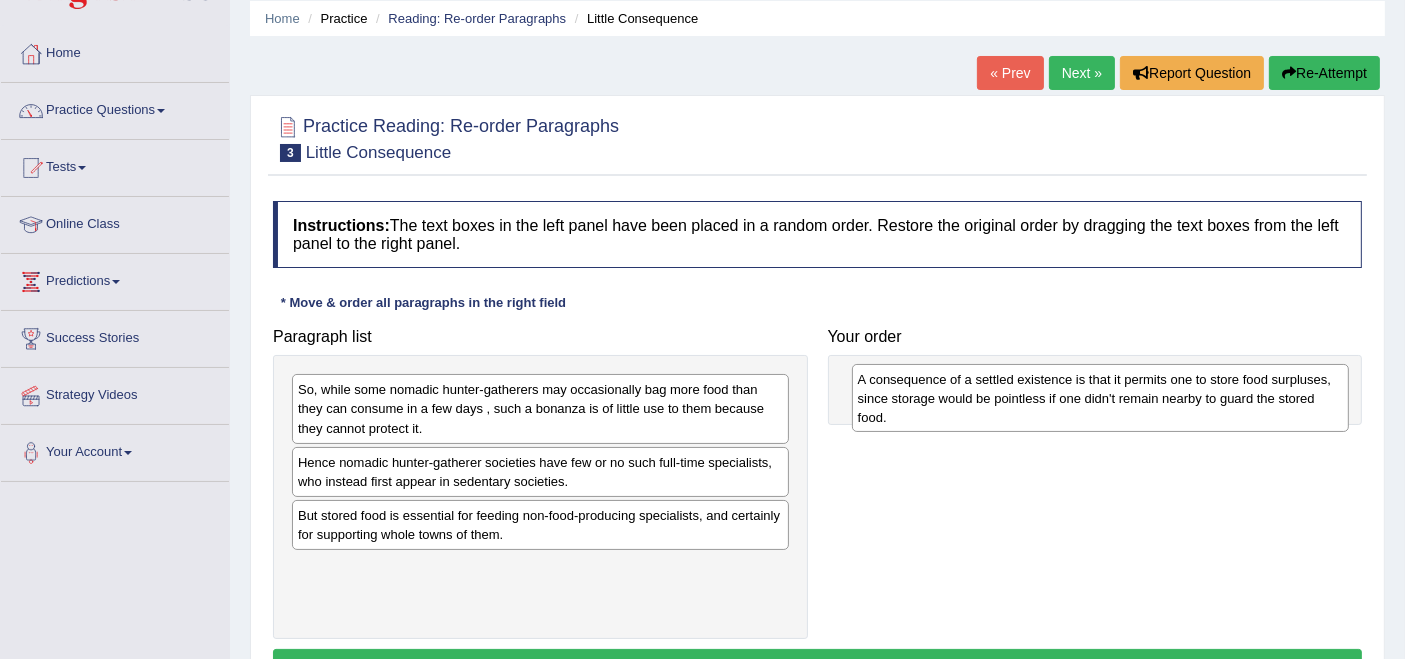 drag, startPoint x: 482, startPoint y: 527, endPoint x: 1042, endPoint y: 391, distance: 576.2777 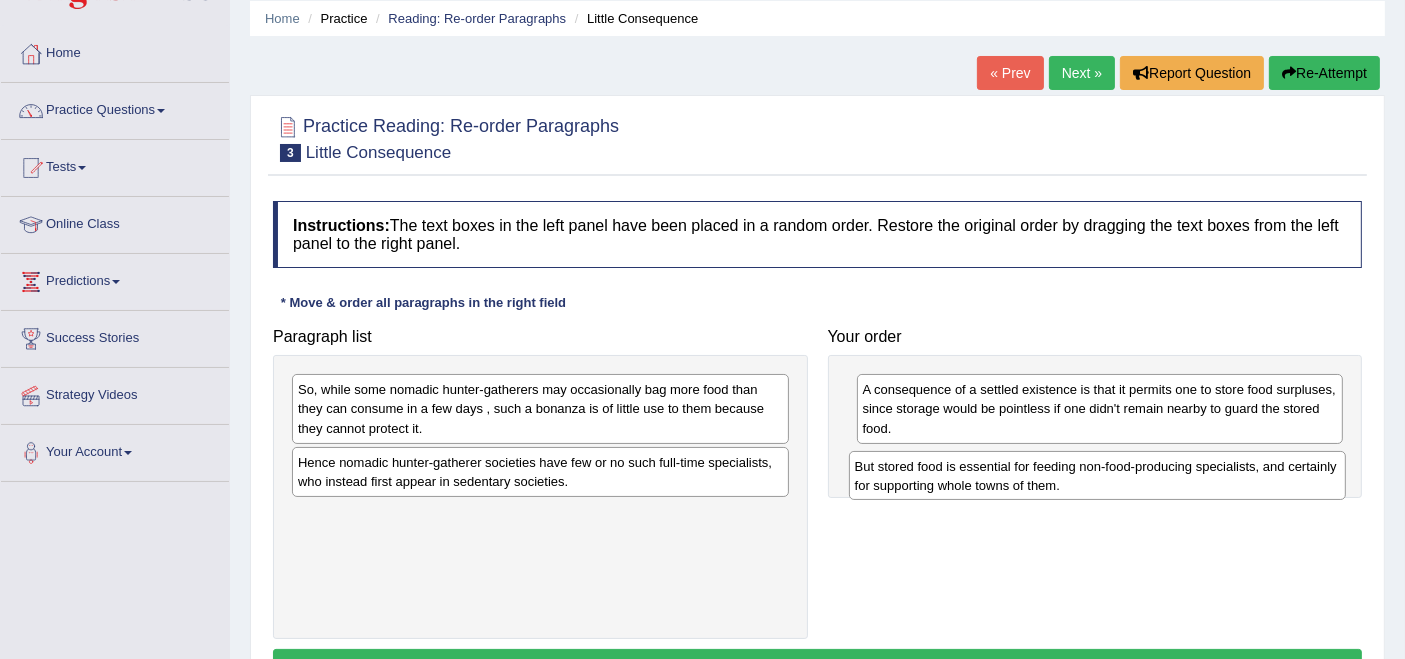 drag, startPoint x: 517, startPoint y: 518, endPoint x: 1074, endPoint y: 470, distance: 559.0644 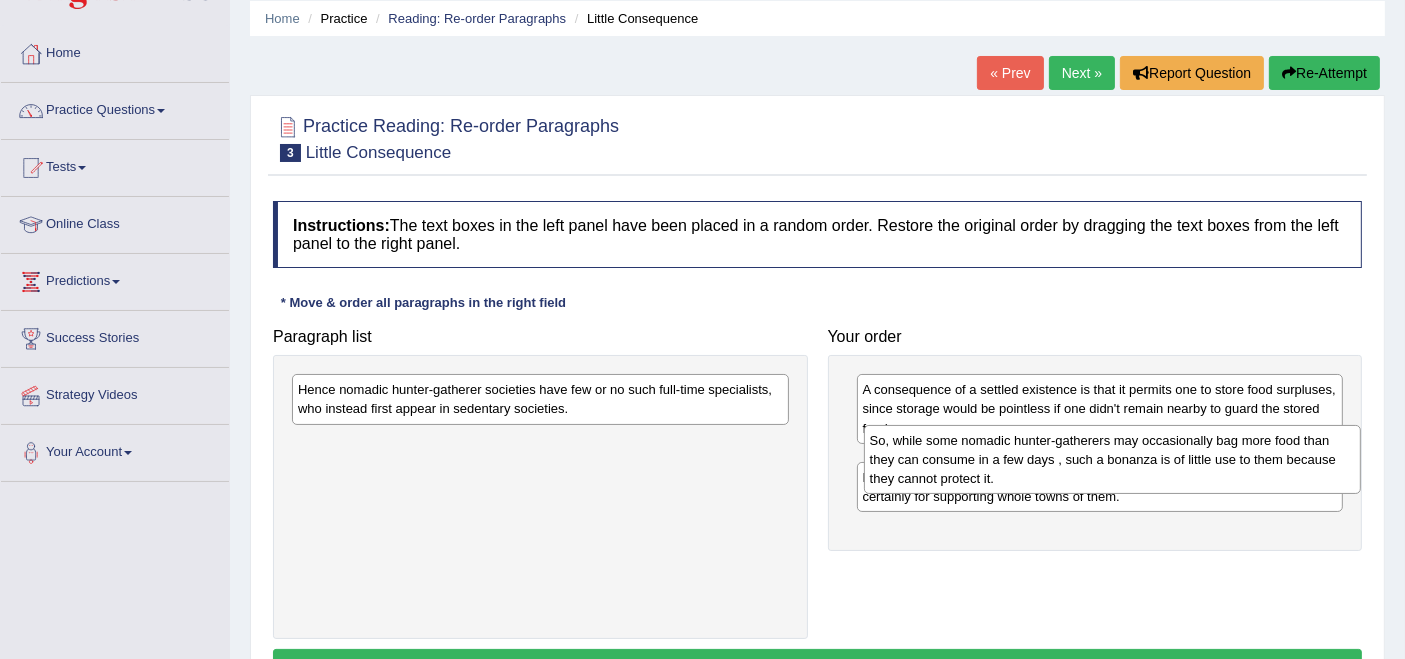 drag, startPoint x: 400, startPoint y: 408, endPoint x: 969, endPoint y: 457, distance: 571.10596 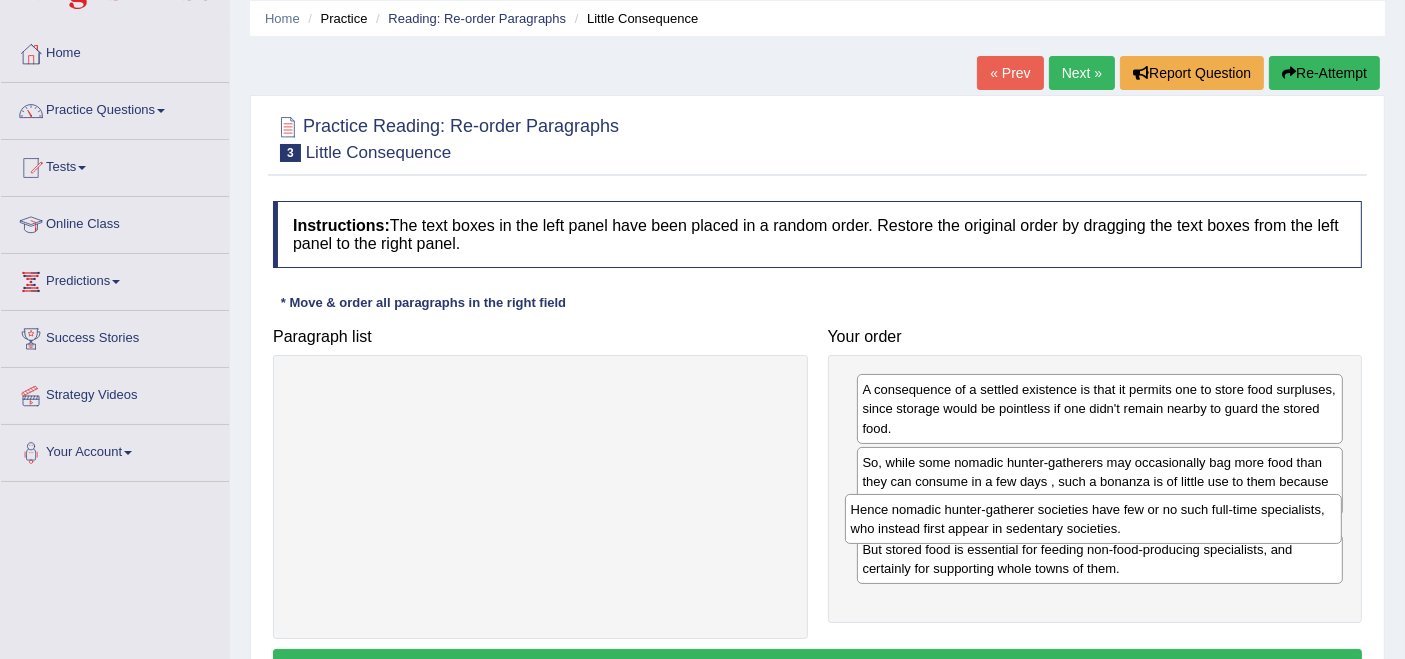 drag, startPoint x: 591, startPoint y: 408, endPoint x: 1144, endPoint y: 528, distance: 565.8701 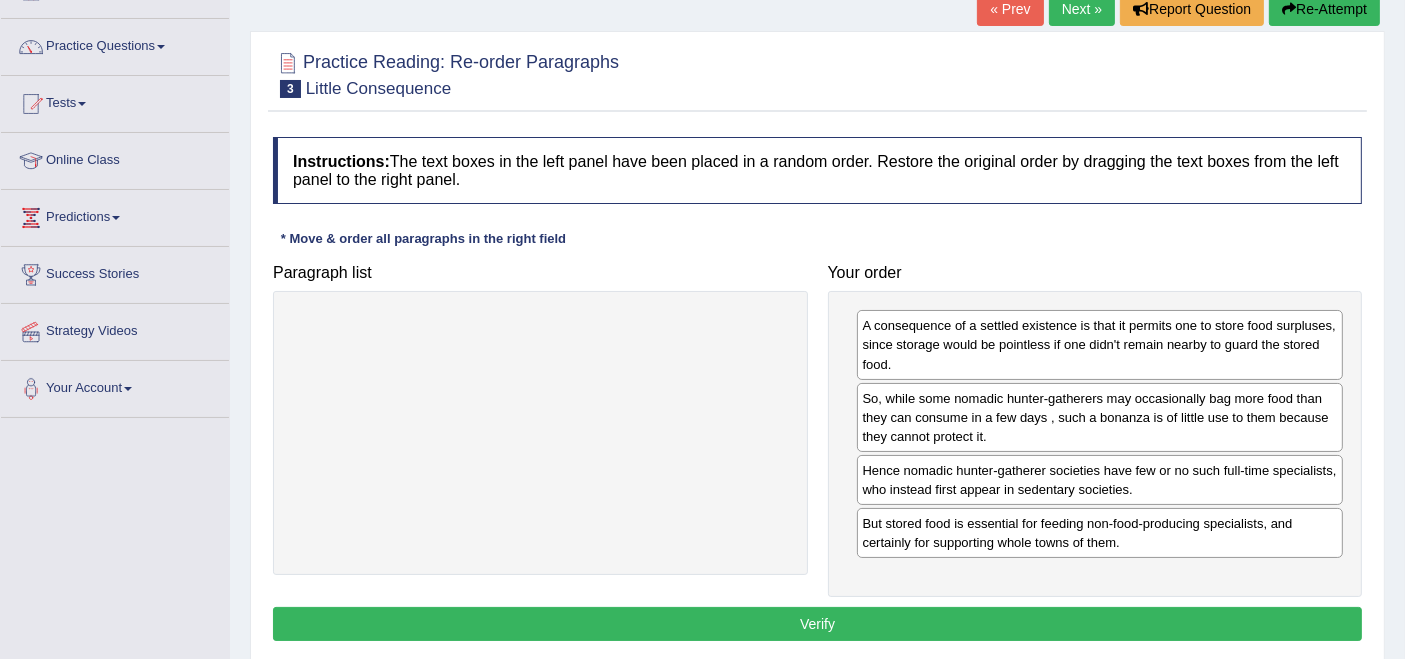 scroll, scrollTop: 140, scrollLeft: 0, axis: vertical 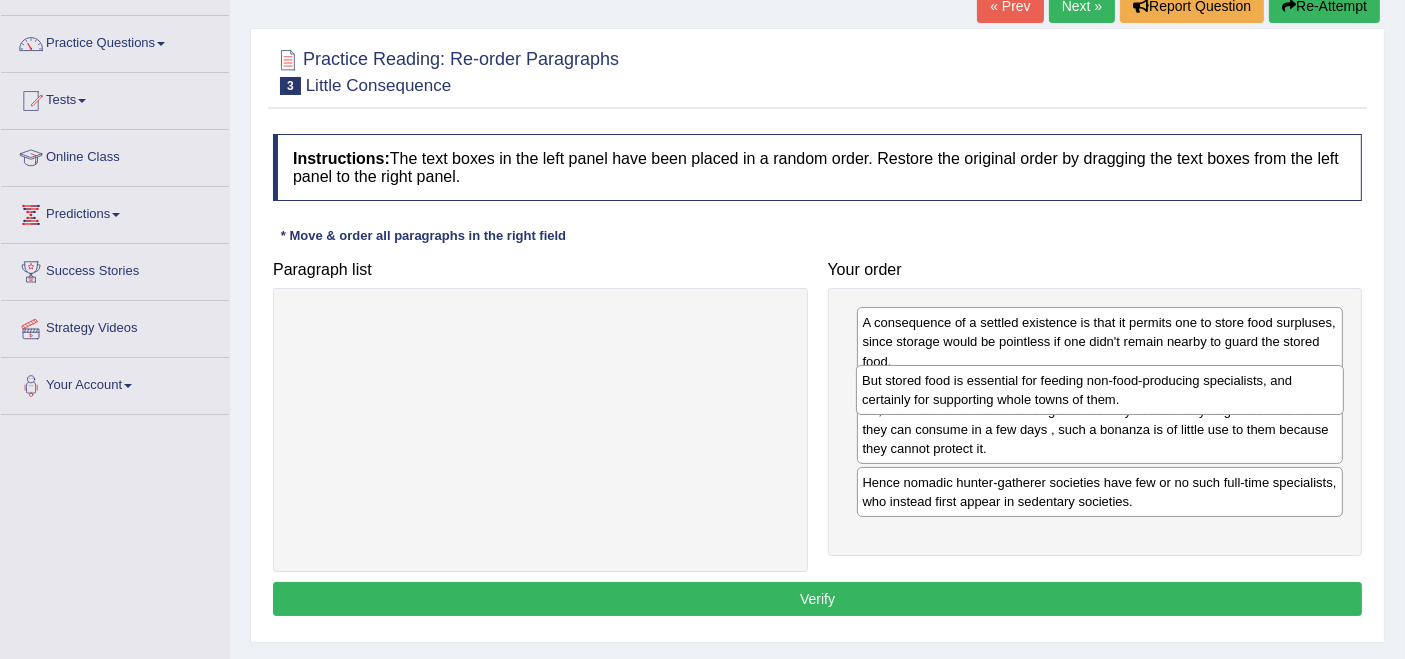 drag, startPoint x: 1031, startPoint y: 525, endPoint x: 1031, endPoint y: 388, distance: 137 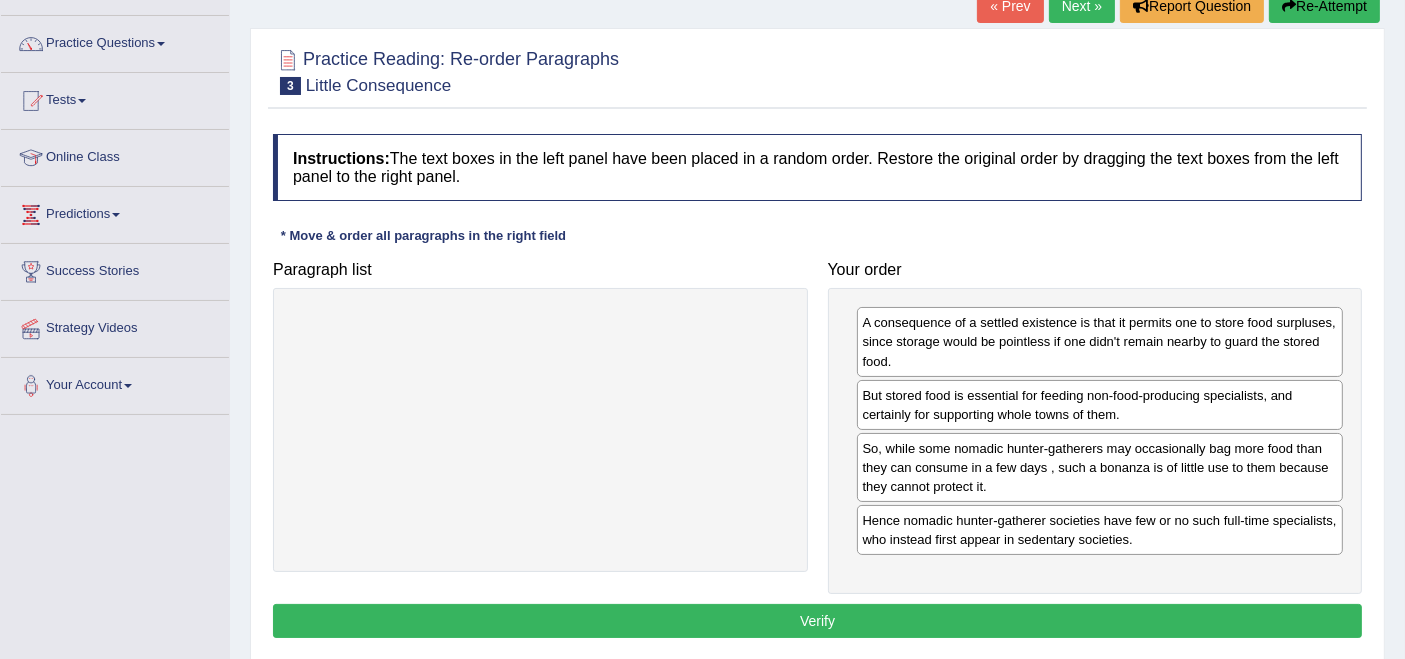 click on "Verify" at bounding box center (817, 621) 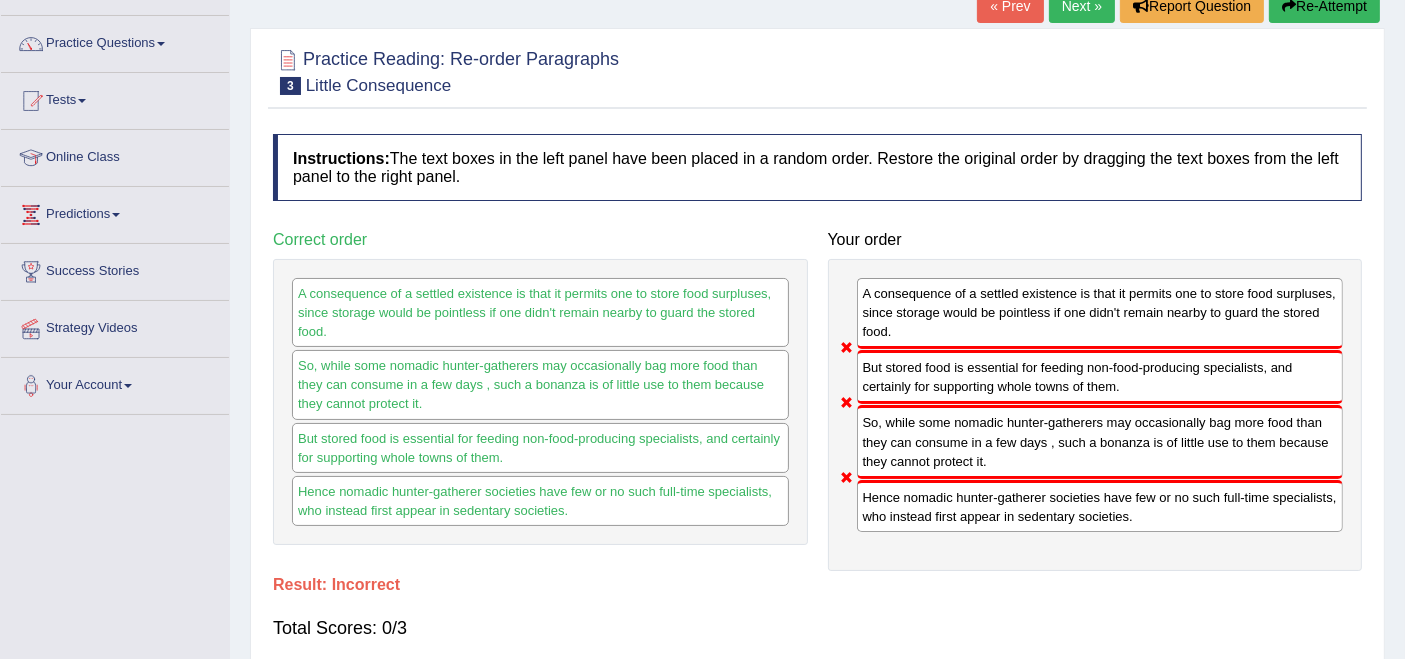 scroll, scrollTop: 0, scrollLeft: 0, axis: both 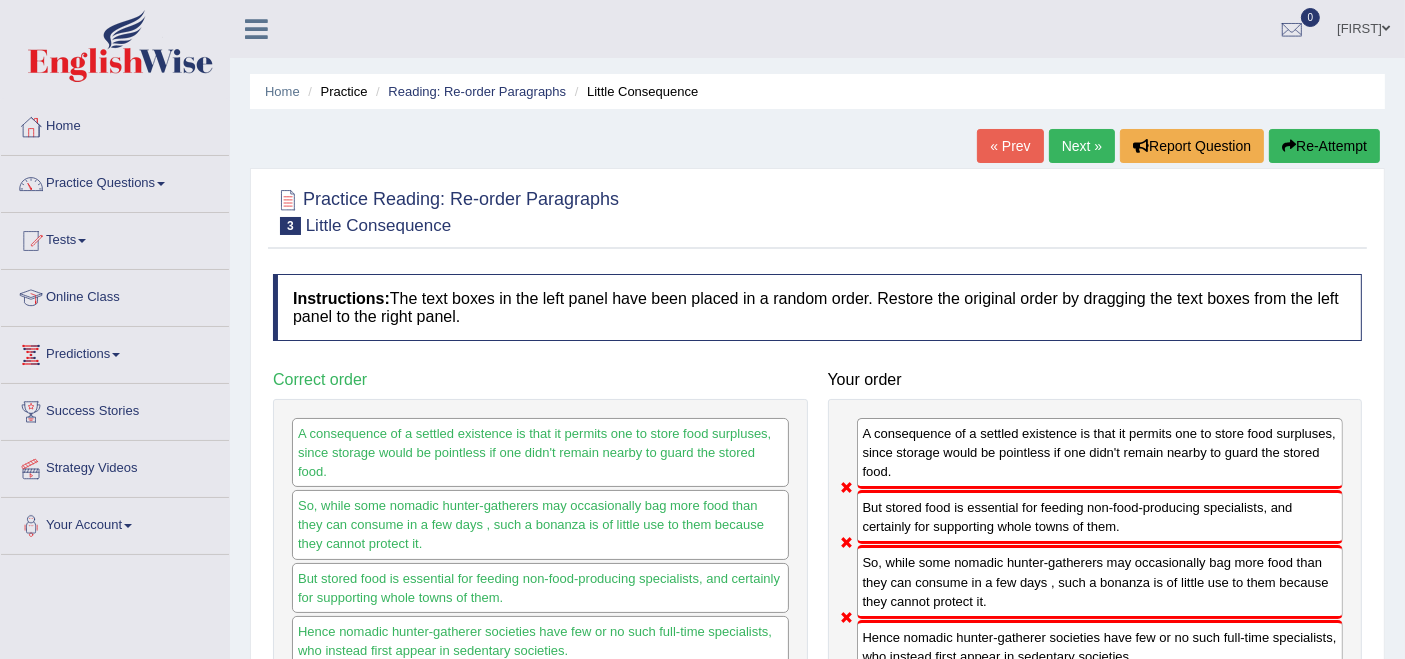 click on "Next »" at bounding box center [1082, 146] 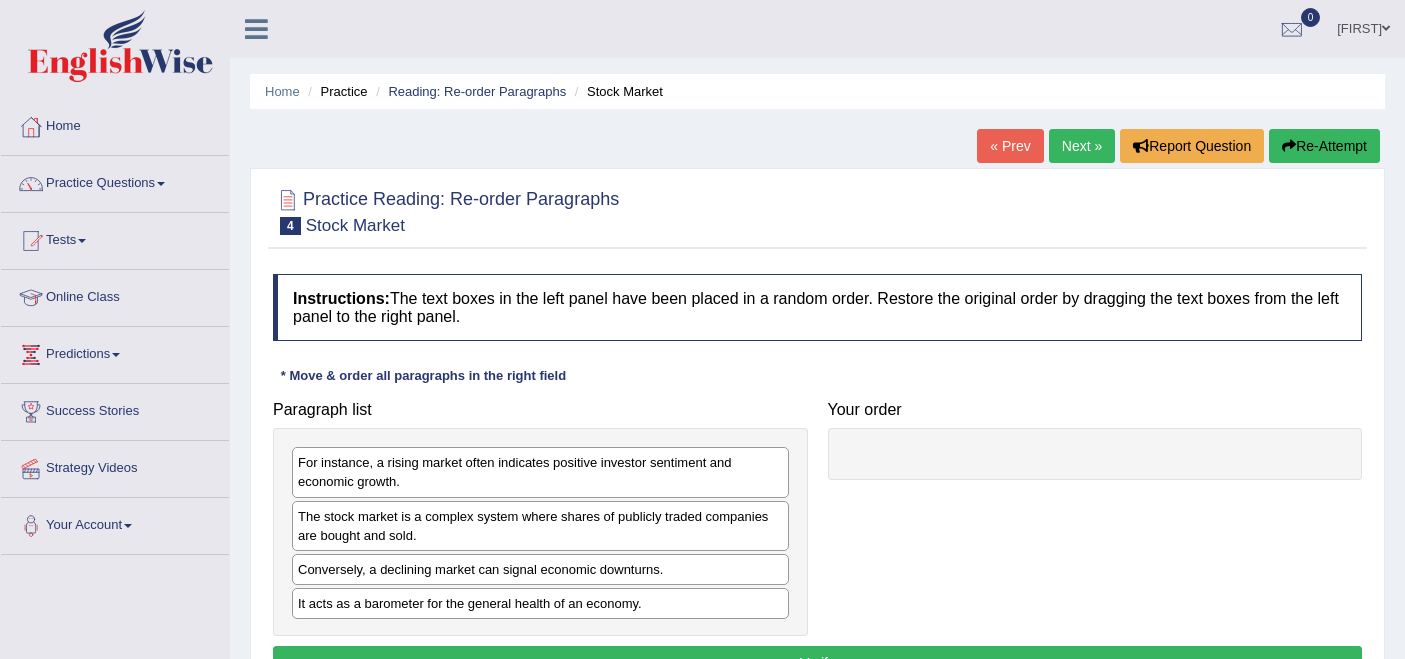 scroll, scrollTop: 0, scrollLeft: 0, axis: both 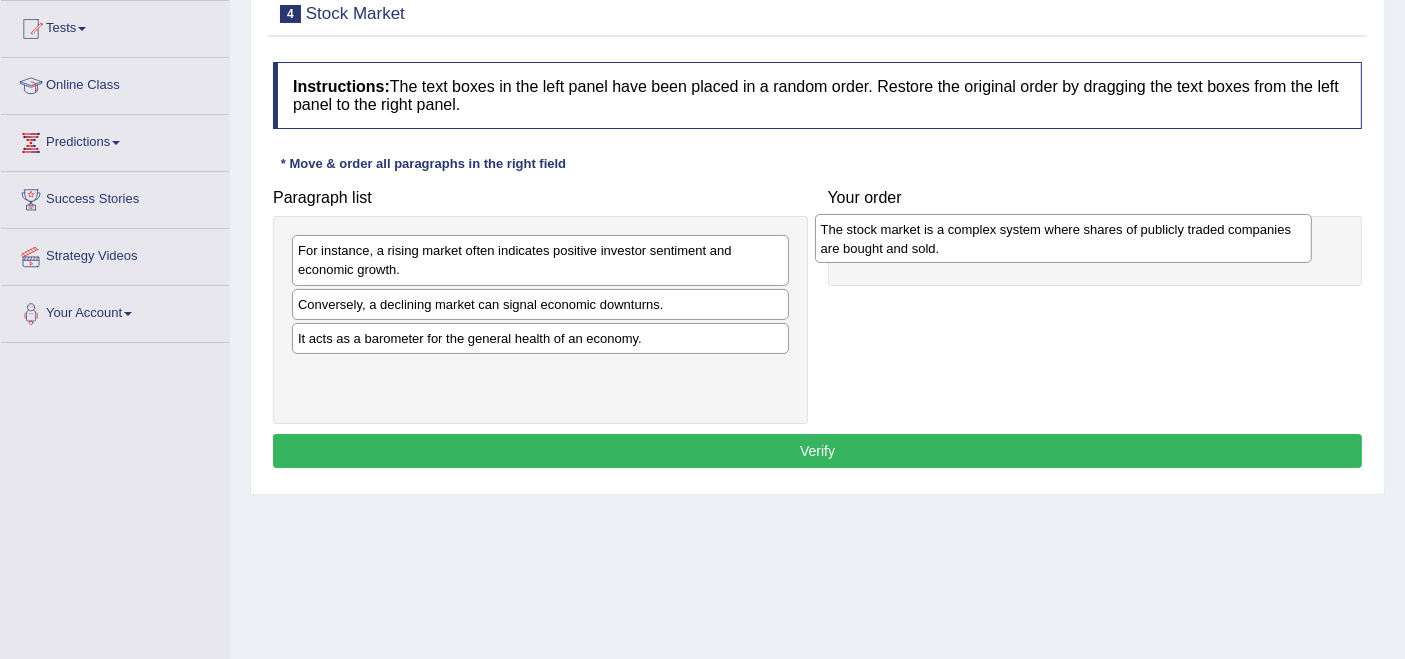 drag, startPoint x: 448, startPoint y: 311, endPoint x: 971, endPoint y: 237, distance: 528.2092 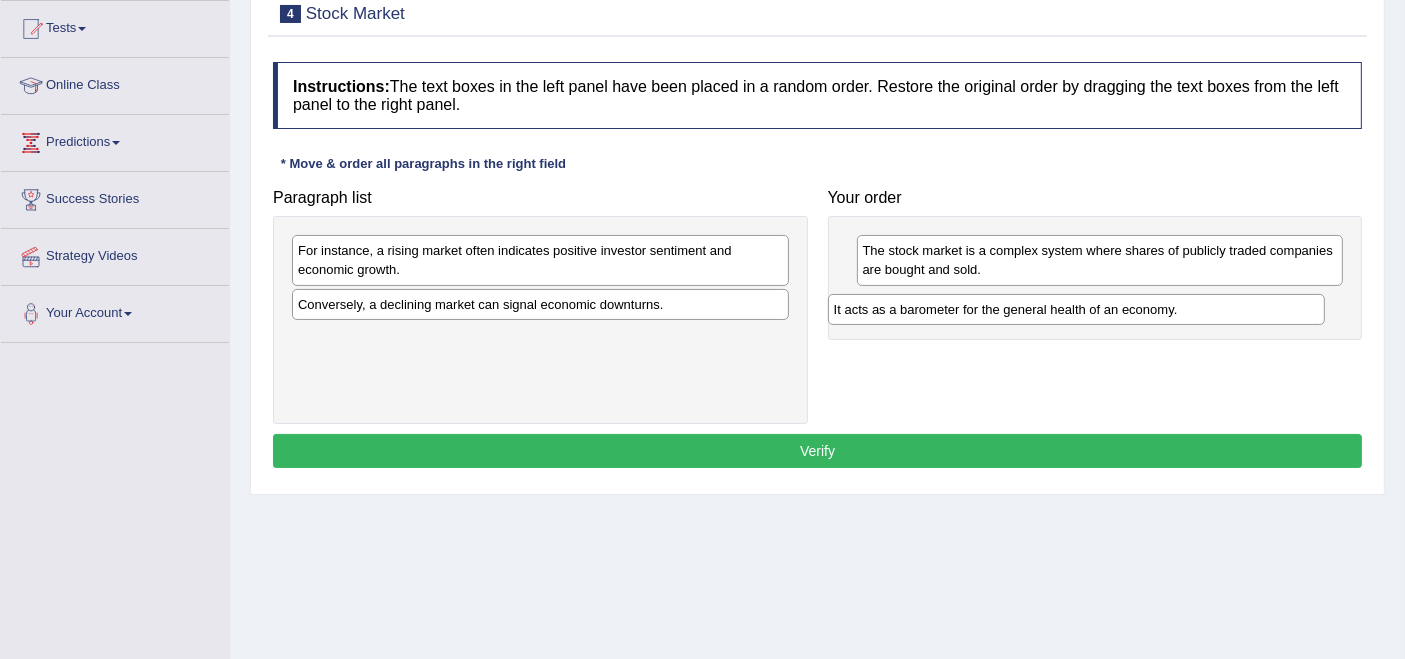 drag, startPoint x: 580, startPoint y: 344, endPoint x: 1117, endPoint y: 318, distance: 537.629 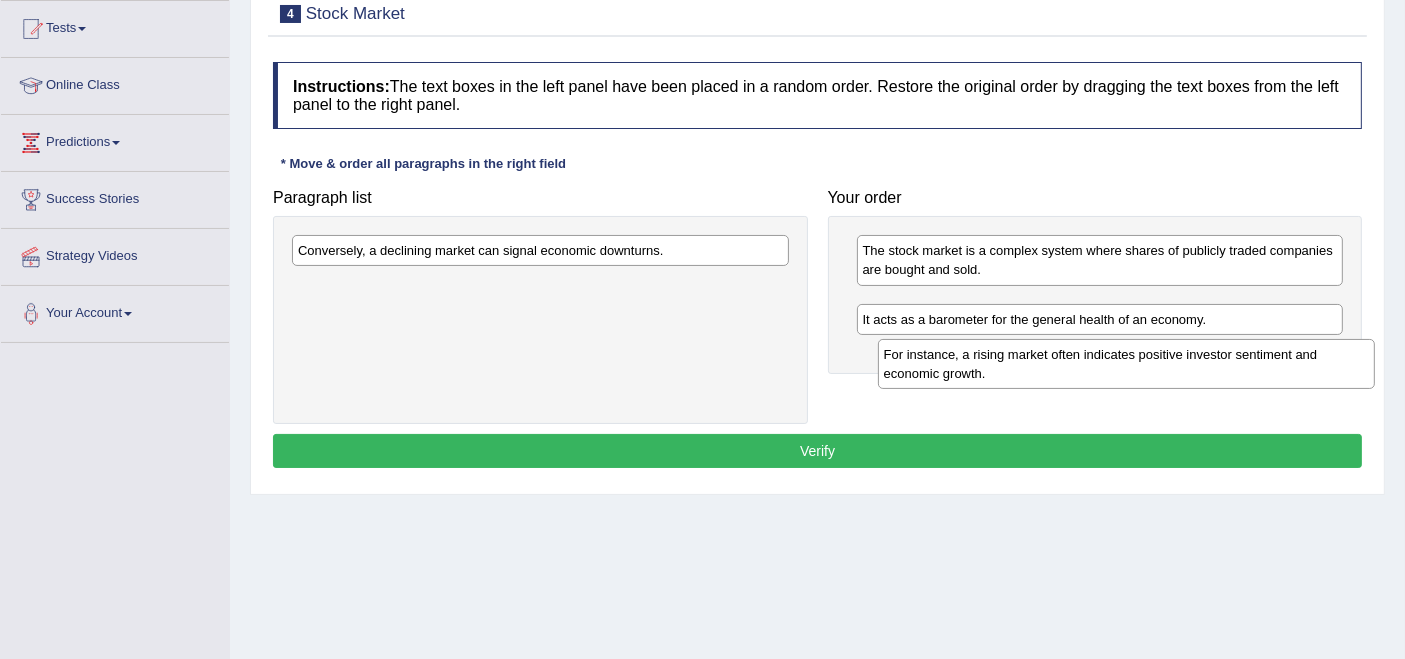 drag, startPoint x: 433, startPoint y: 268, endPoint x: 1008, endPoint y: 376, distance: 585.0547 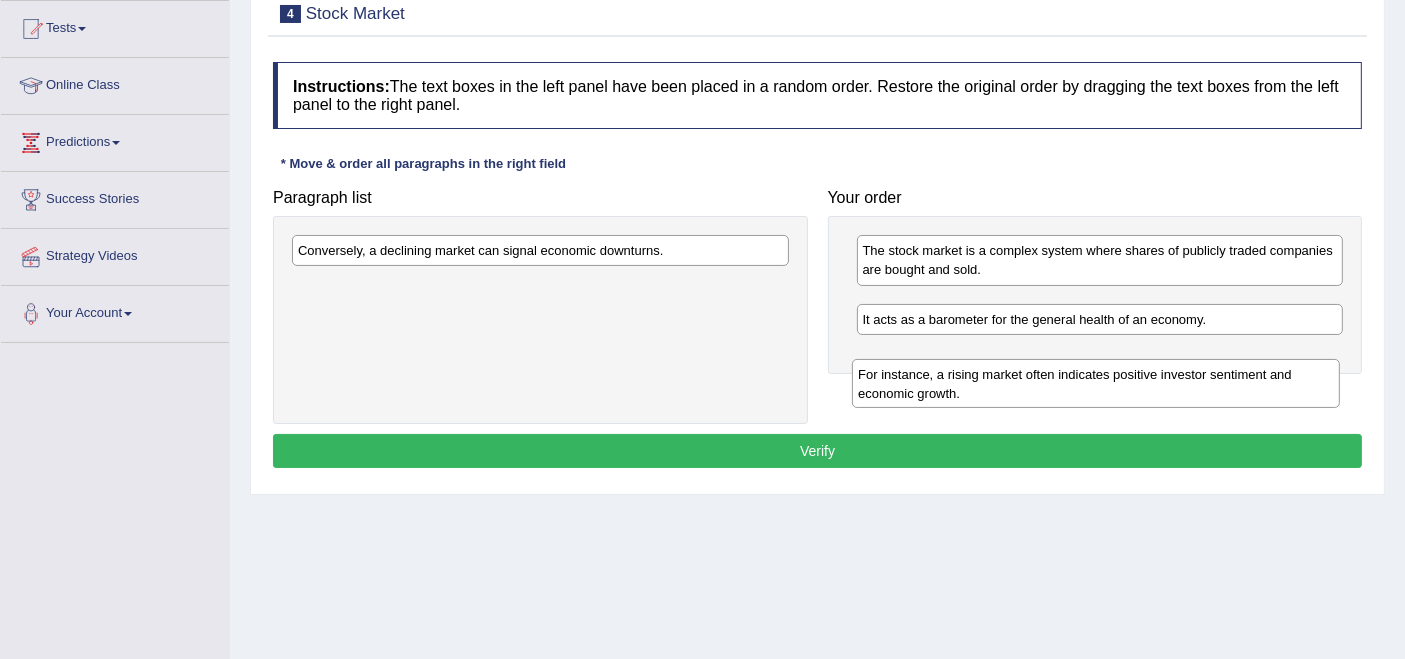drag, startPoint x: 1034, startPoint y: 315, endPoint x: 1029, endPoint y: 385, distance: 70.178345 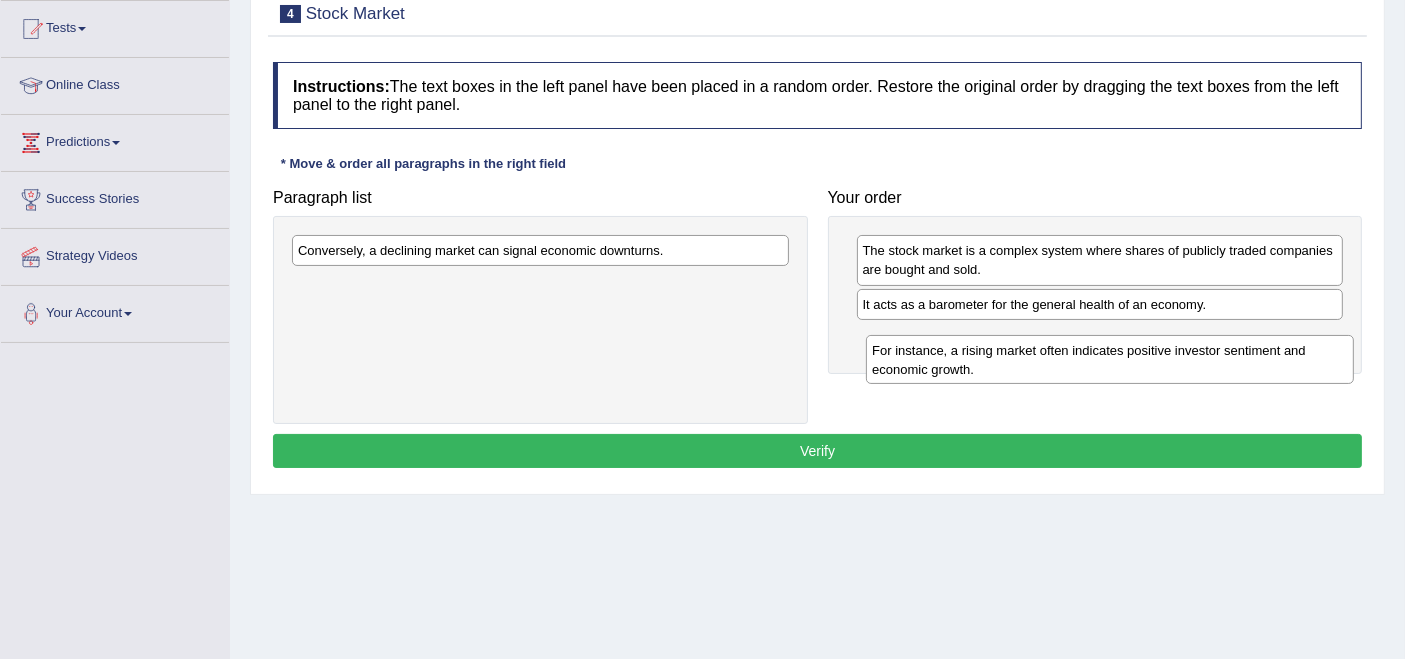 drag, startPoint x: 1012, startPoint y: 310, endPoint x: 1022, endPoint y: 358, distance: 49.0306 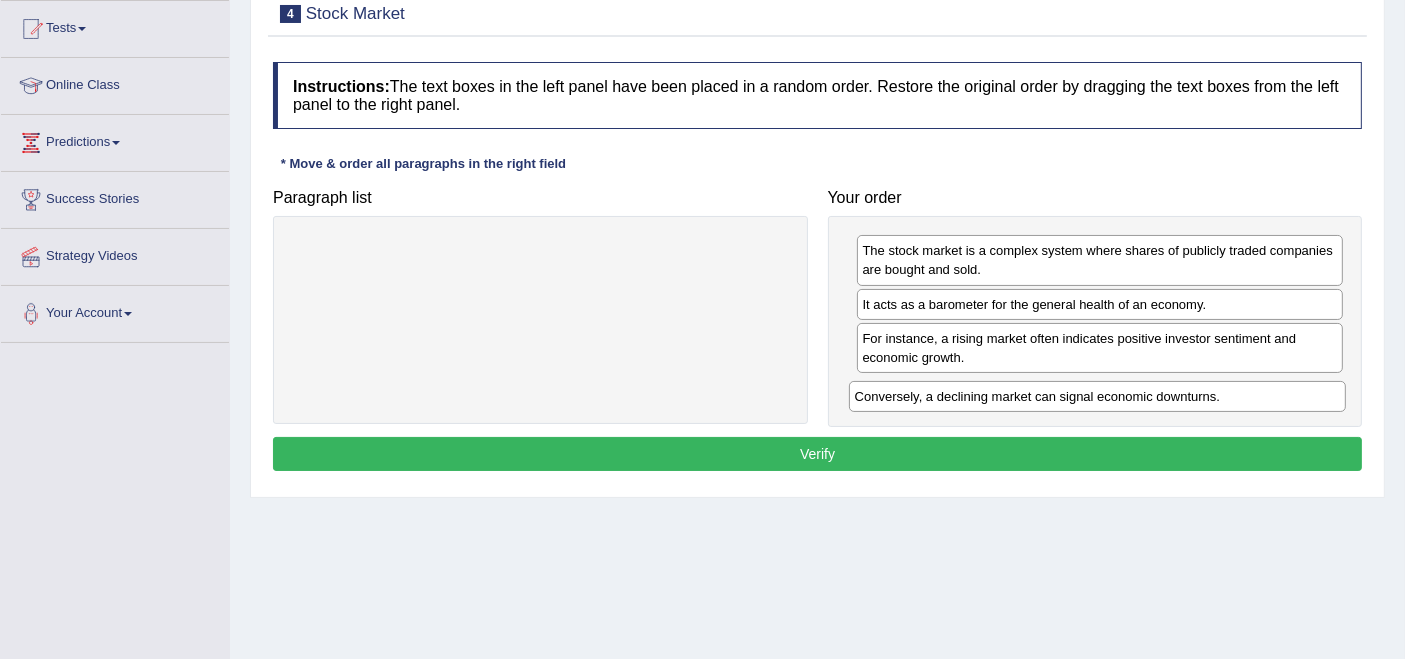 drag, startPoint x: 525, startPoint y: 247, endPoint x: 1082, endPoint y: 393, distance: 575.81683 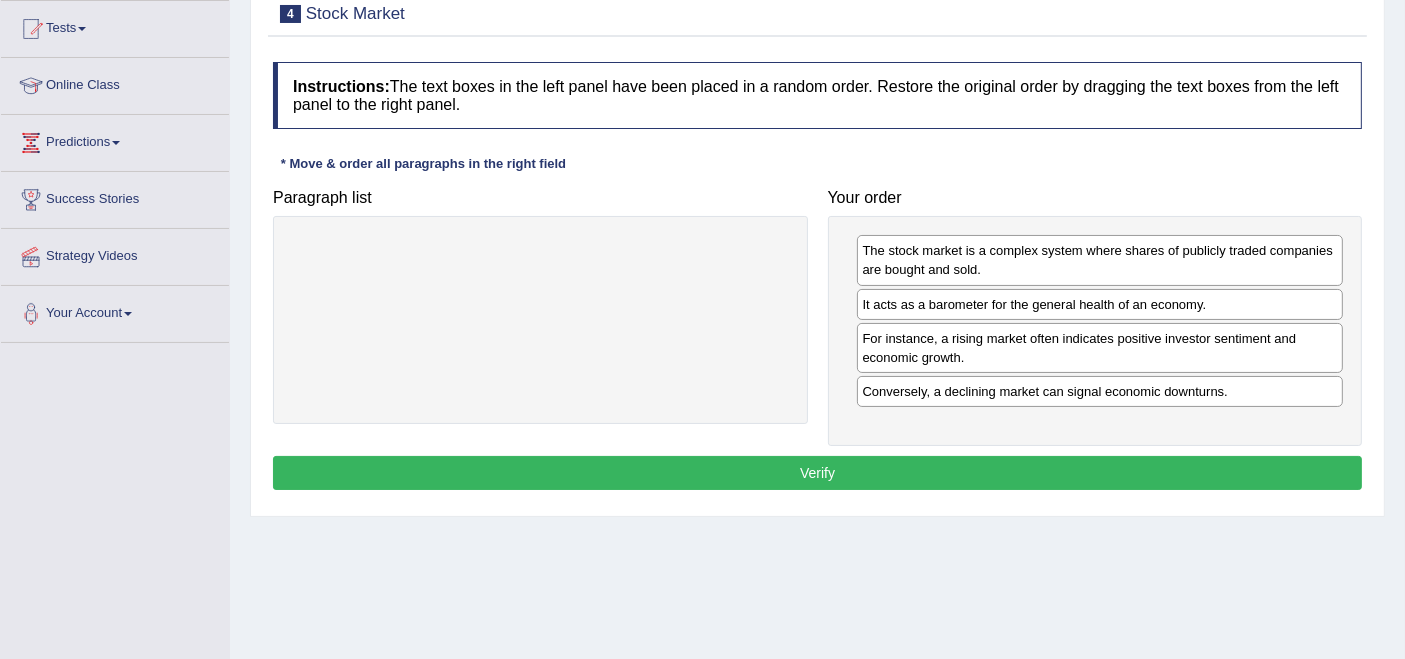 click on "Verify" at bounding box center [817, 473] 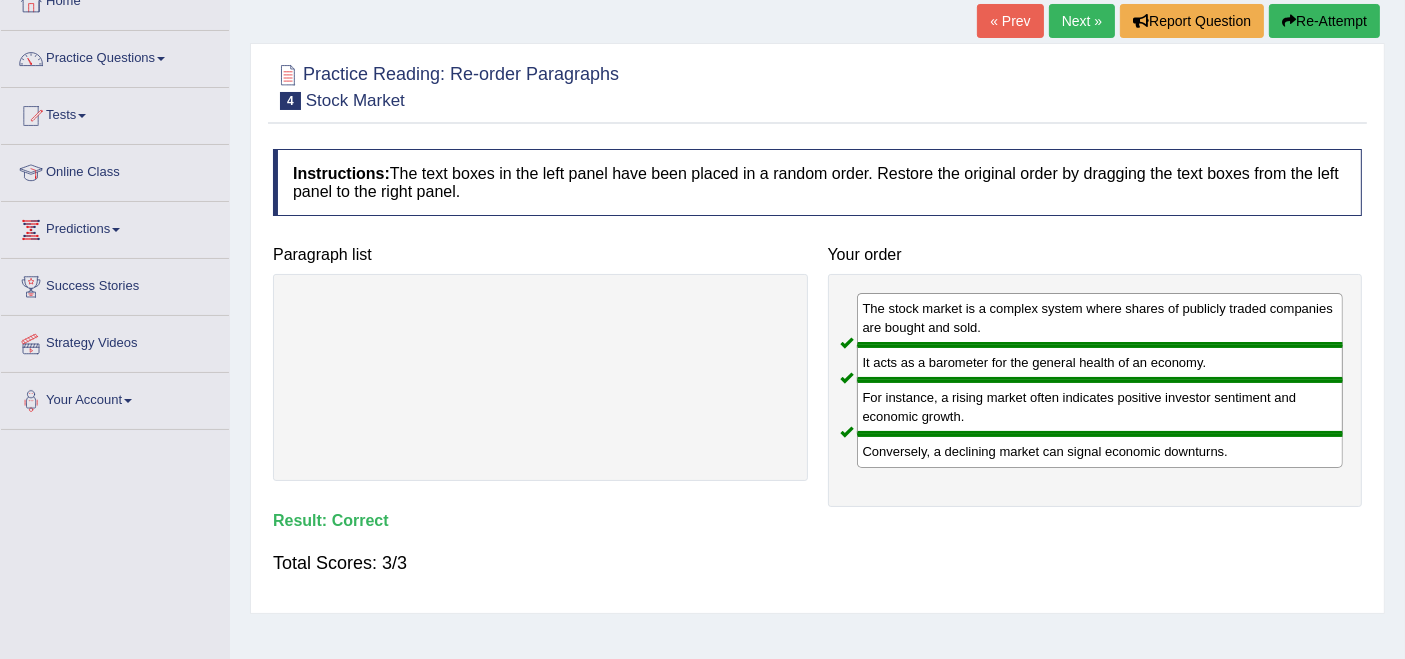 scroll, scrollTop: 117, scrollLeft: 0, axis: vertical 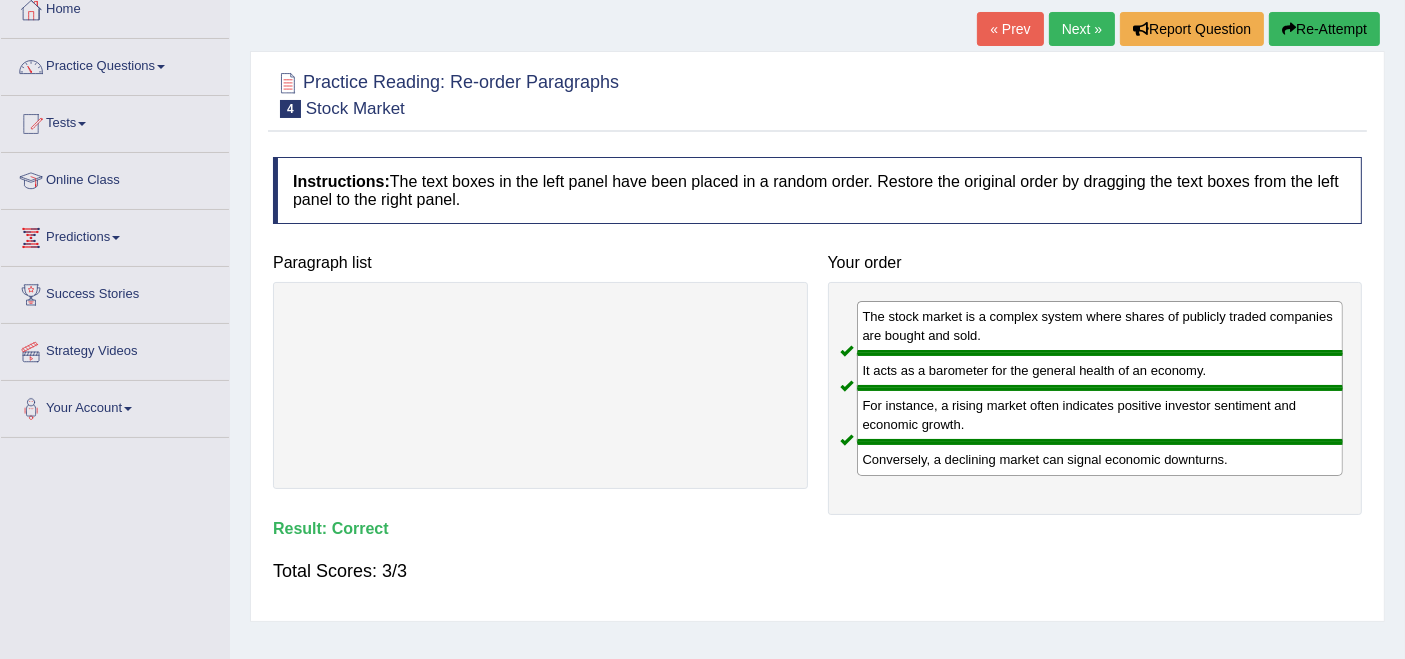 click on "Next »" at bounding box center (1082, 29) 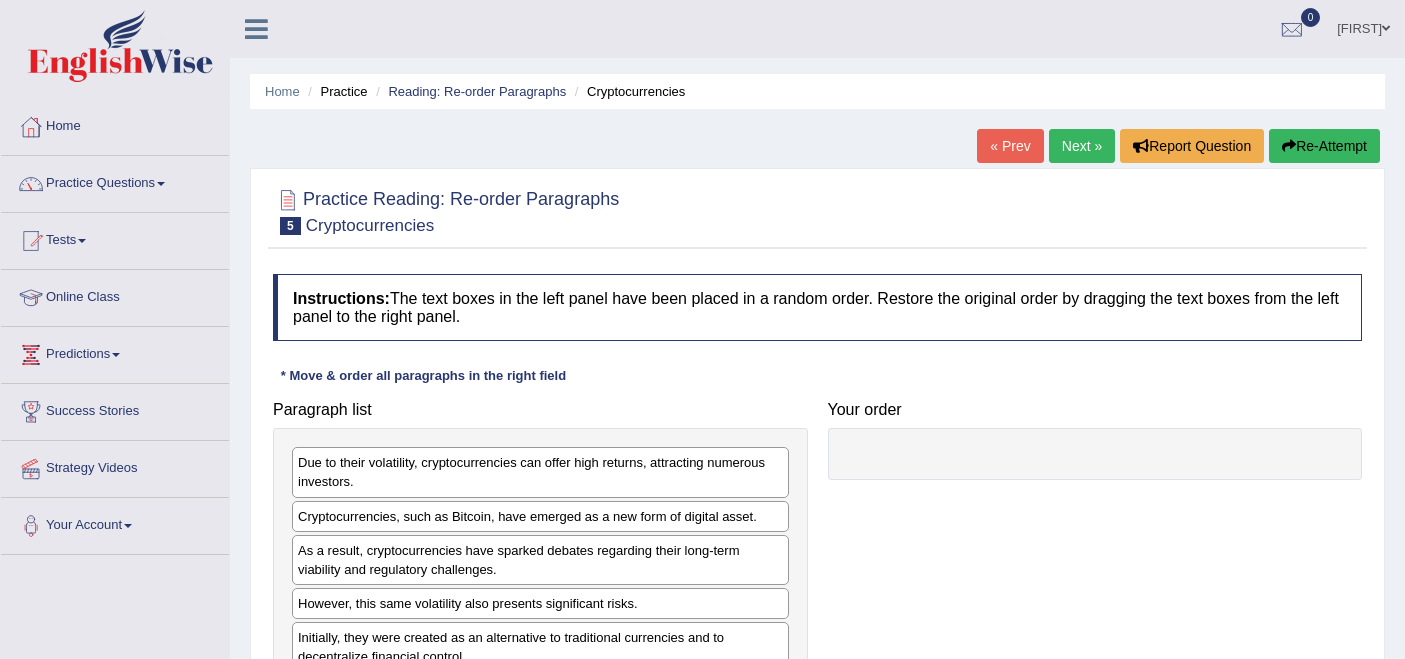 scroll, scrollTop: 0, scrollLeft: 0, axis: both 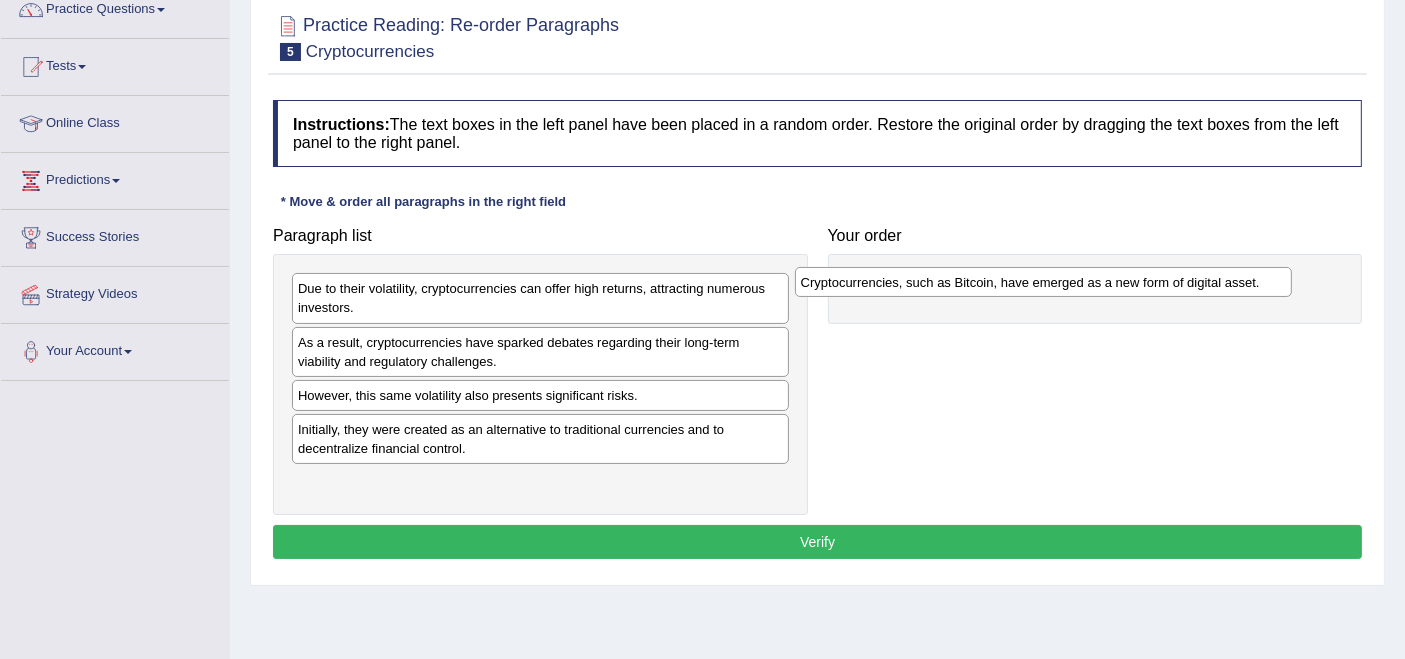 drag, startPoint x: 508, startPoint y: 341, endPoint x: 1034, endPoint y: 282, distance: 529.2986 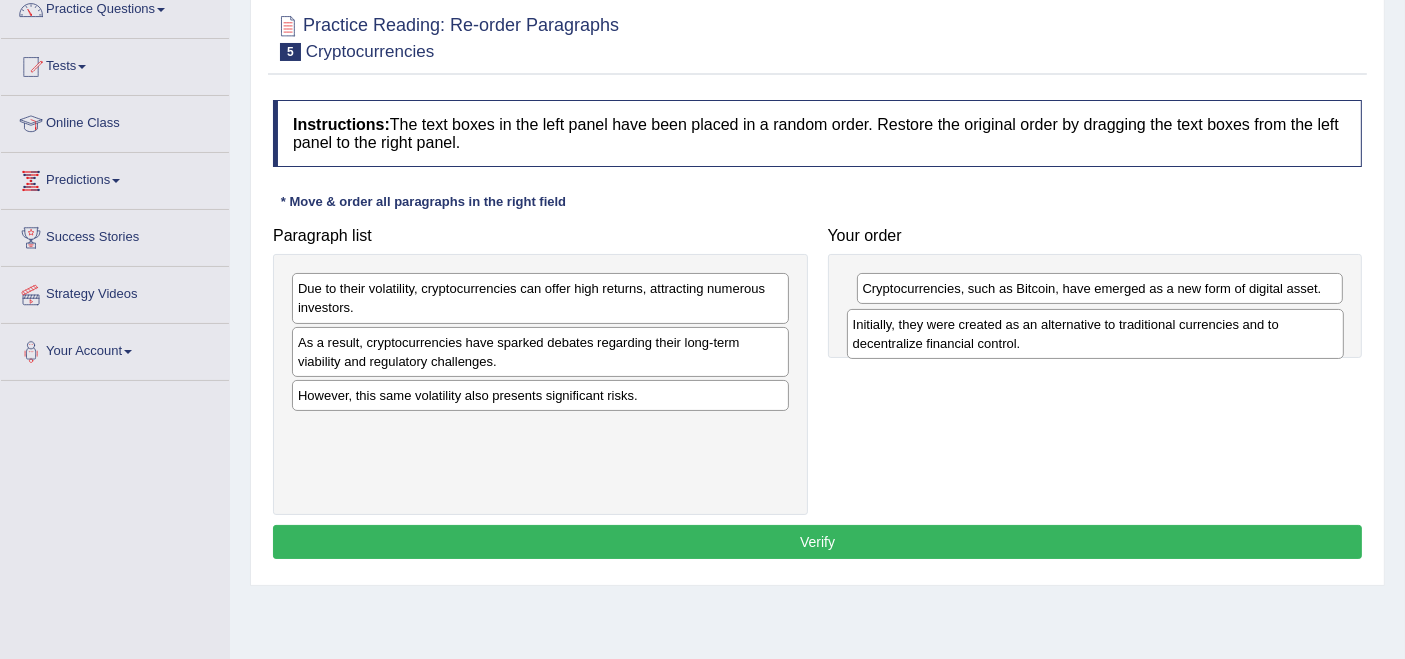 drag, startPoint x: 399, startPoint y: 432, endPoint x: 955, endPoint y: 327, distance: 565.8277 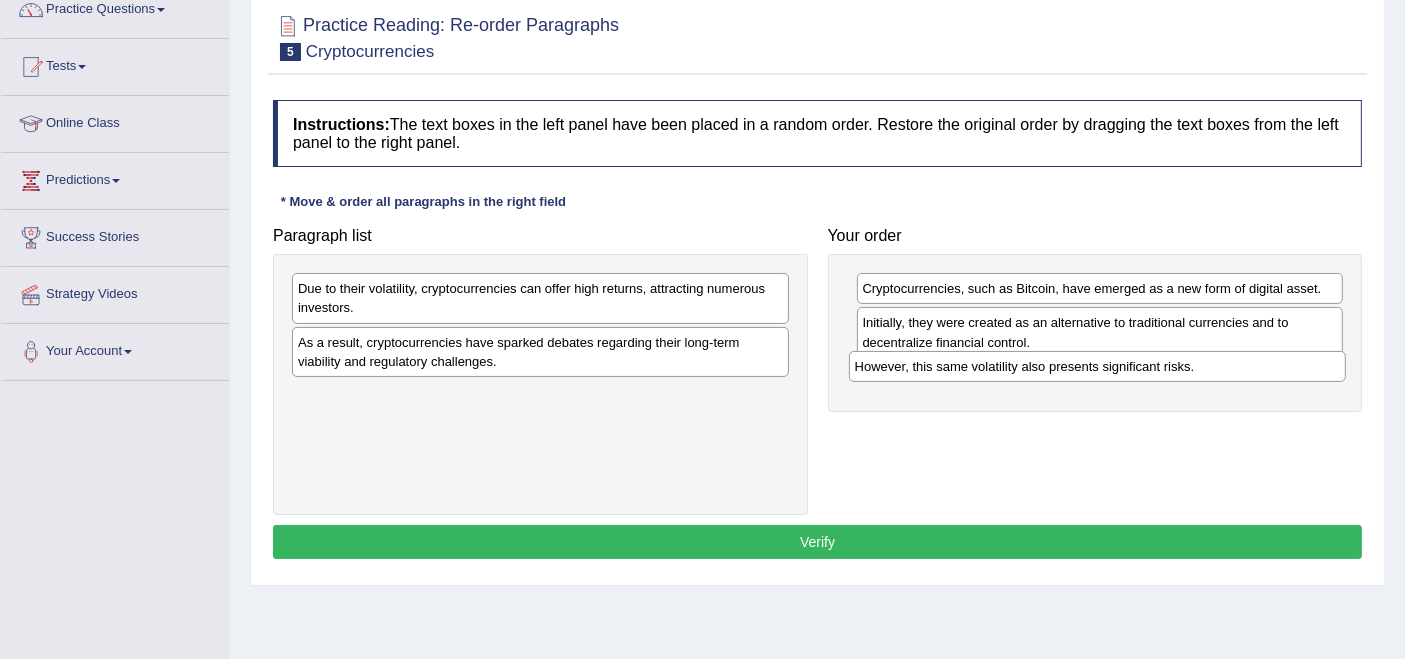 drag, startPoint x: 473, startPoint y: 401, endPoint x: 1028, endPoint y: 374, distance: 555.6564 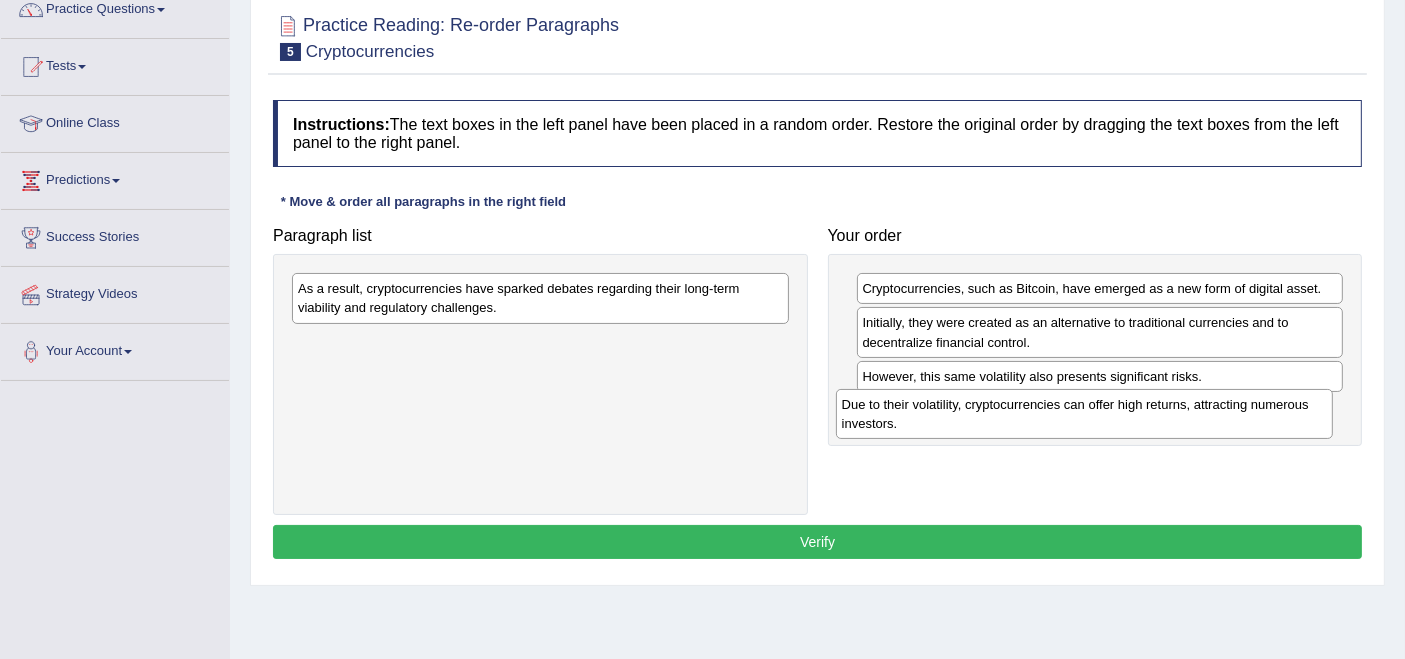 drag, startPoint x: 627, startPoint y: 301, endPoint x: 1181, endPoint y: 418, distance: 566.2199 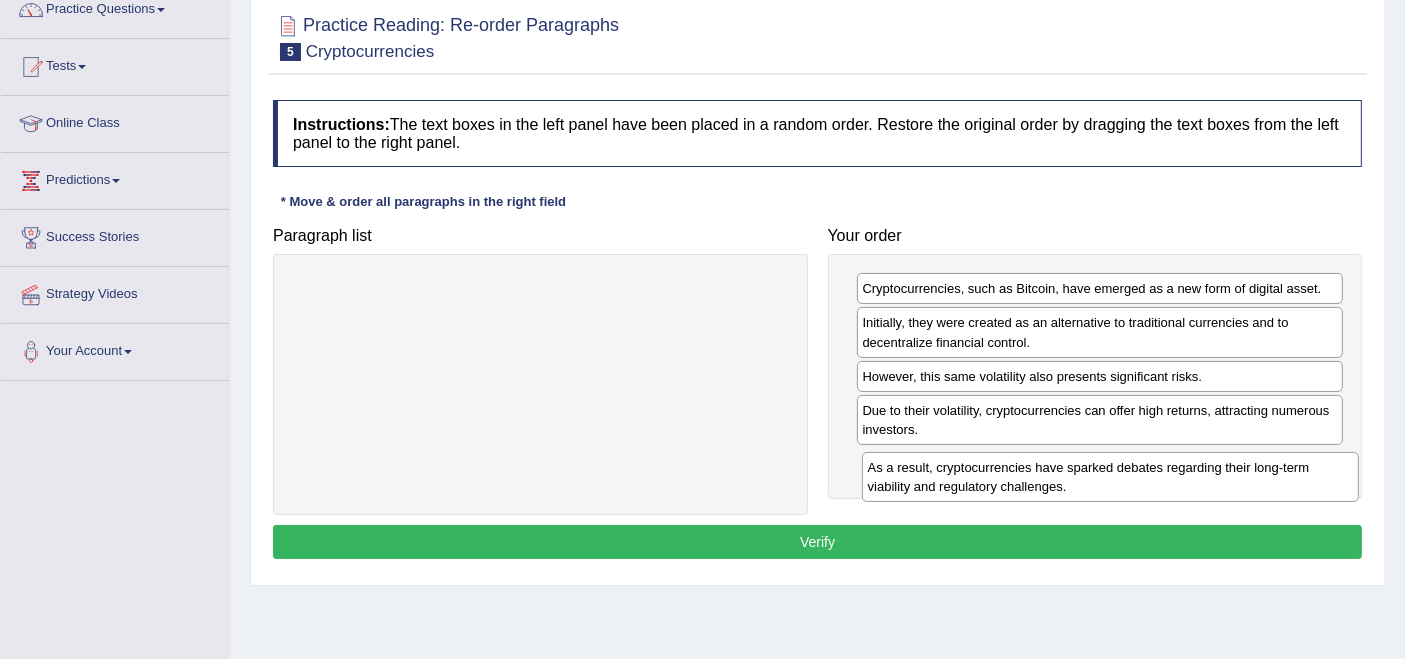 drag, startPoint x: 535, startPoint y: 298, endPoint x: 1105, endPoint y: 478, distance: 597.7458 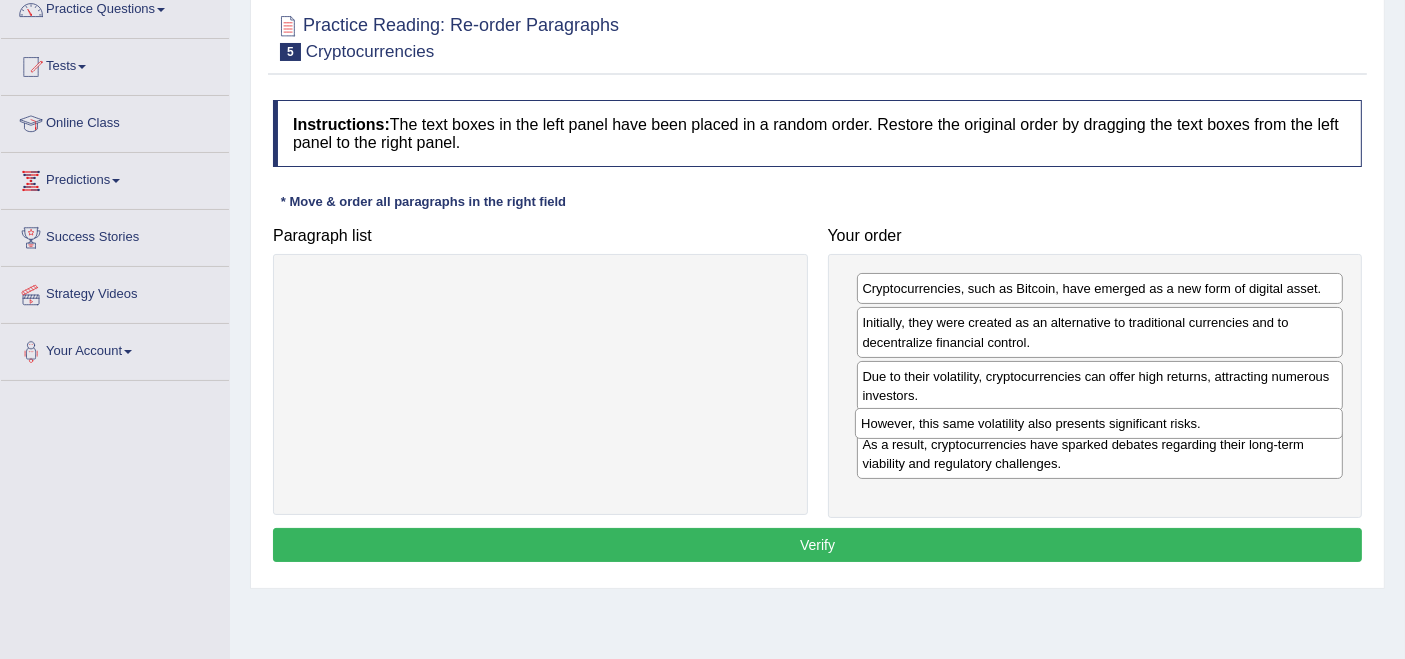 drag, startPoint x: 1048, startPoint y: 376, endPoint x: 1047, endPoint y: 427, distance: 51.009804 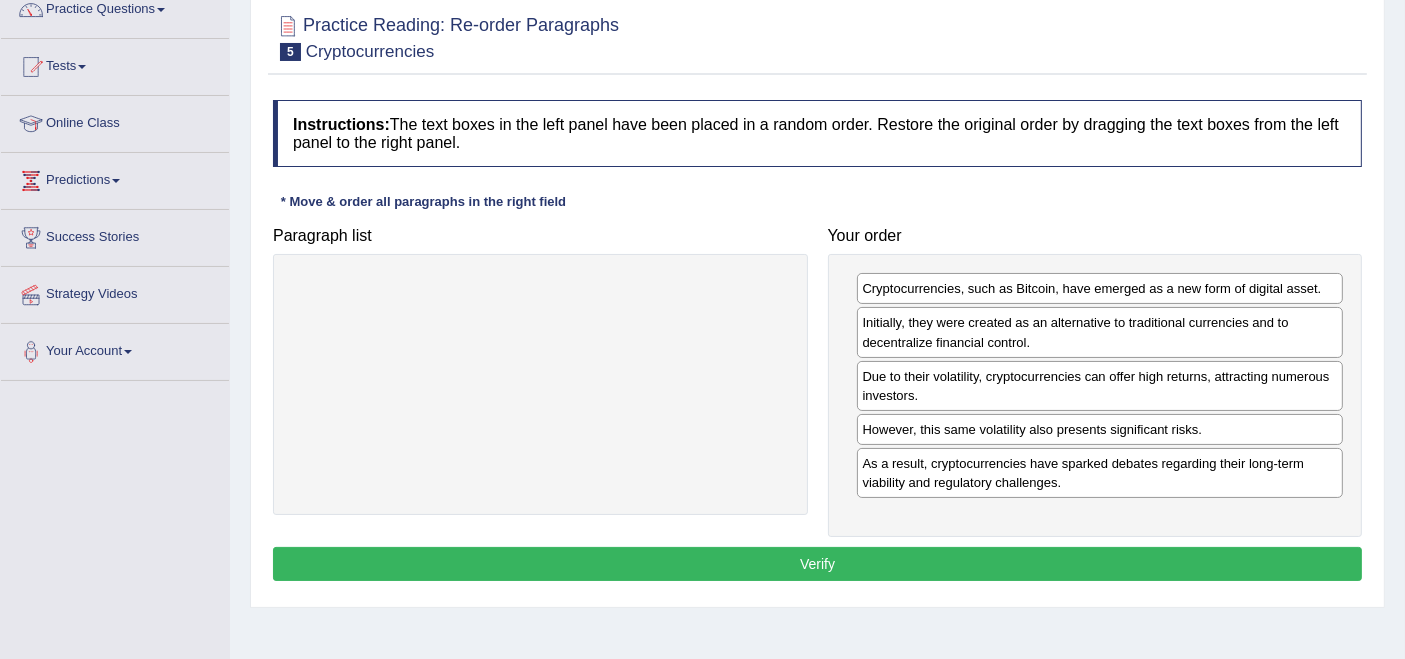 click on "Verify" at bounding box center (817, 564) 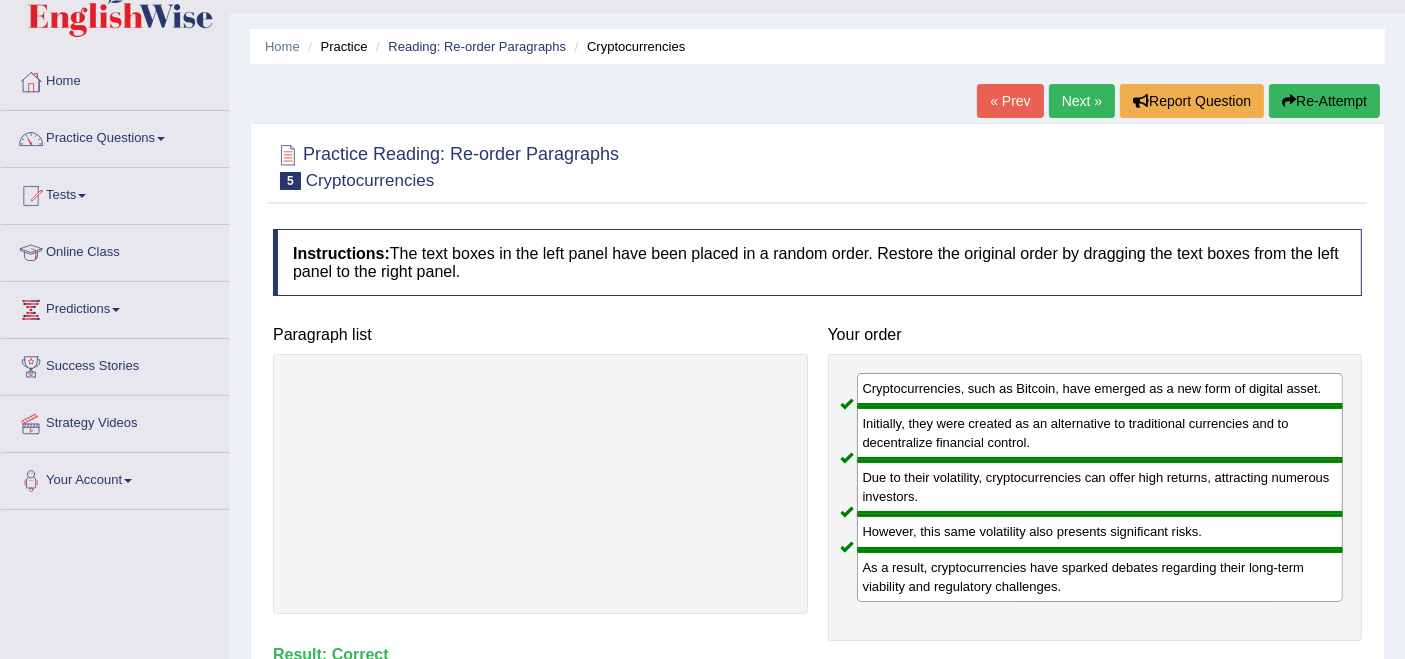 scroll, scrollTop: 16, scrollLeft: 0, axis: vertical 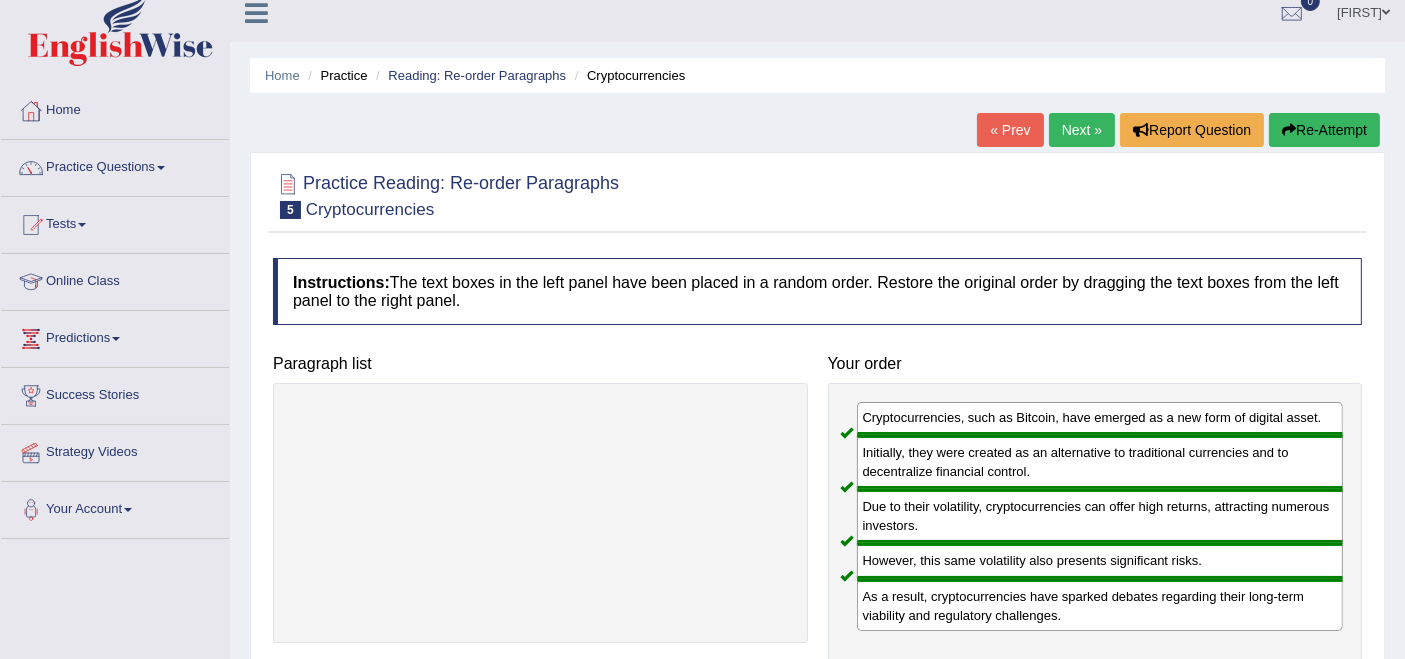 click on "Next »" at bounding box center (1082, 130) 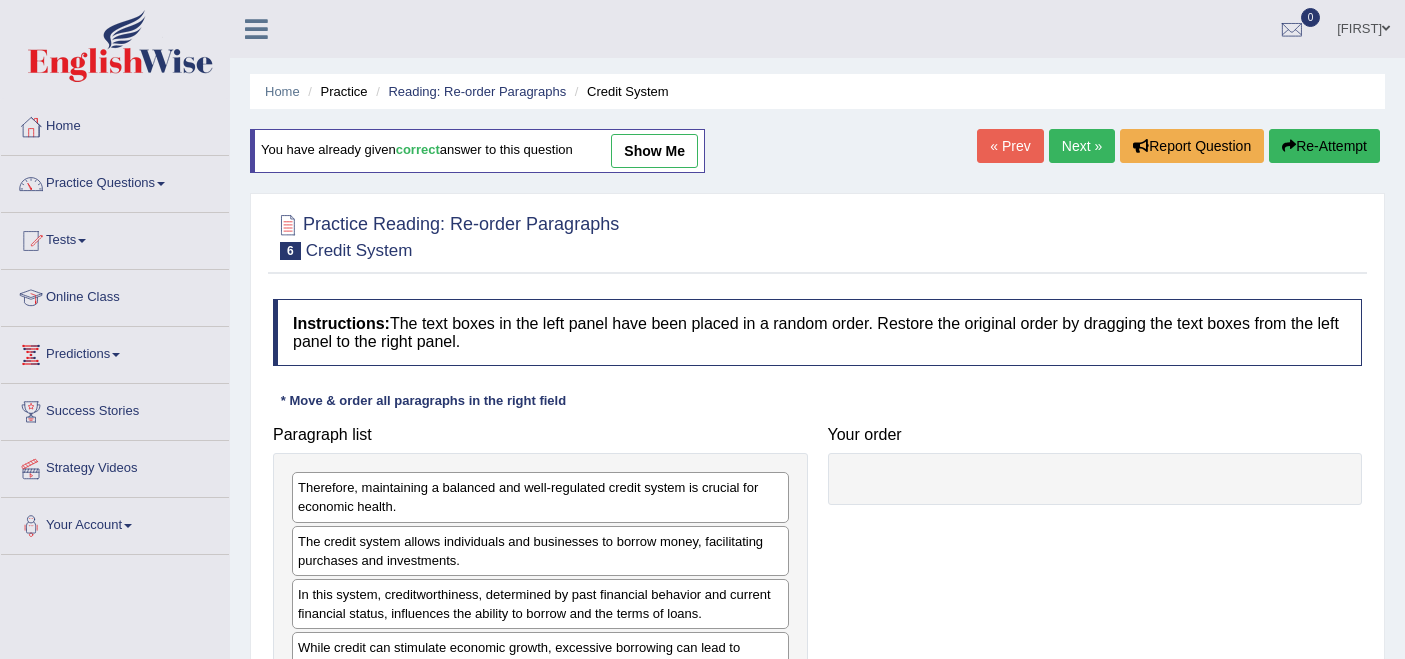 scroll, scrollTop: 0, scrollLeft: 0, axis: both 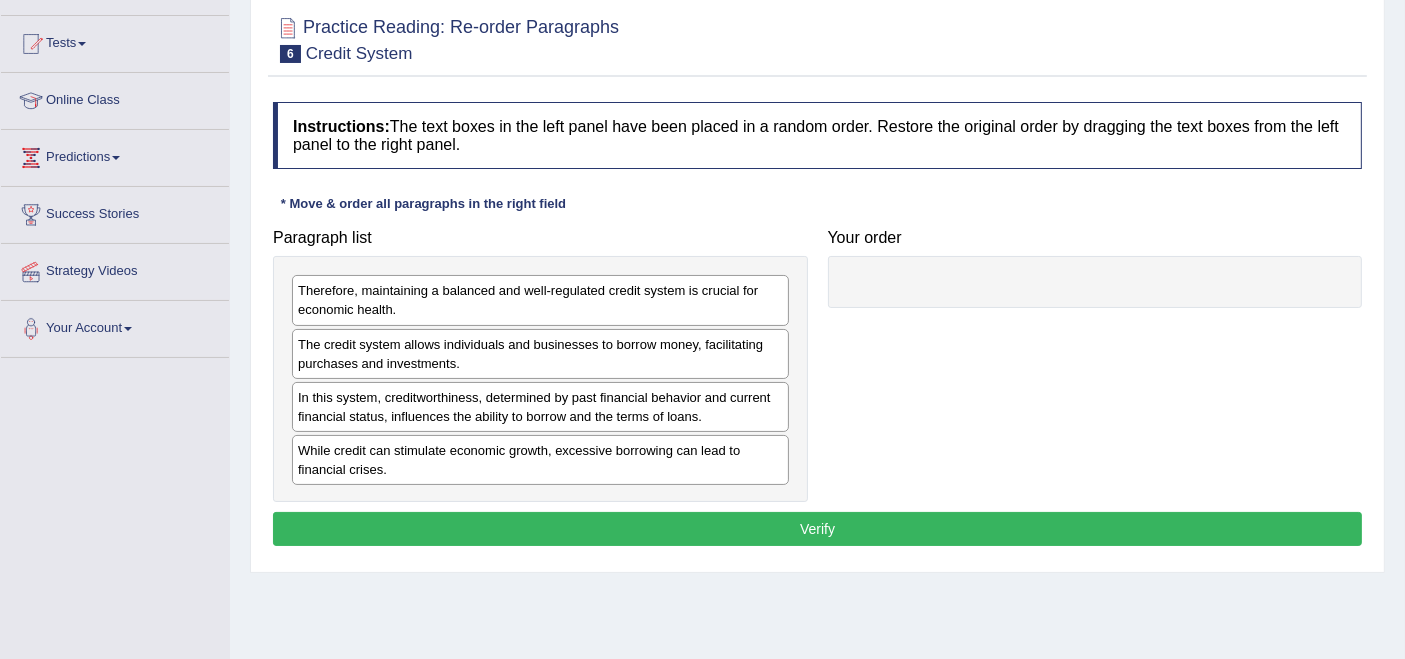 drag, startPoint x: 1421, startPoint y: 240, endPoint x: 1421, endPoint y: 363, distance: 123 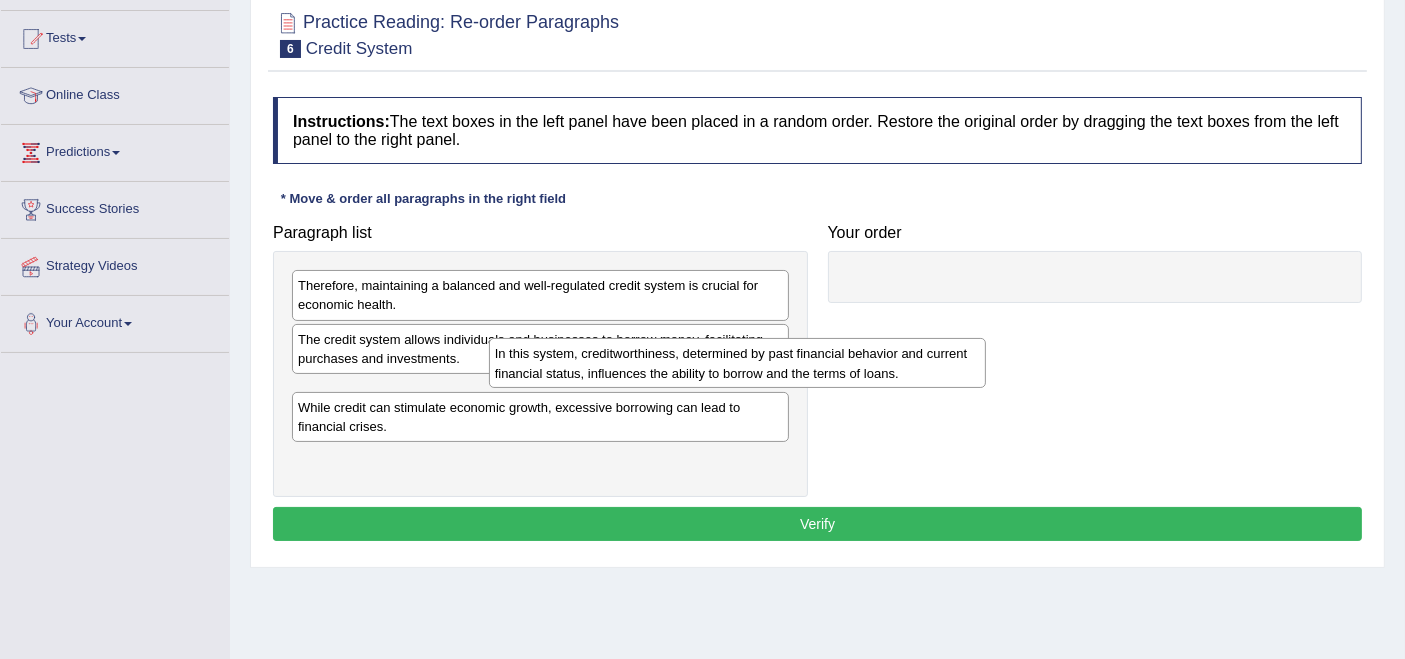 drag, startPoint x: 535, startPoint y: 398, endPoint x: 998, endPoint y: 346, distance: 465.91095 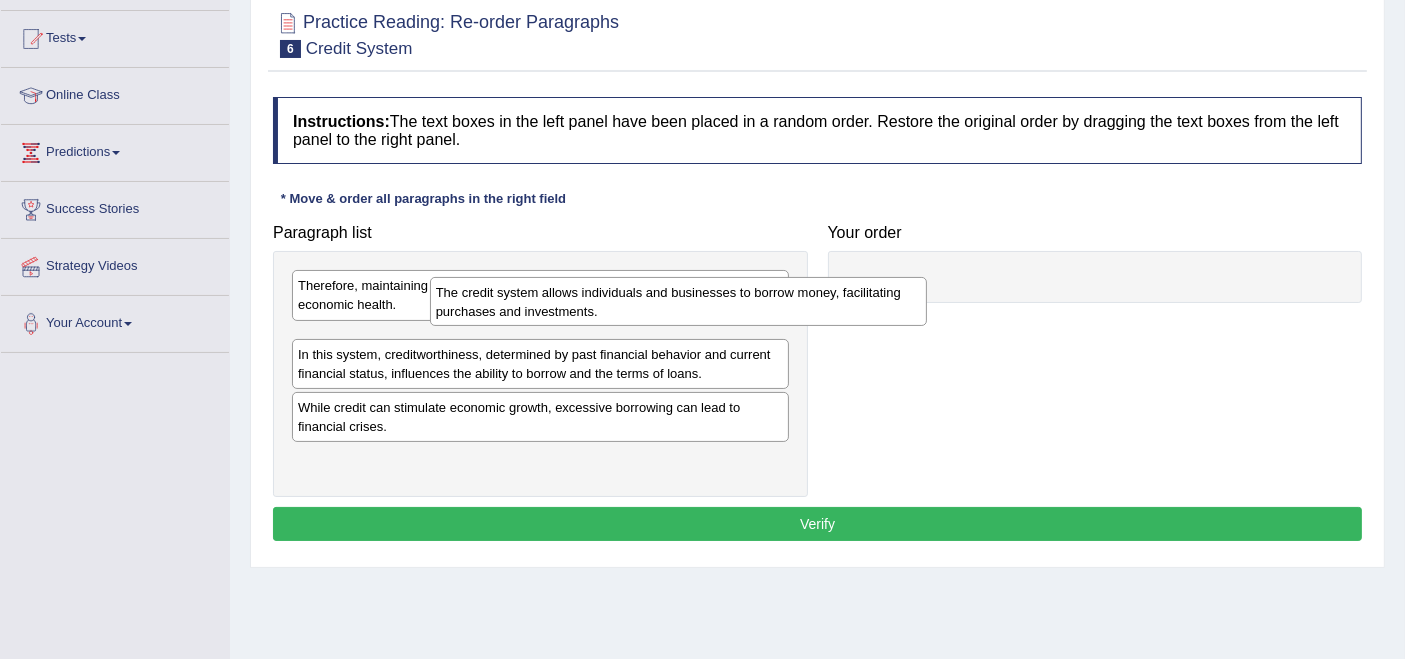 drag, startPoint x: 492, startPoint y: 367, endPoint x: 1060, endPoint y: 275, distance: 575.40247 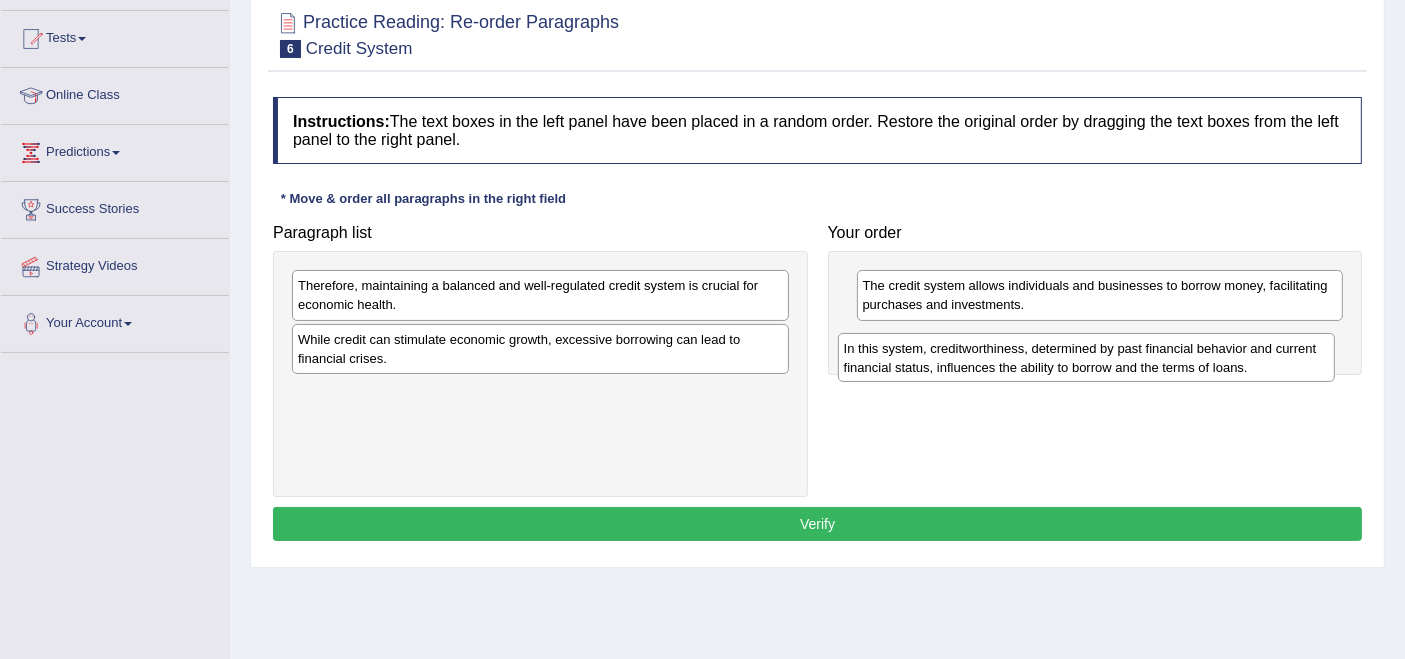 drag, startPoint x: 691, startPoint y: 347, endPoint x: 1237, endPoint y: 357, distance: 546.09155 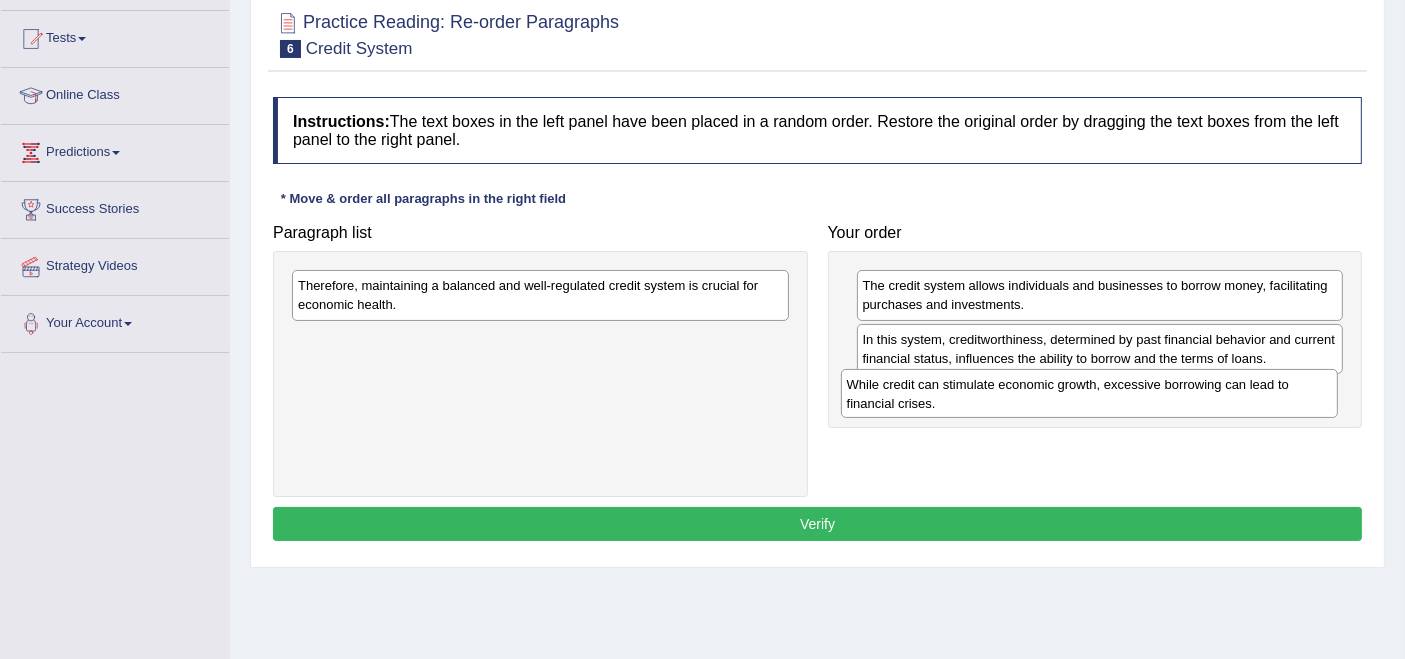 drag, startPoint x: 532, startPoint y: 355, endPoint x: 1081, endPoint y: 401, distance: 550.92377 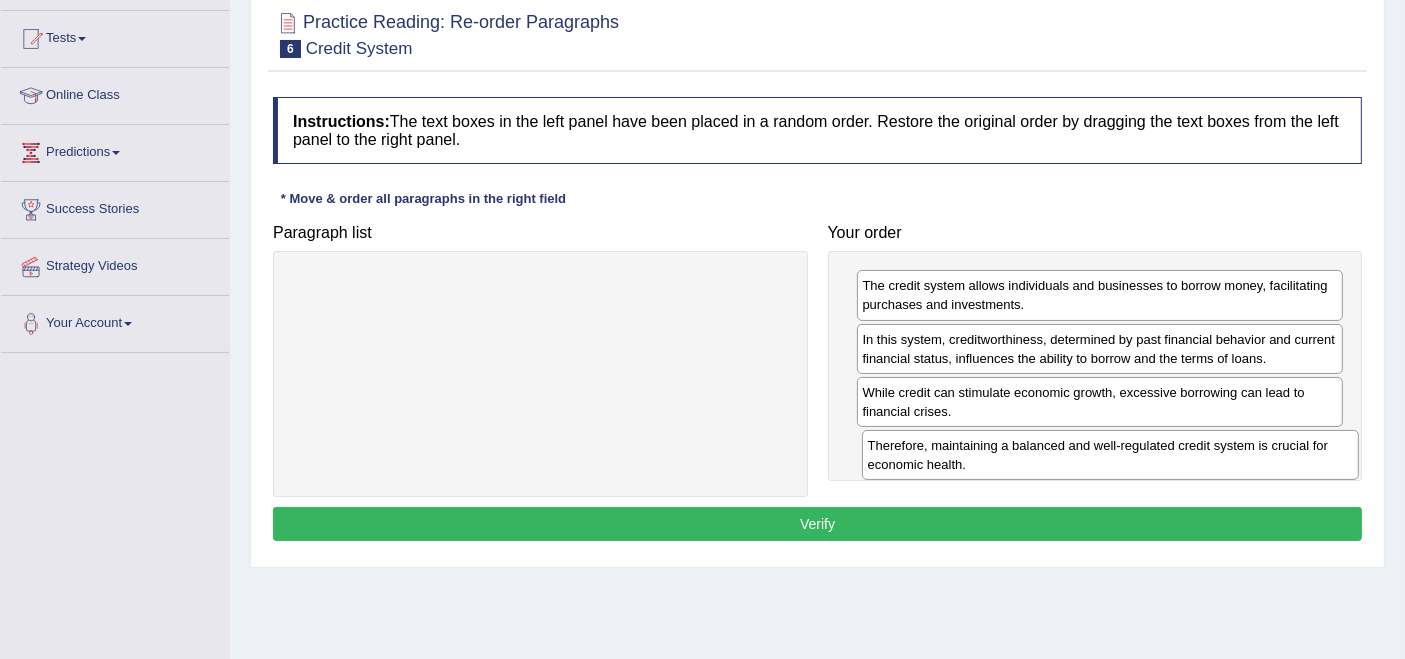 drag, startPoint x: 453, startPoint y: 295, endPoint x: 1023, endPoint y: 455, distance: 592.0304 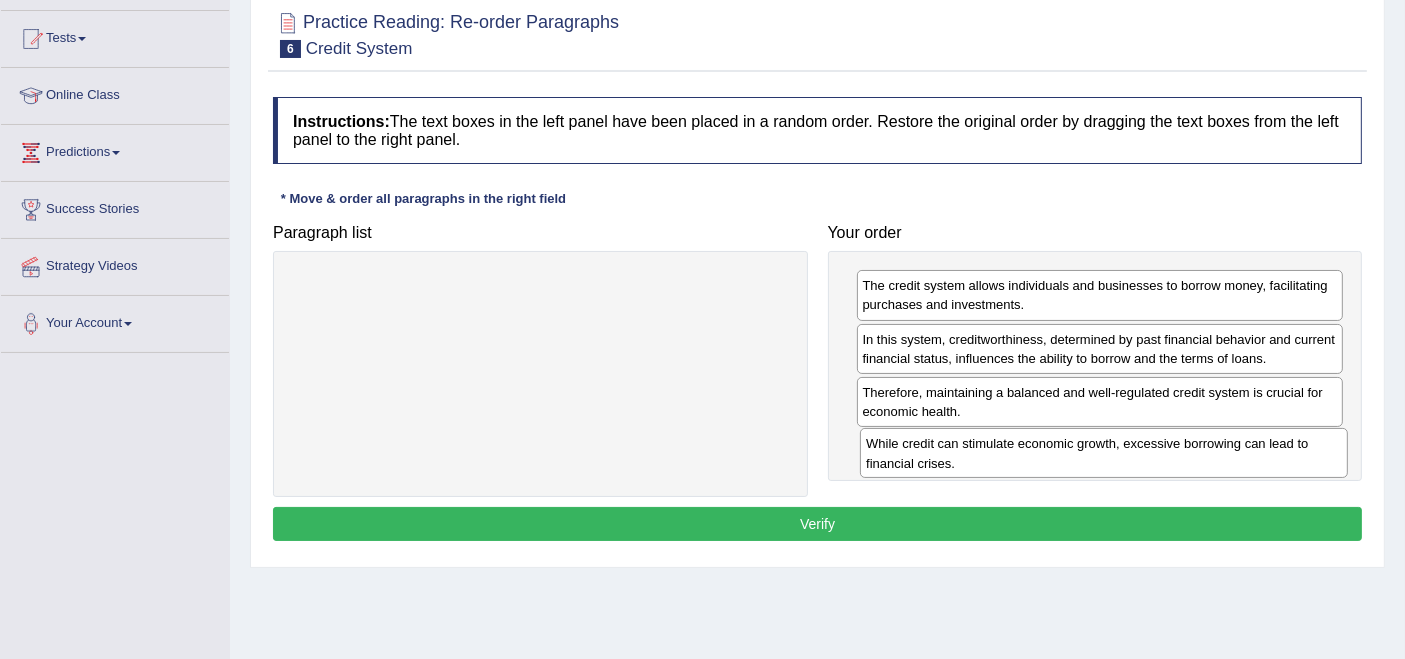 drag, startPoint x: 1013, startPoint y: 402, endPoint x: 1017, endPoint y: 455, distance: 53.15073 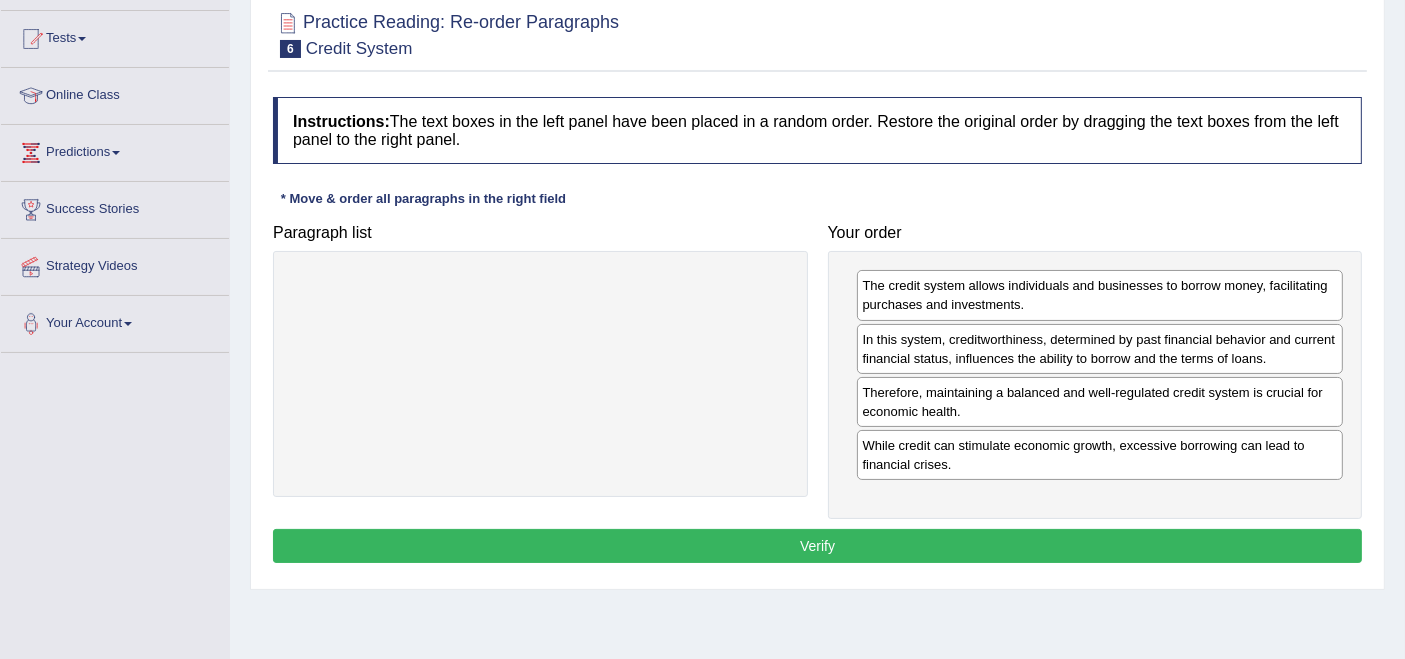 click on "Verify" at bounding box center (817, 546) 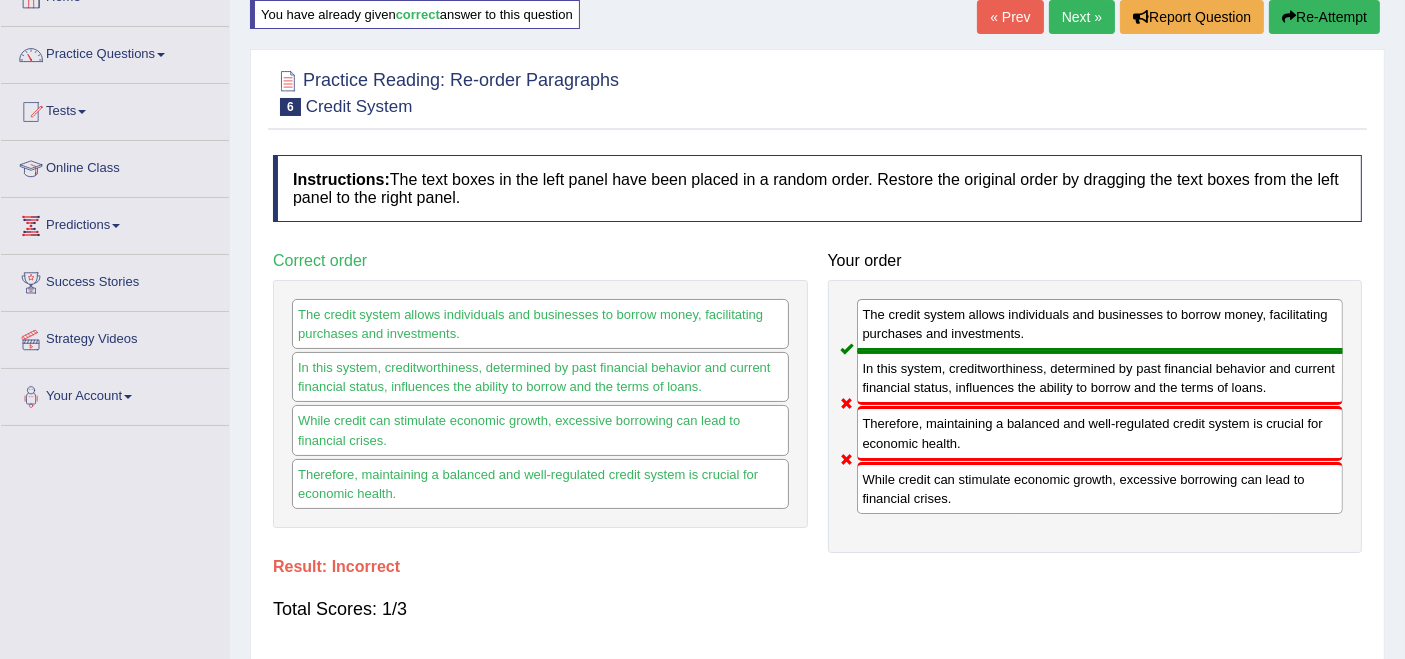 scroll, scrollTop: 117, scrollLeft: 0, axis: vertical 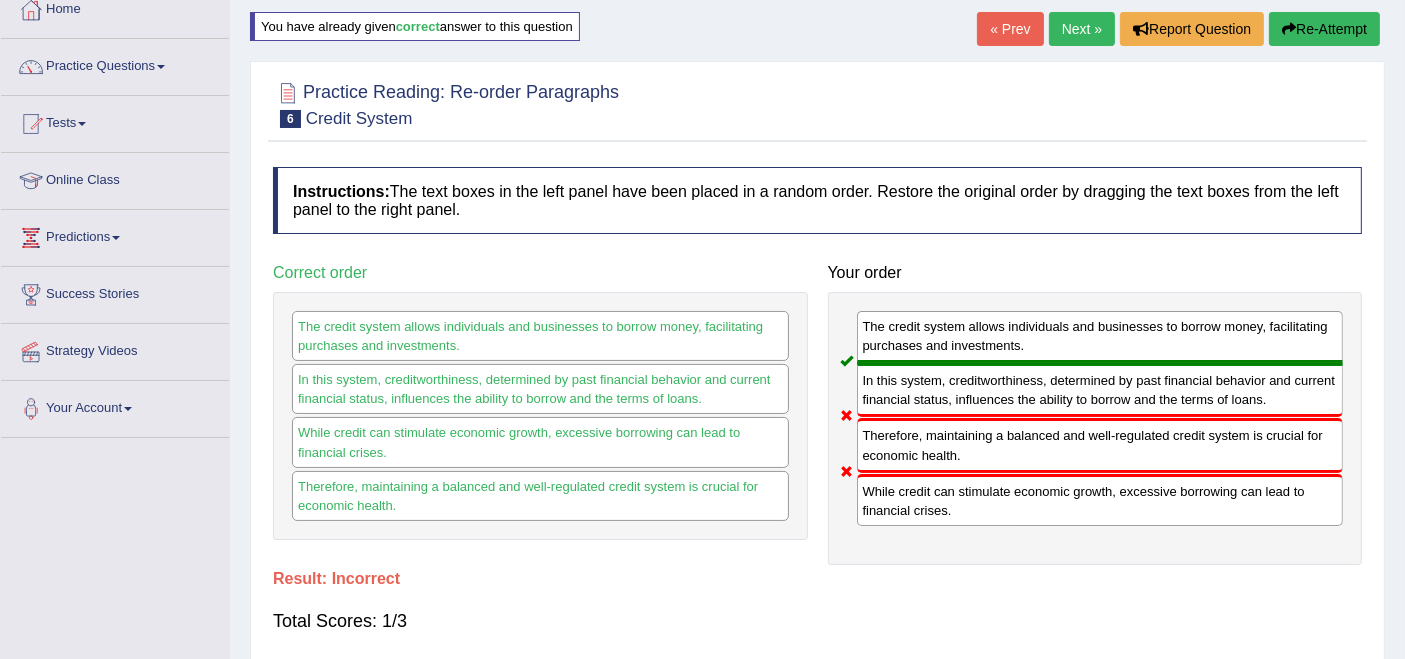 click on "Next »" at bounding box center [1082, 29] 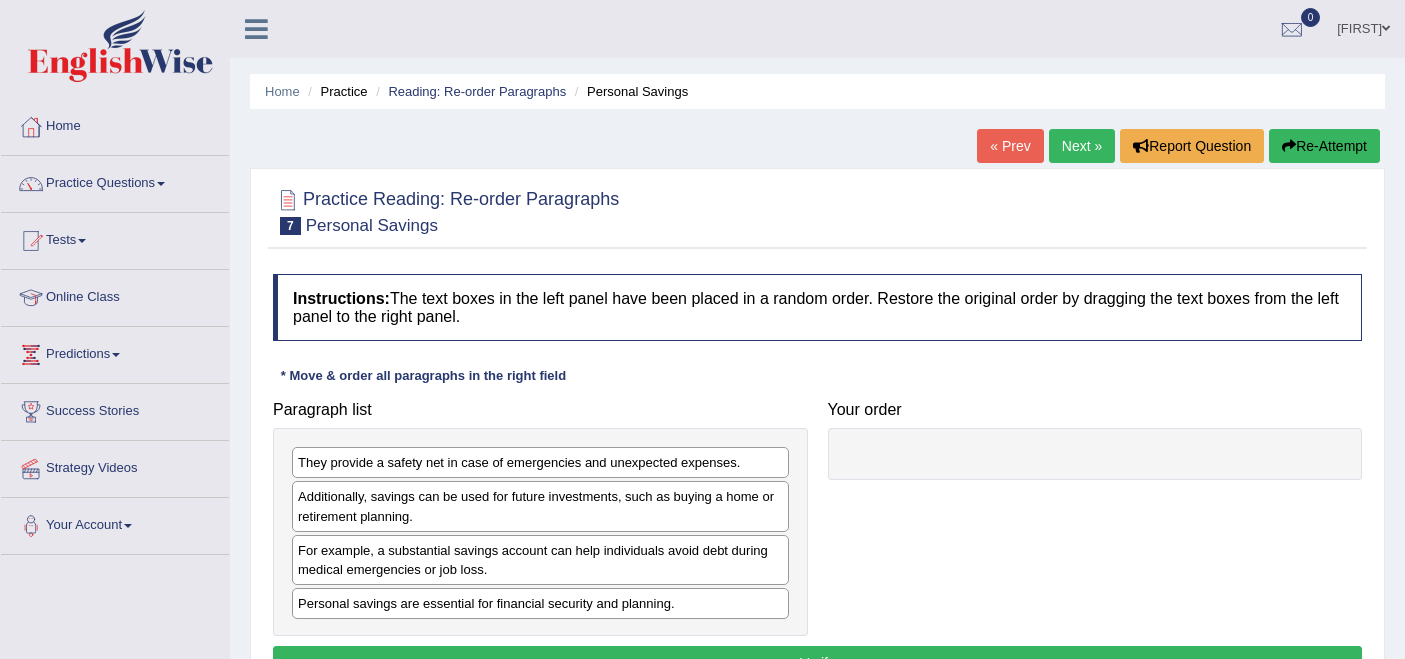 scroll, scrollTop: 0, scrollLeft: 0, axis: both 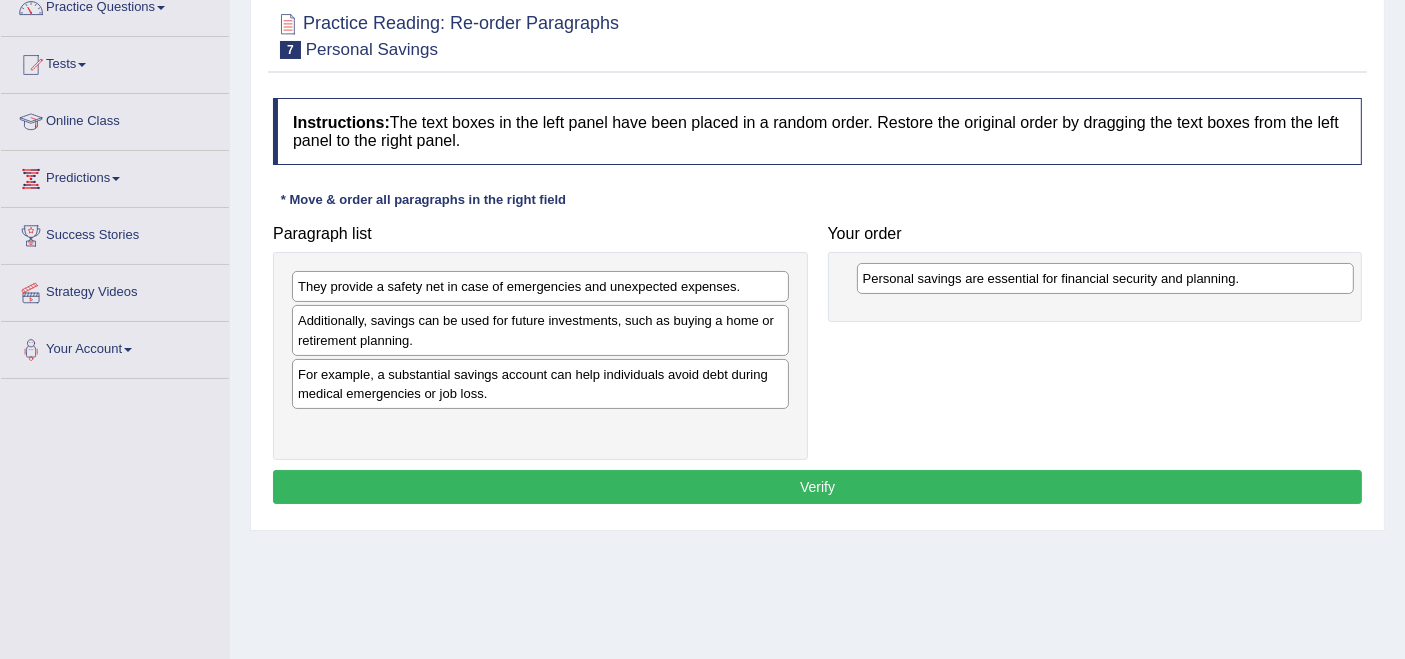 drag, startPoint x: 440, startPoint y: 432, endPoint x: 1005, endPoint y: 285, distance: 583.8099 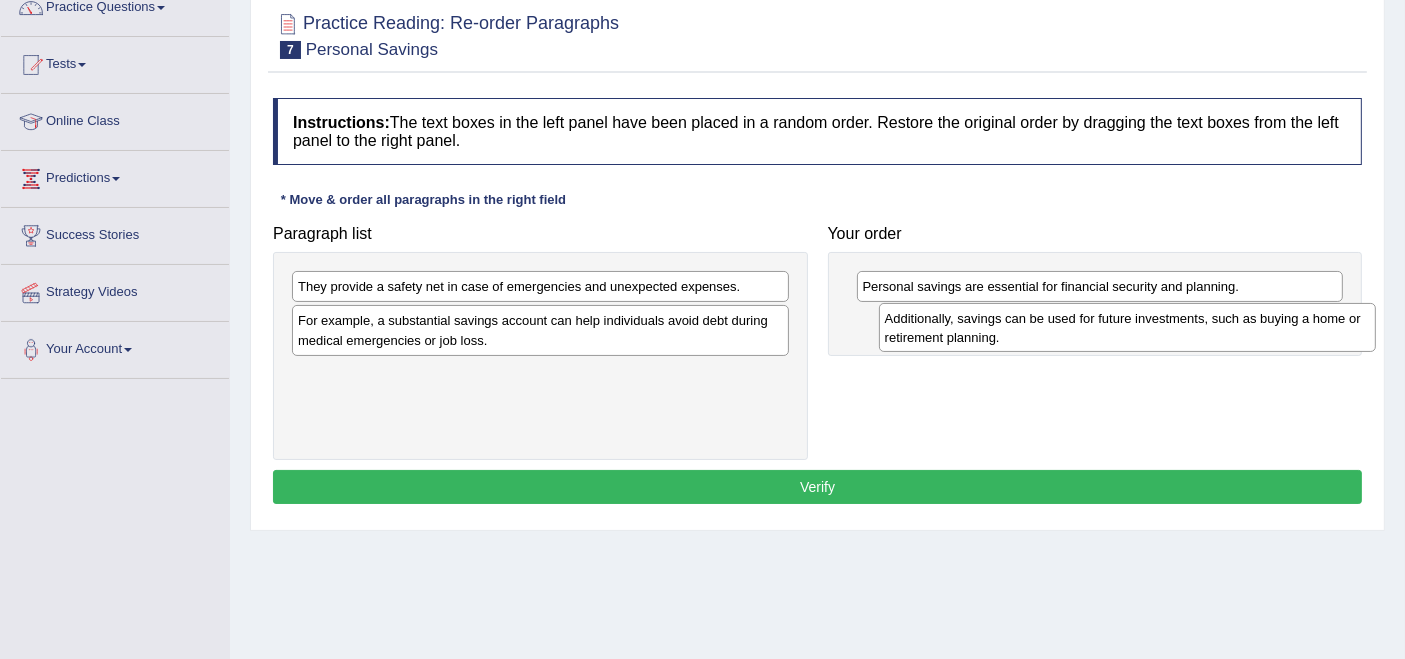 drag, startPoint x: 474, startPoint y: 341, endPoint x: 1061, endPoint y: 340, distance: 587.00085 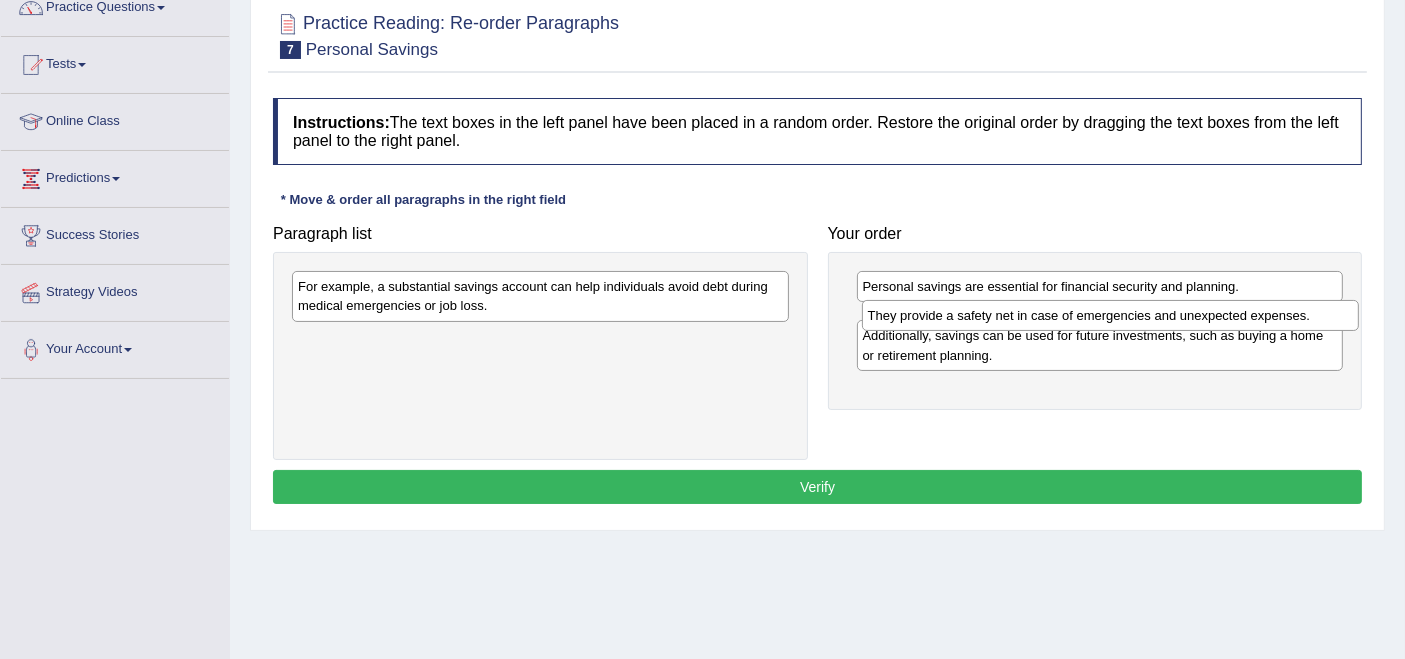 drag, startPoint x: 733, startPoint y: 284, endPoint x: 1303, endPoint y: 313, distance: 570.73724 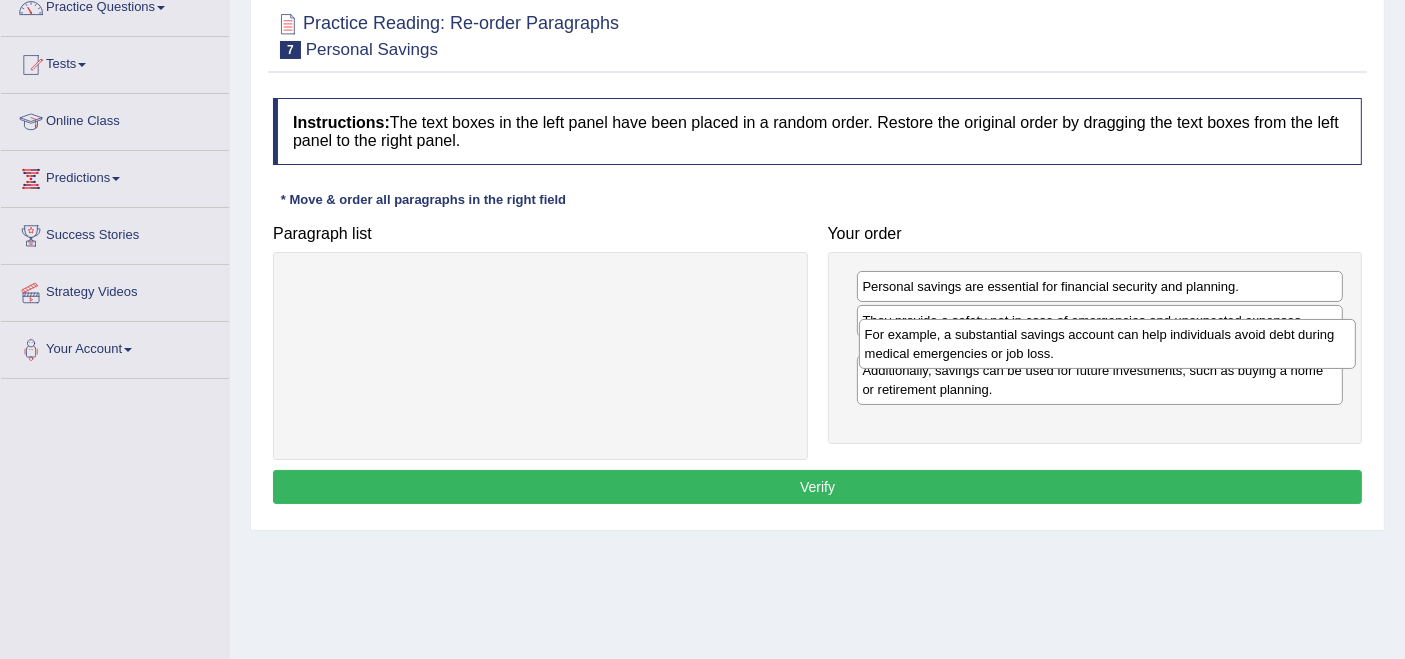 drag, startPoint x: 516, startPoint y: 288, endPoint x: 1083, endPoint y: 335, distance: 568.94464 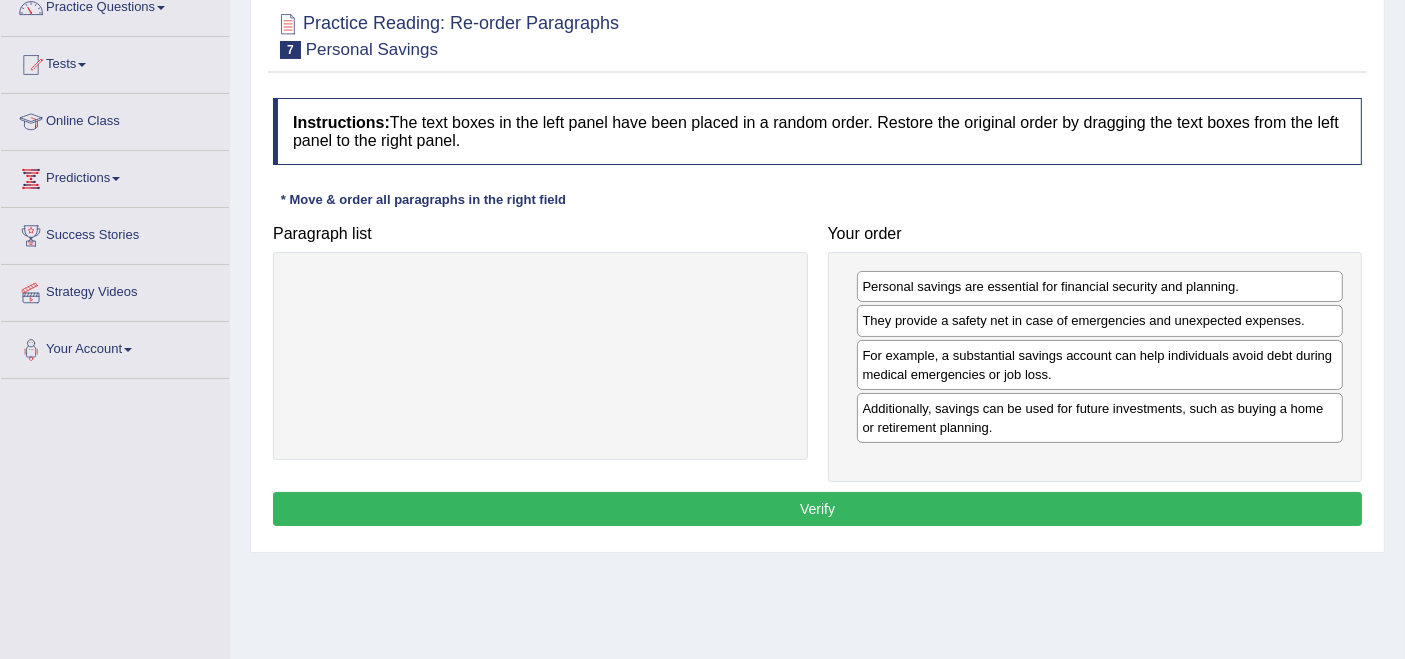 click on "Verify" at bounding box center [817, 509] 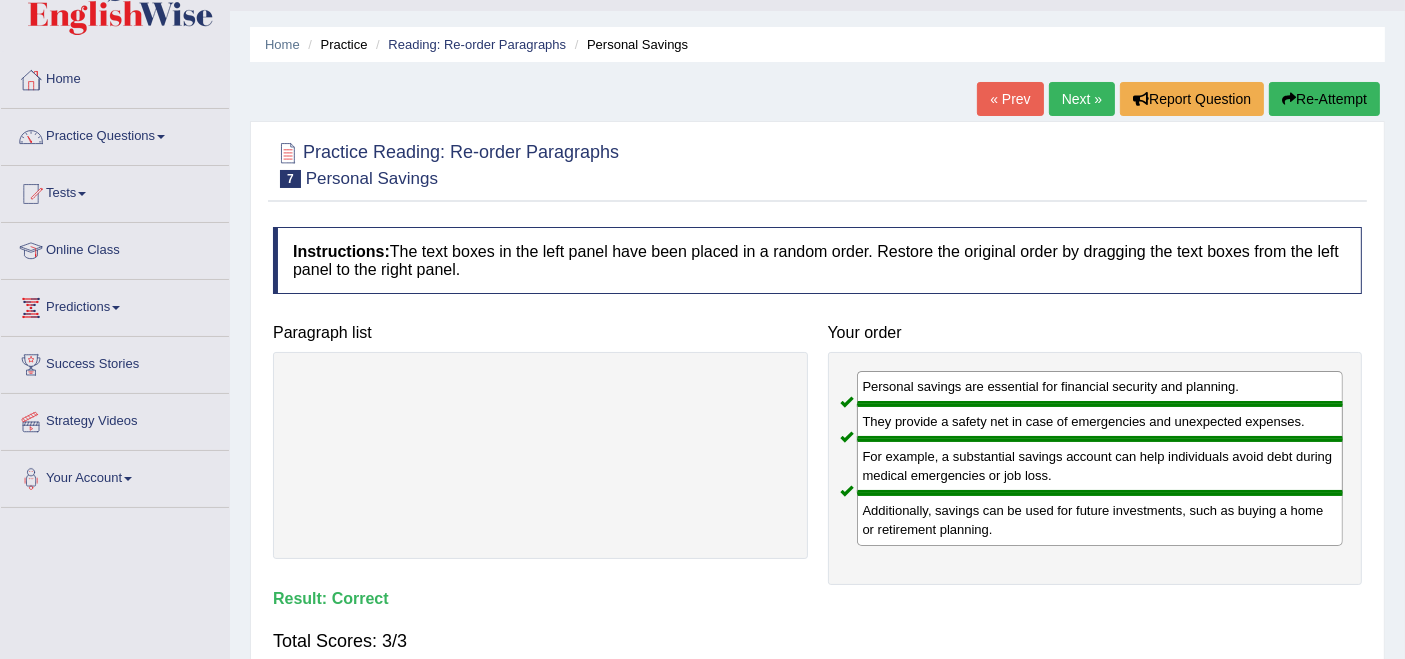 scroll, scrollTop: 31, scrollLeft: 0, axis: vertical 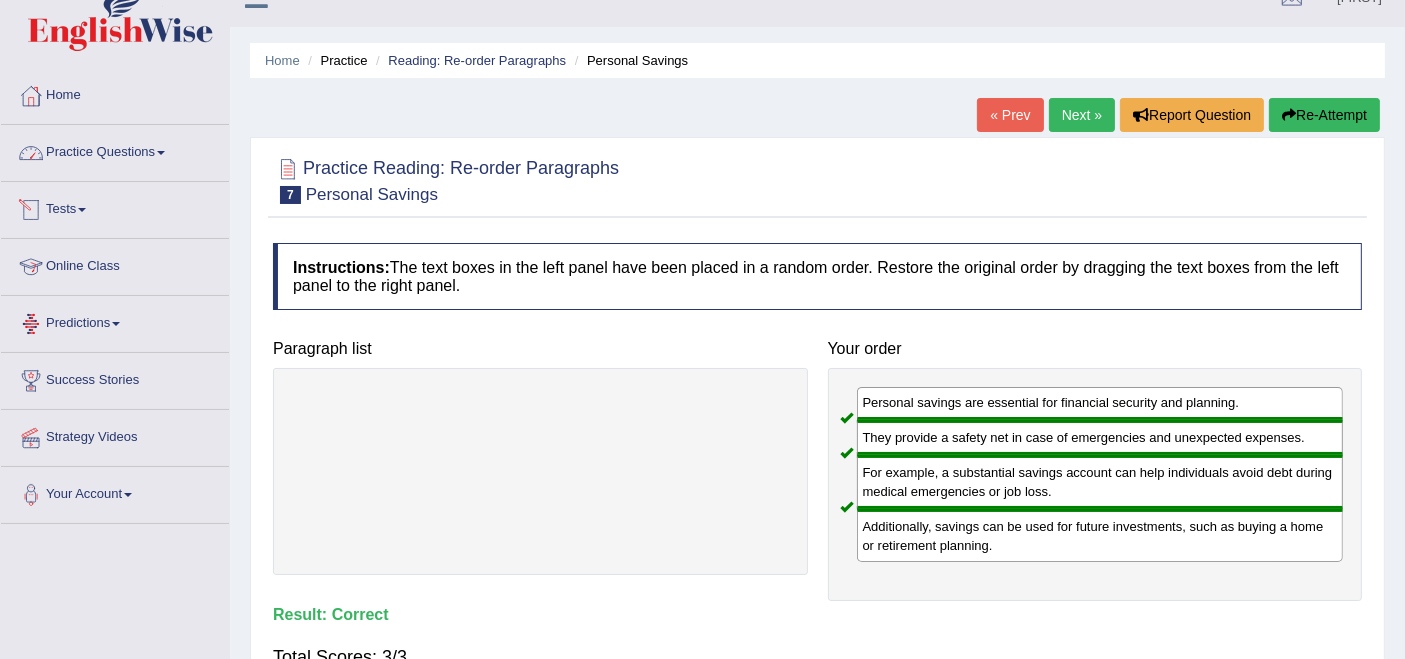 click on "Practice Questions" at bounding box center (115, 150) 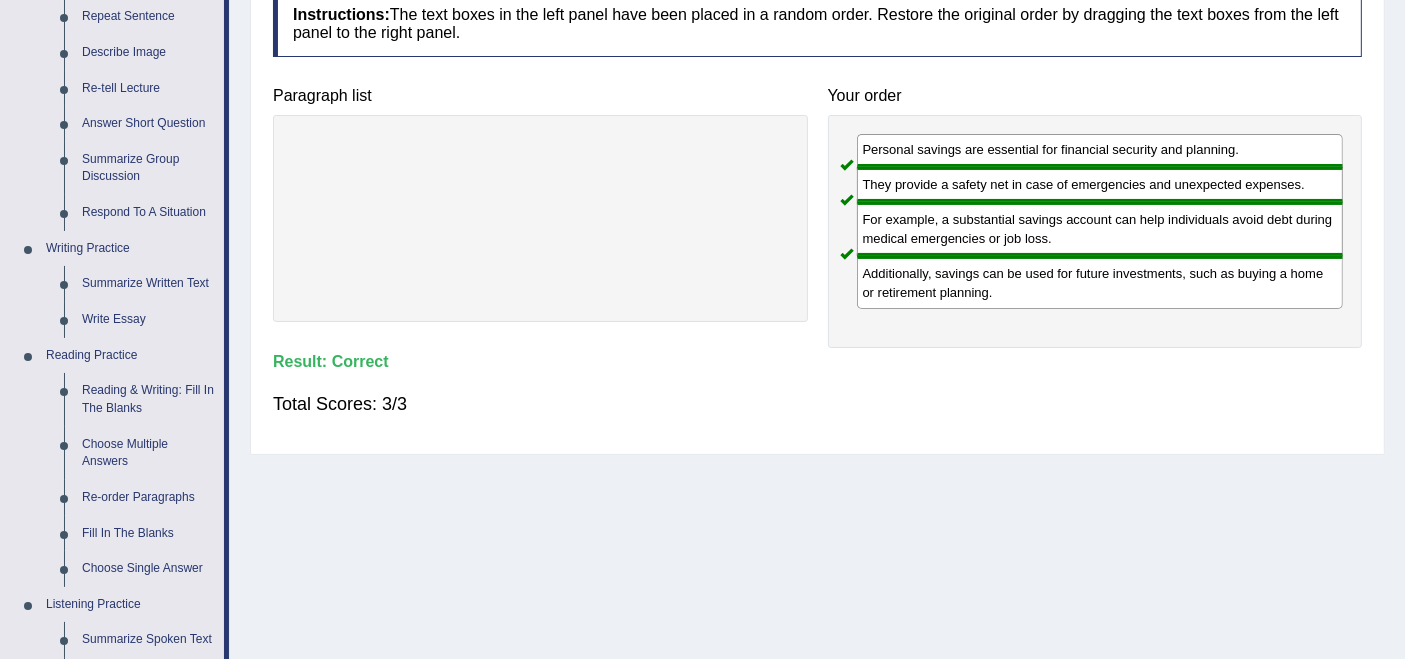 scroll, scrollTop: 352, scrollLeft: 0, axis: vertical 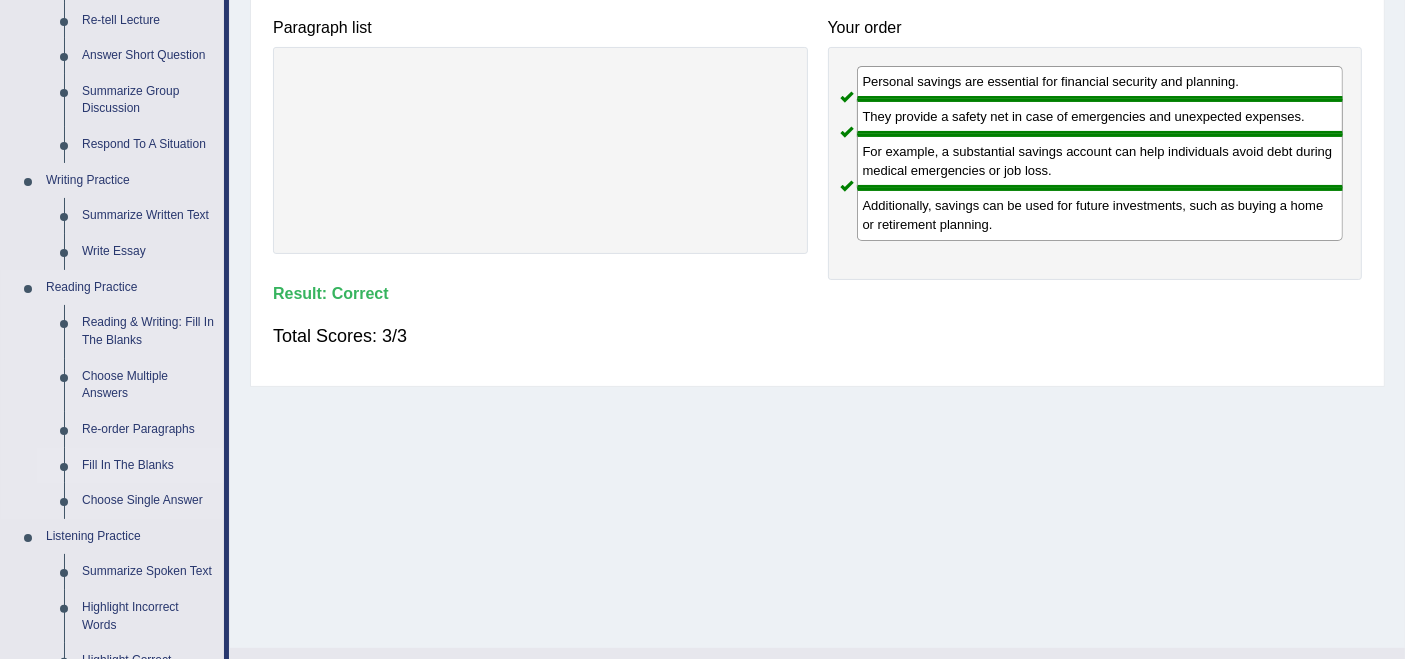 click on "Fill In The Blanks" at bounding box center [148, 466] 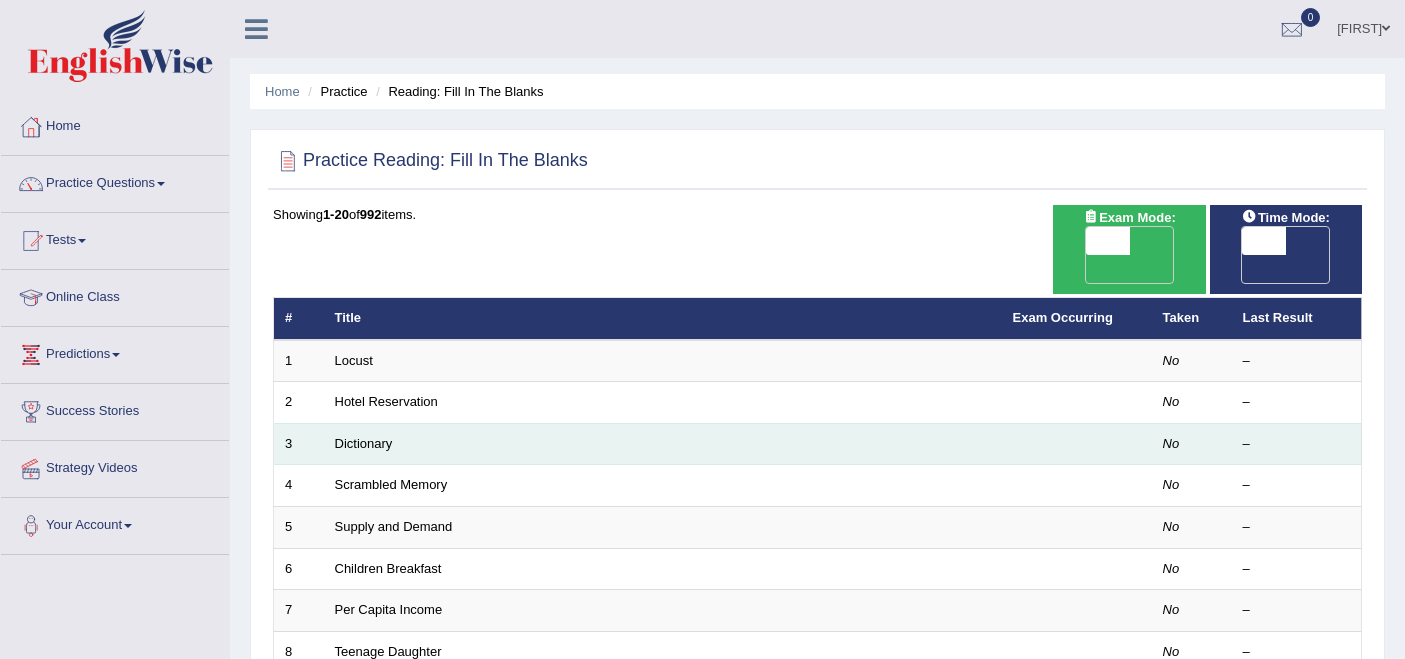 scroll, scrollTop: 0, scrollLeft: 0, axis: both 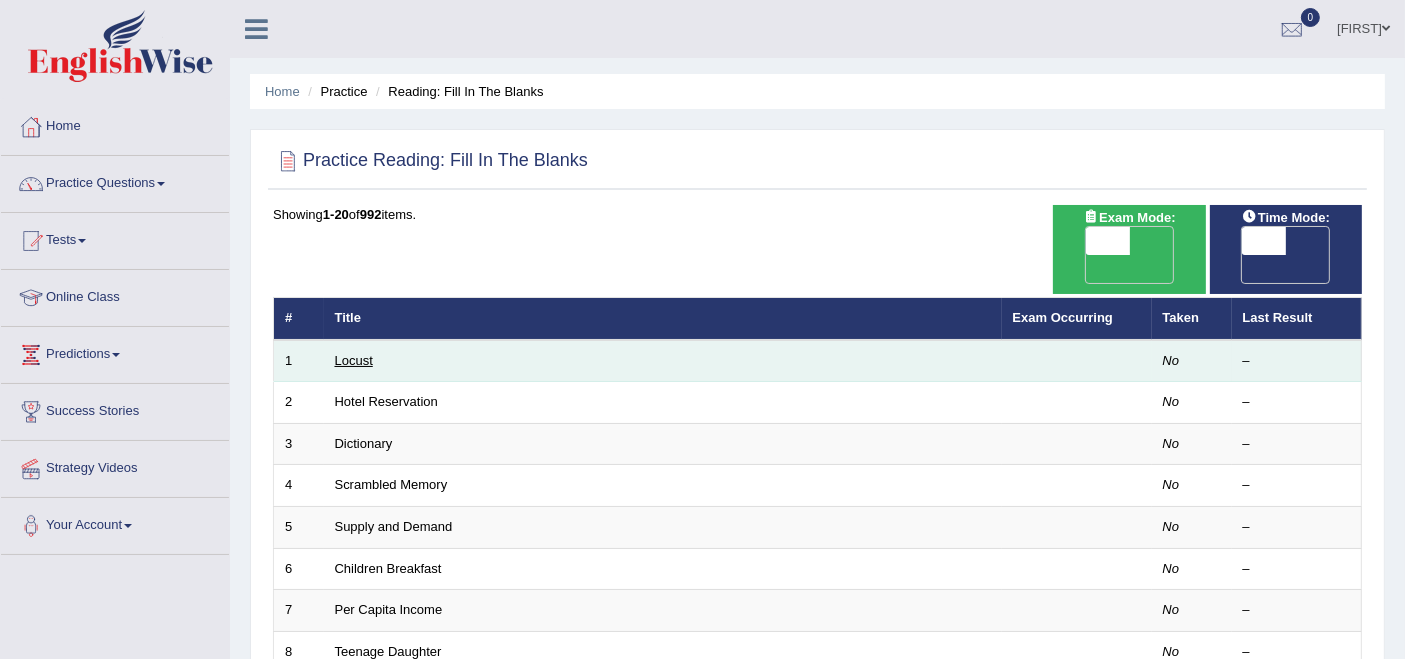click on "Locust" at bounding box center (354, 360) 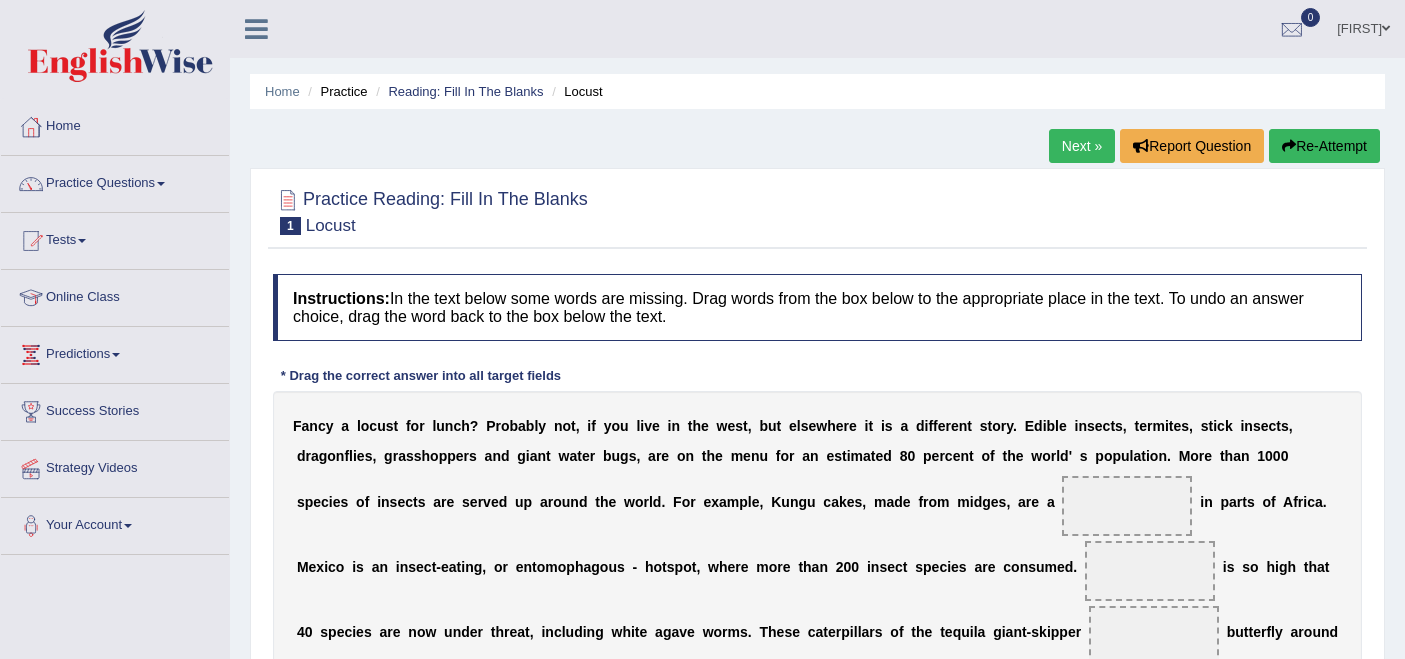 scroll, scrollTop: 0, scrollLeft: 0, axis: both 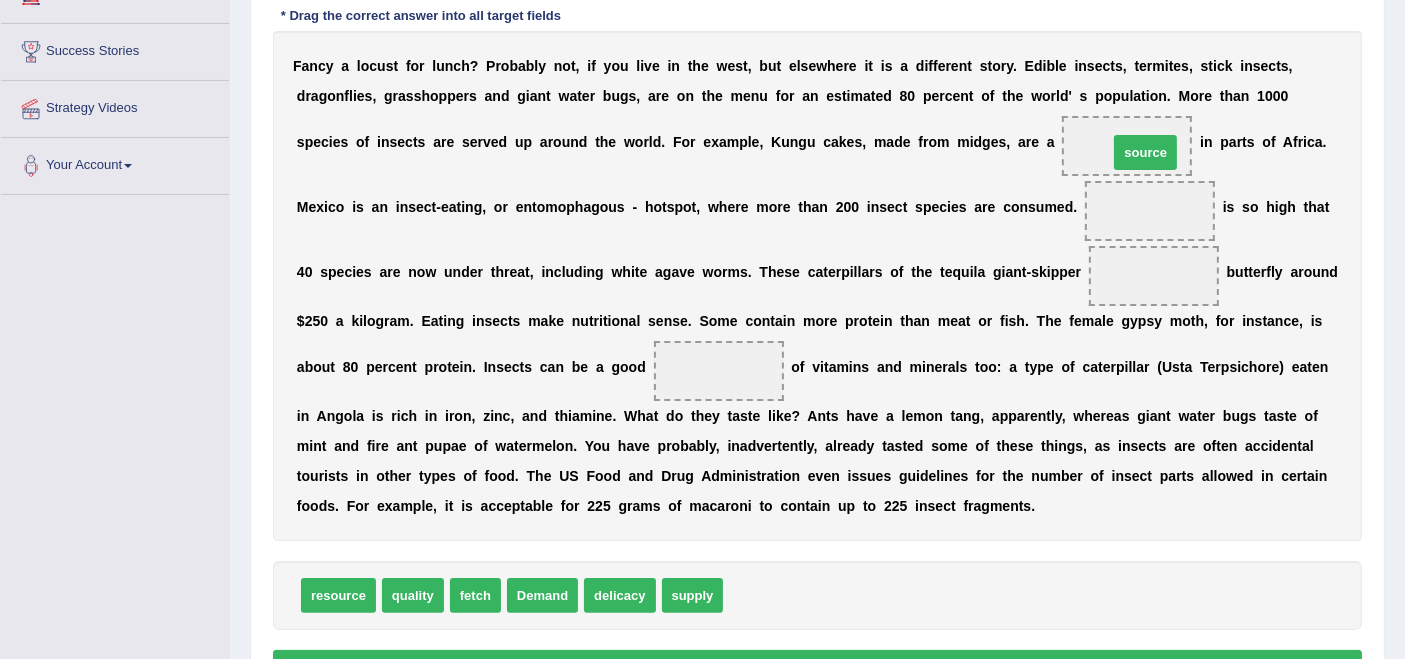 drag, startPoint x: 748, startPoint y: 596, endPoint x: 1134, endPoint y: 153, distance: 587.5755 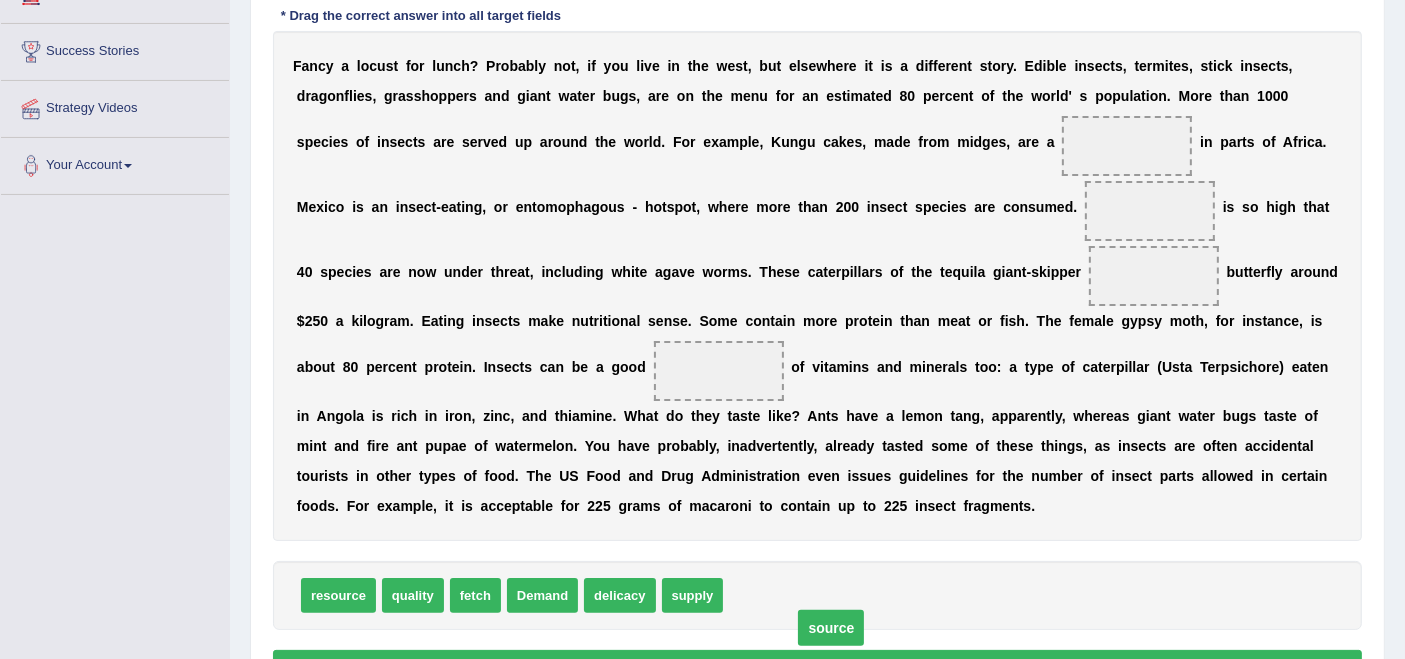 drag, startPoint x: 1126, startPoint y: 138, endPoint x: 829, endPoint y: 636, distance: 579.83875 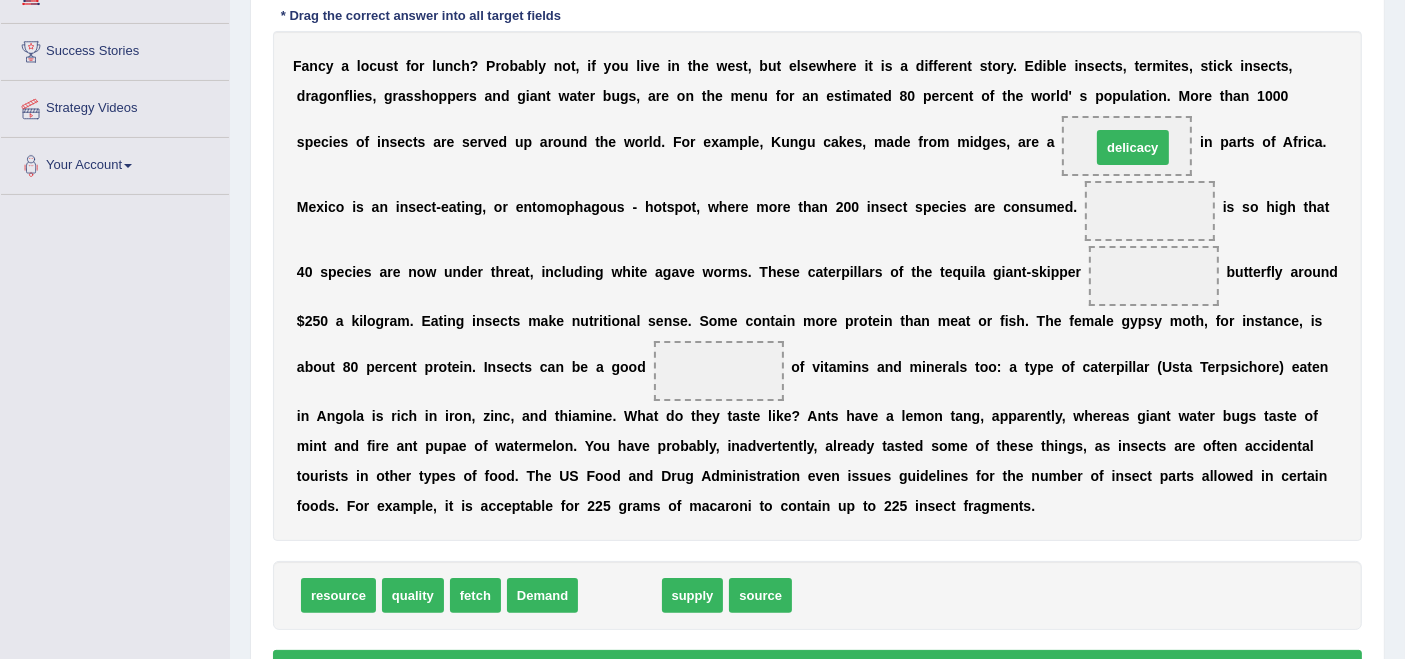drag, startPoint x: 614, startPoint y: 599, endPoint x: 1127, endPoint y: 150, distance: 681.7404 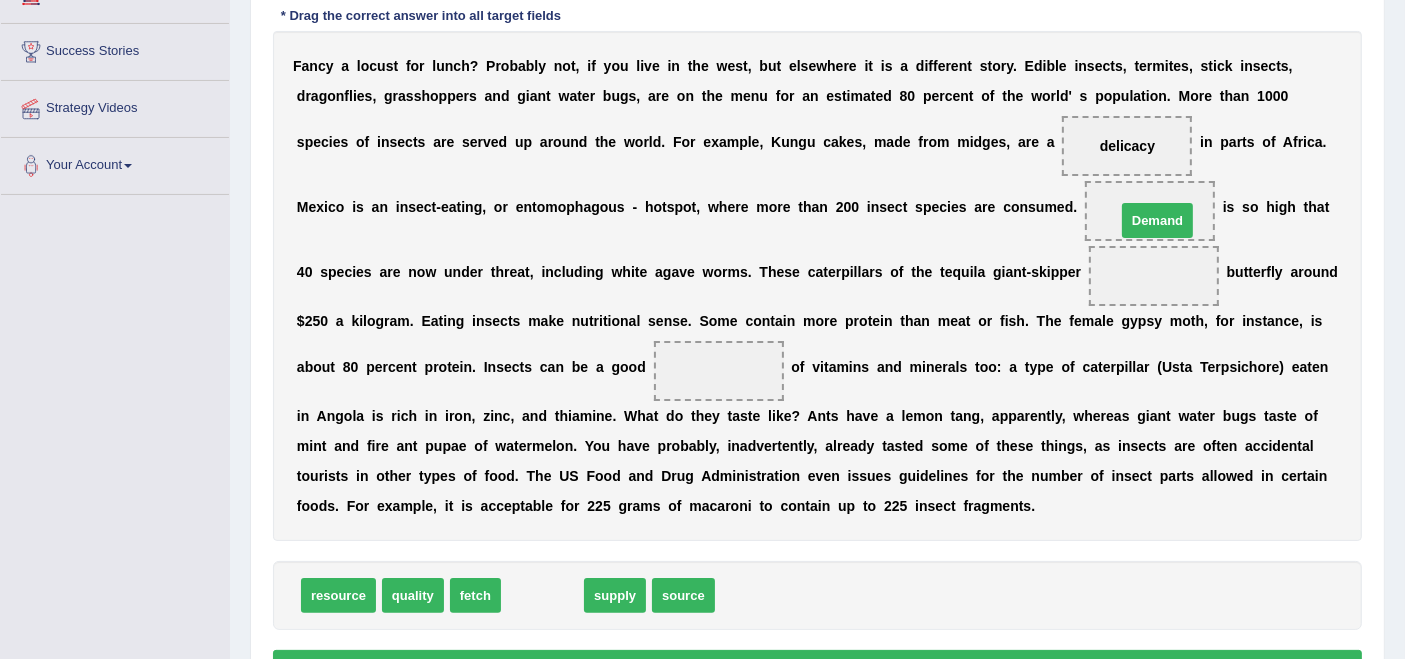 drag, startPoint x: 521, startPoint y: 591, endPoint x: 1136, endPoint y: 216, distance: 720.31244 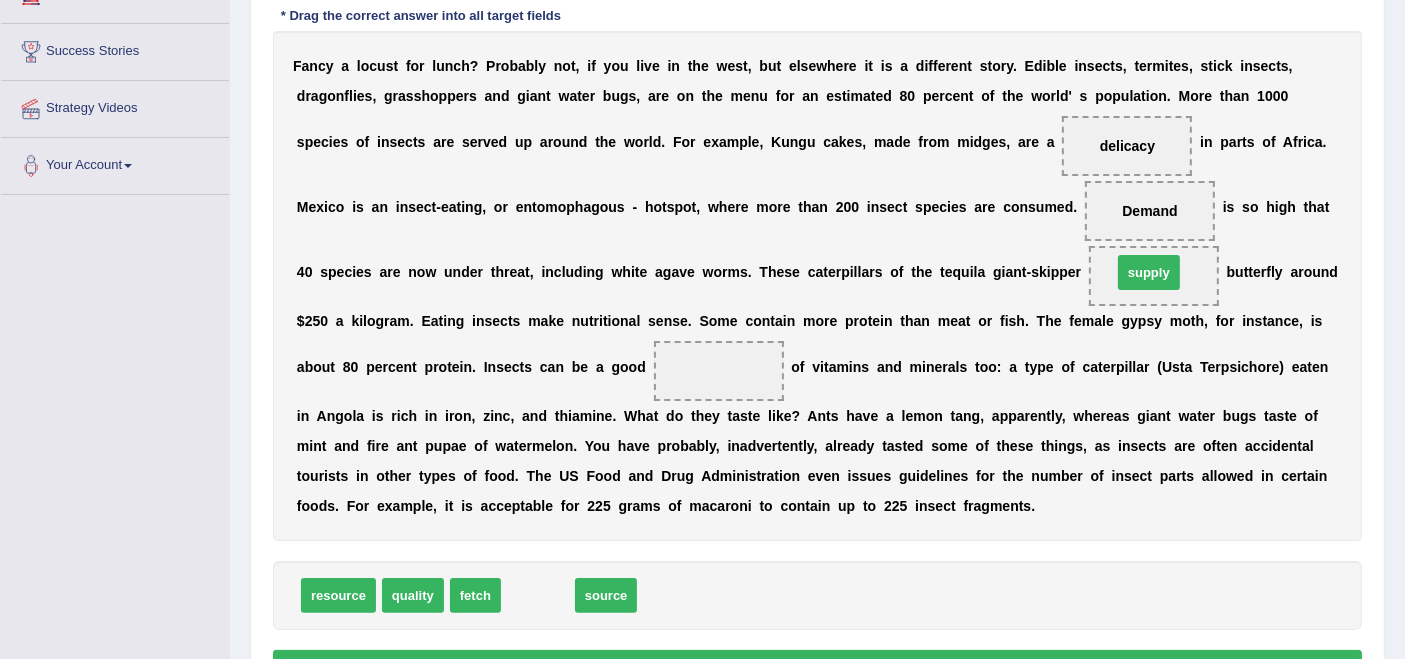 drag, startPoint x: 526, startPoint y: 595, endPoint x: 1137, endPoint y: 272, distance: 691.12225 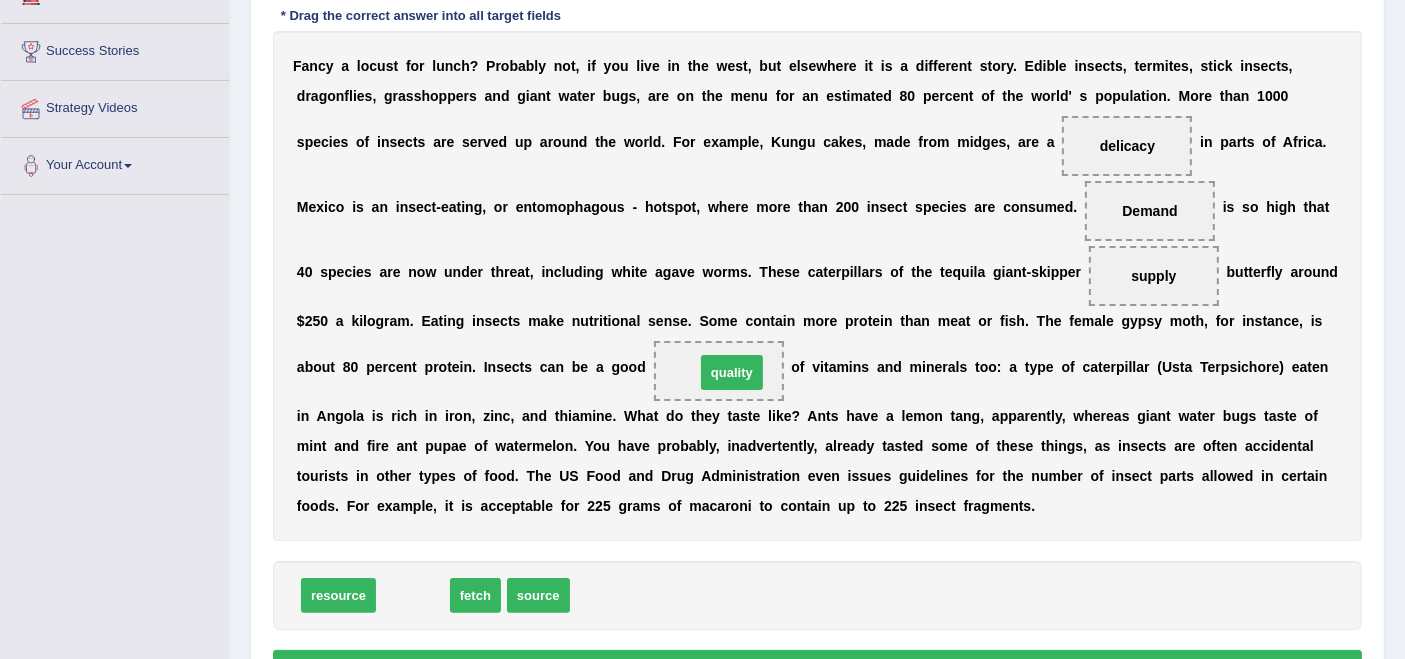 drag, startPoint x: 414, startPoint y: 581, endPoint x: 733, endPoint y: 358, distance: 389.21716 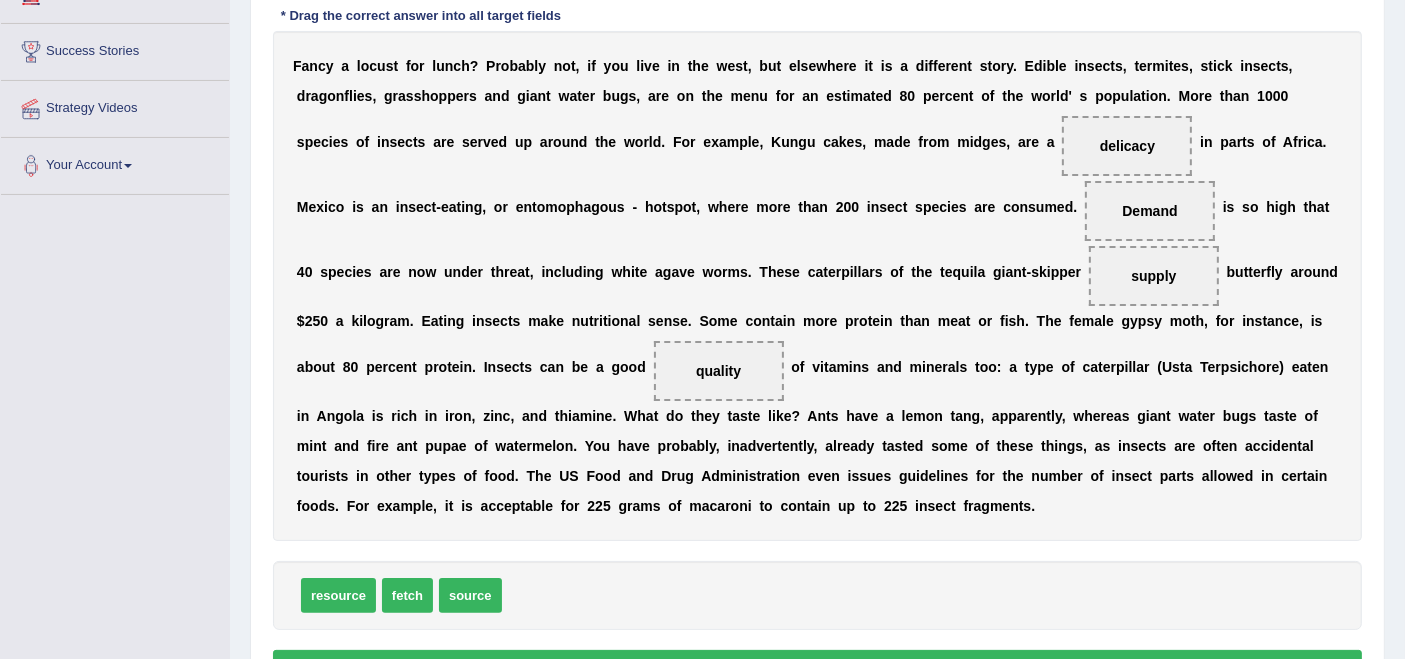 drag, startPoint x: 733, startPoint y: 358, endPoint x: 717, endPoint y: 370, distance: 20 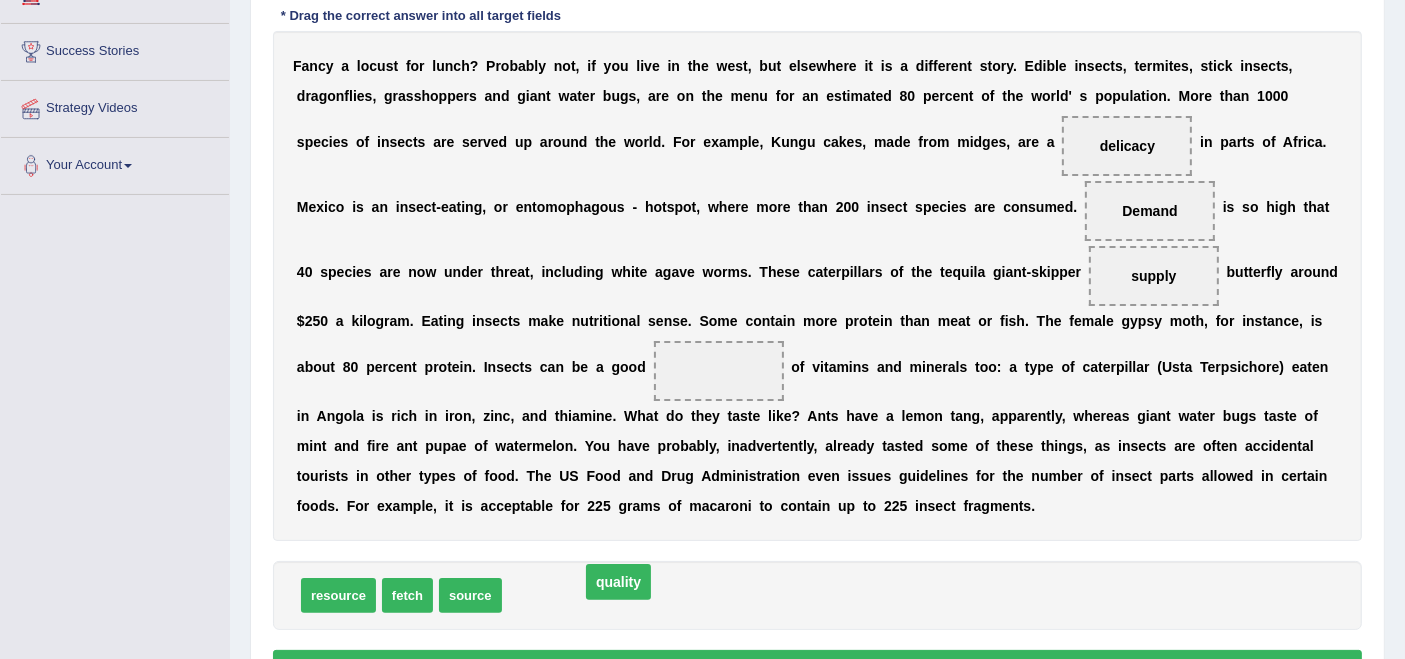 drag, startPoint x: 717, startPoint y: 370, endPoint x: 612, endPoint y: 586, distance: 240.16869 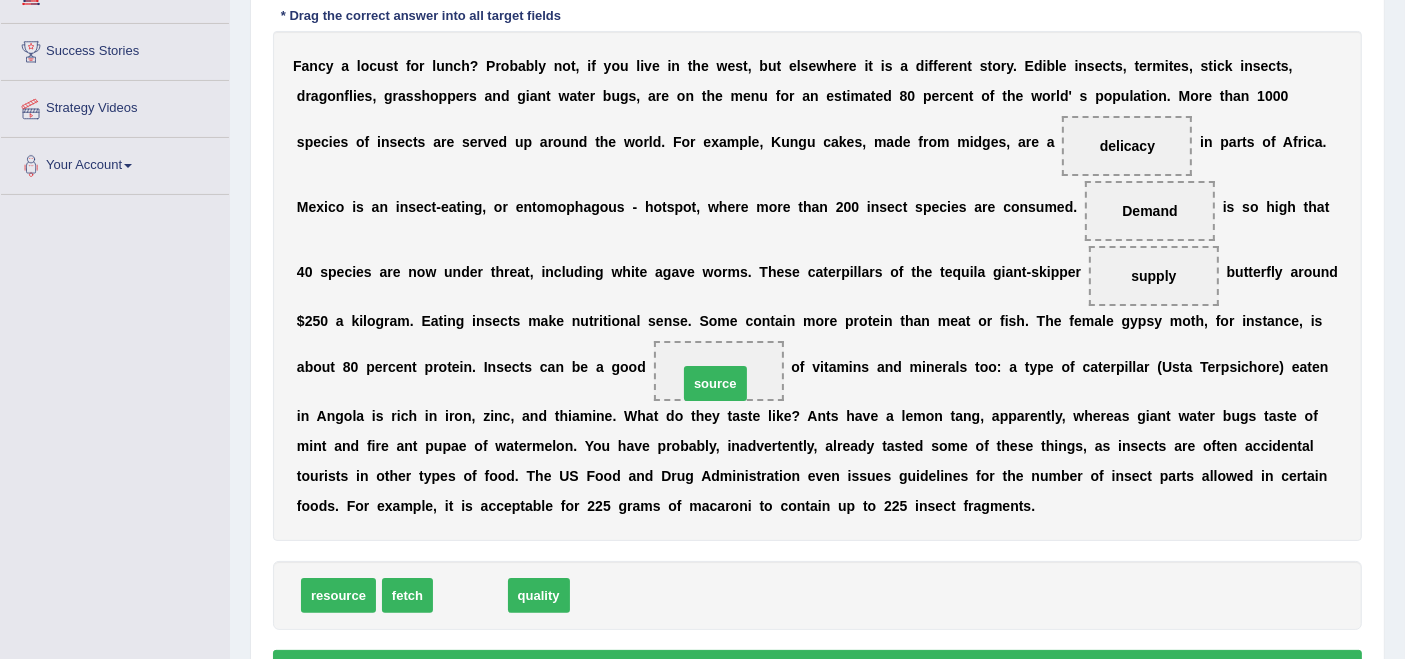 drag, startPoint x: 480, startPoint y: 584, endPoint x: 724, endPoint y: 372, distance: 323.23367 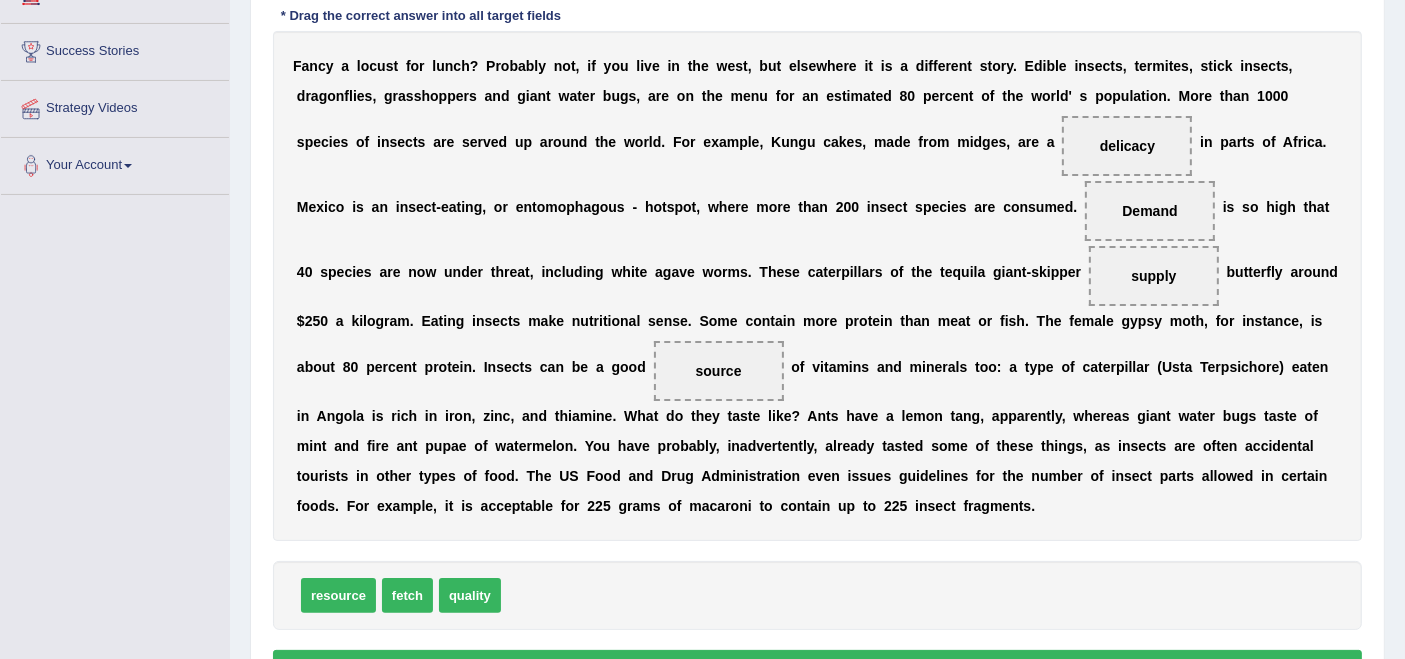 scroll, scrollTop: 473, scrollLeft: 0, axis: vertical 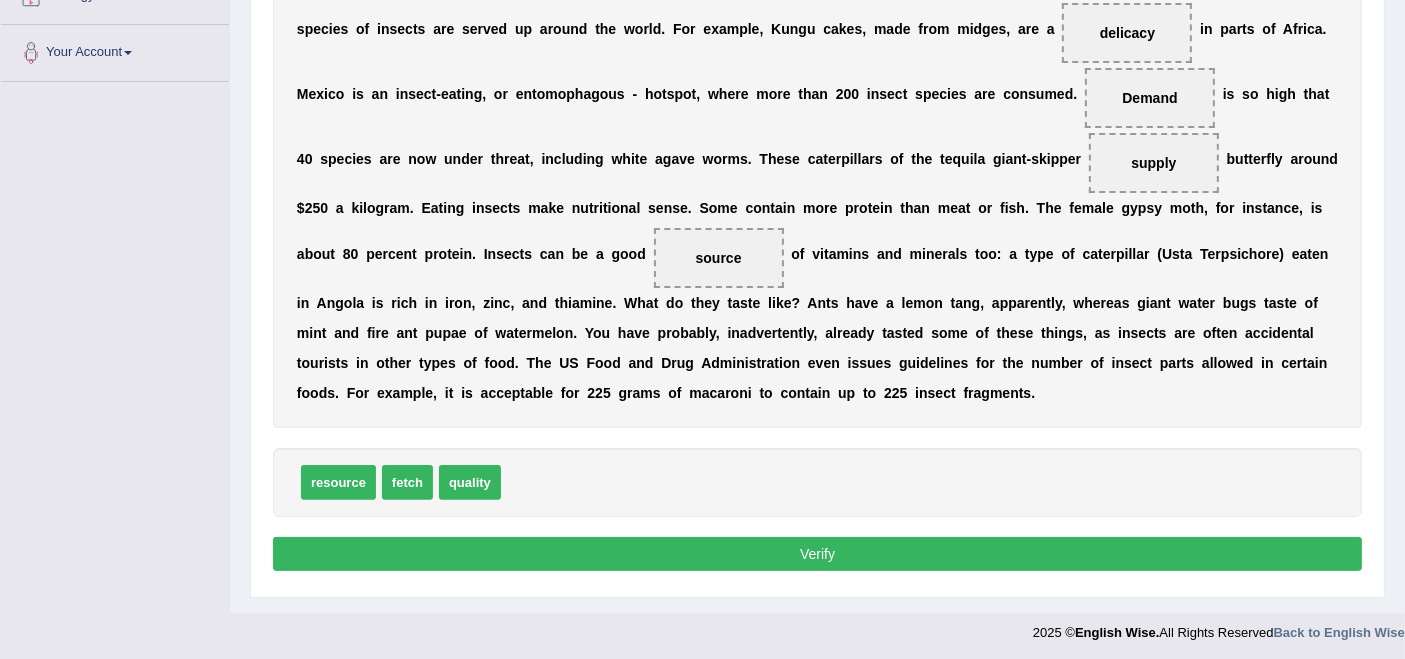 click on "Verify" at bounding box center [817, 554] 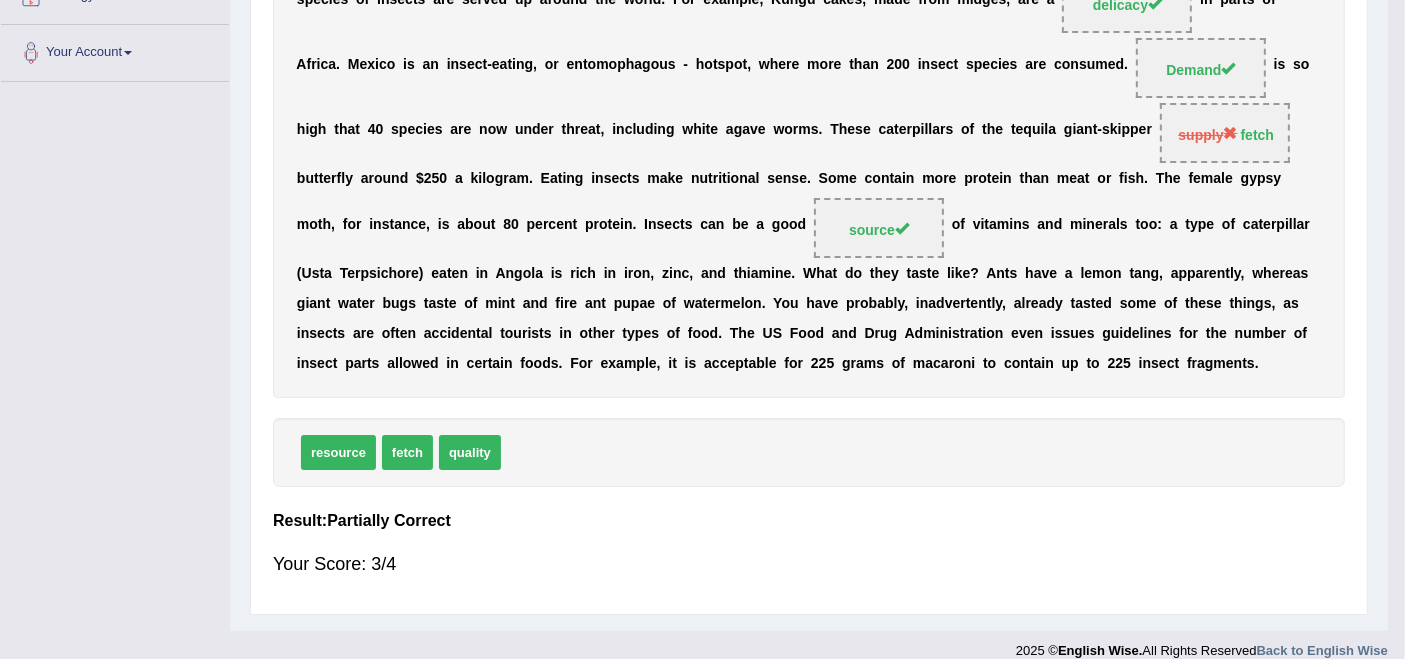 scroll, scrollTop: 410, scrollLeft: 0, axis: vertical 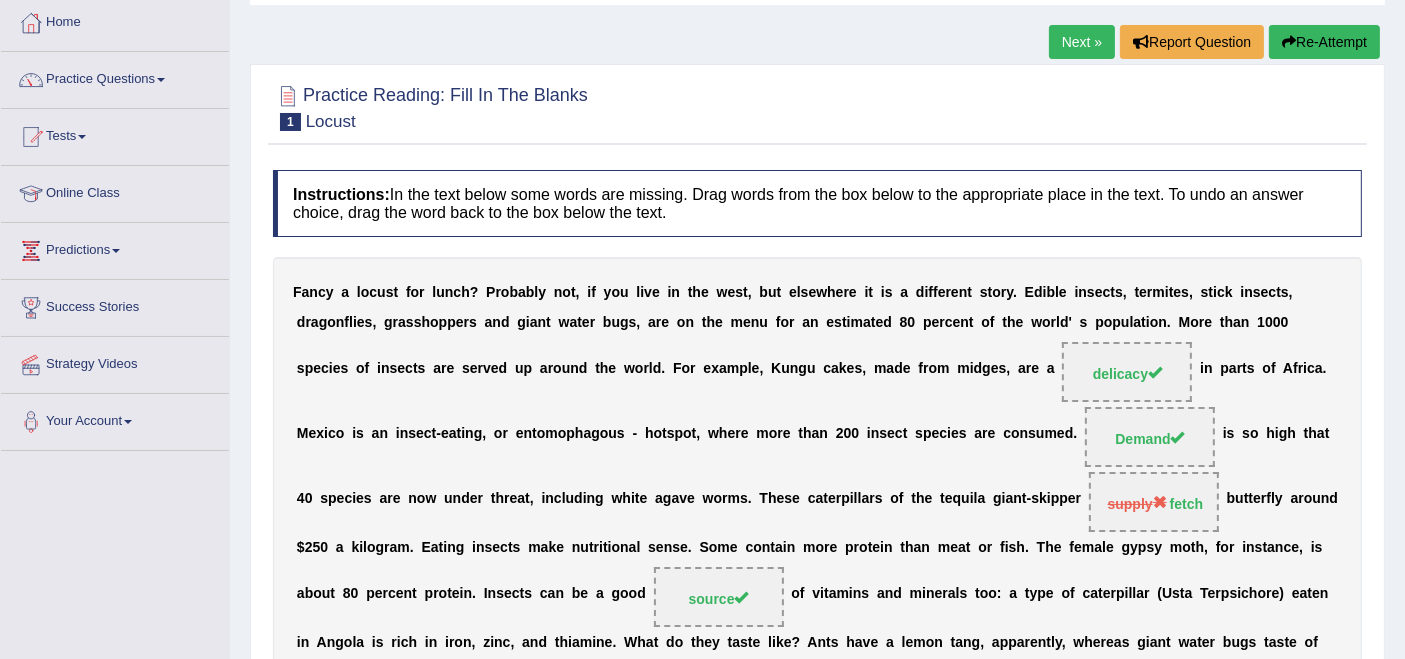 click on "Next »" at bounding box center (1082, 42) 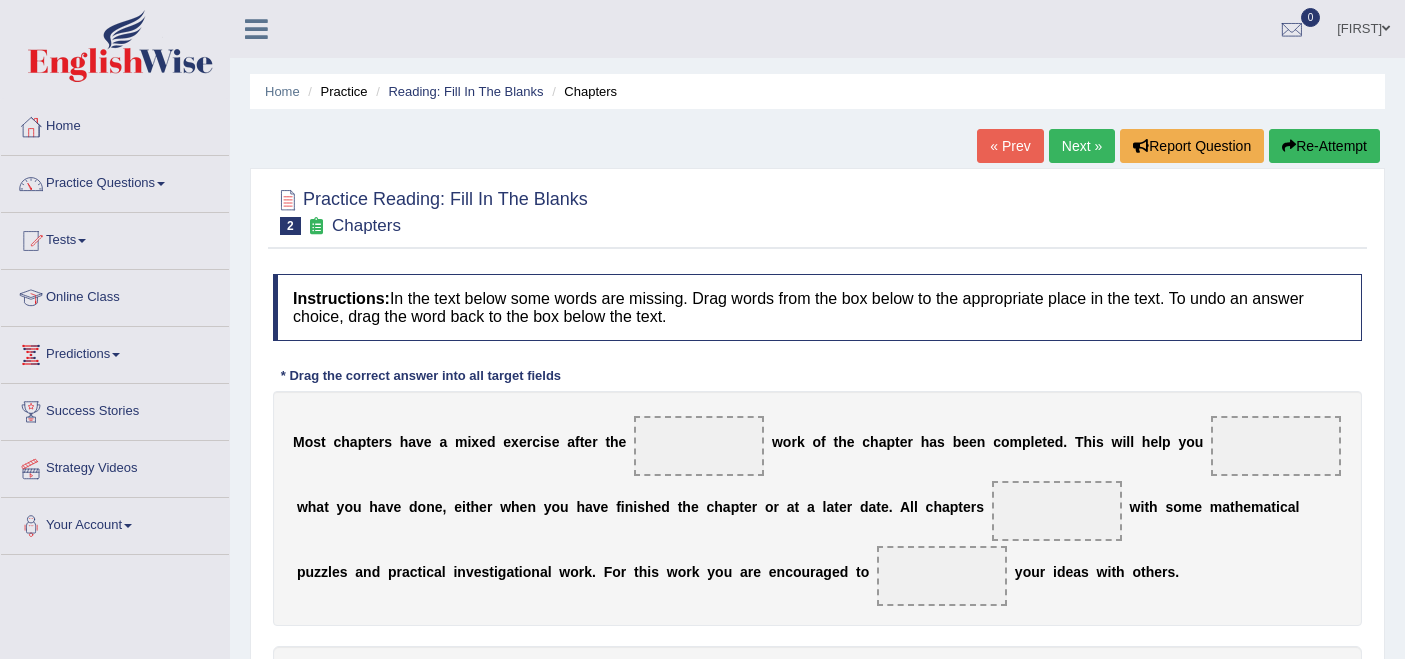 scroll, scrollTop: 0, scrollLeft: 0, axis: both 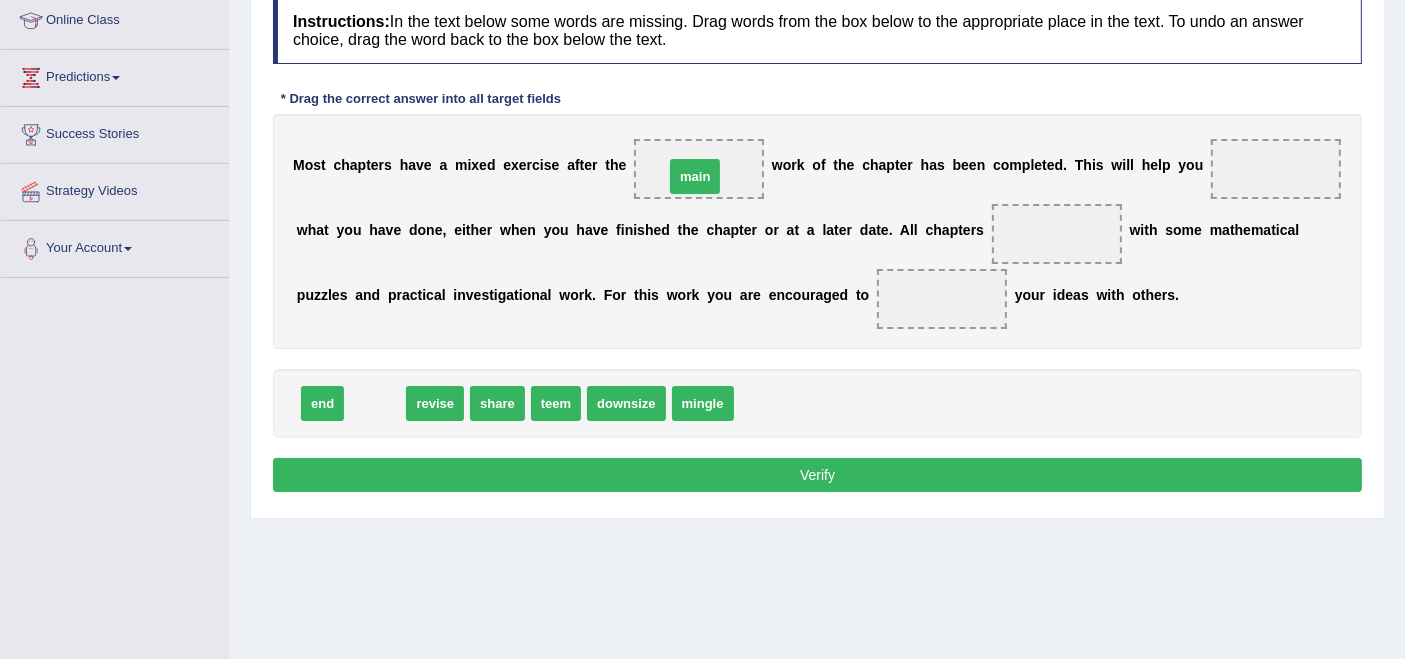 drag, startPoint x: 376, startPoint y: 394, endPoint x: 695, endPoint y: 167, distance: 391.52267 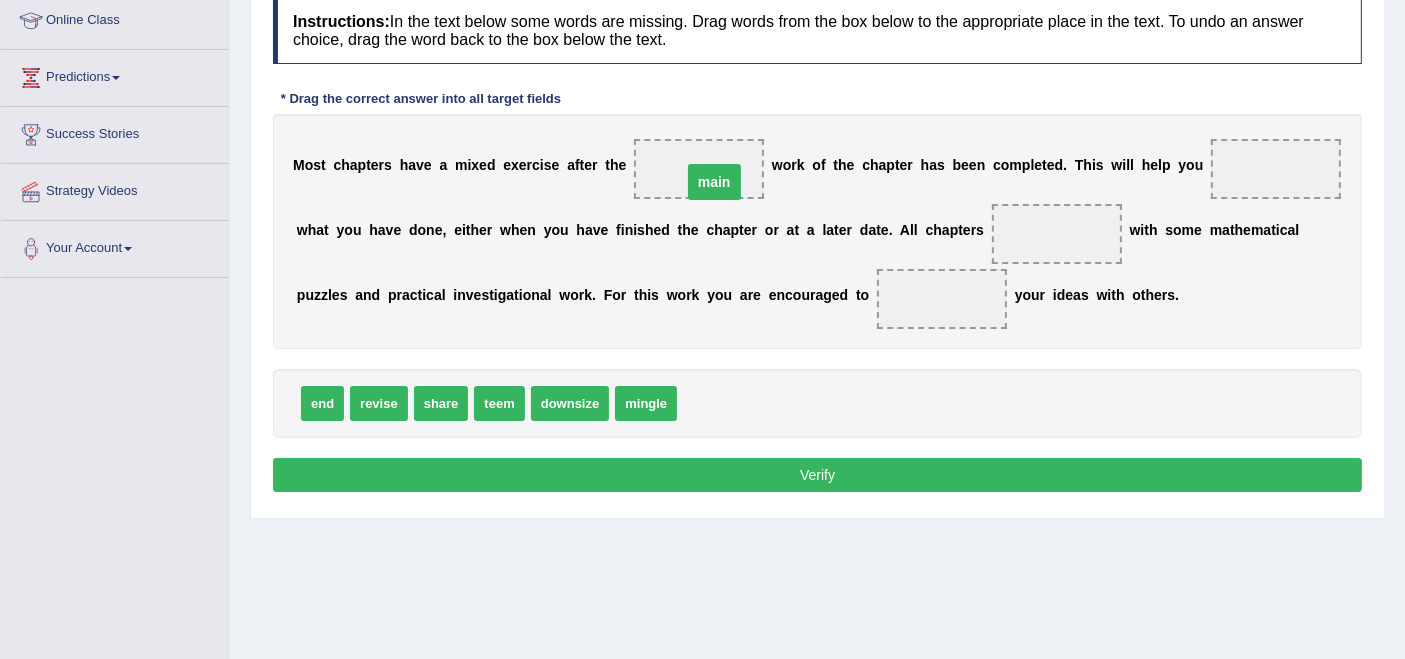 drag, startPoint x: 704, startPoint y: 162, endPoint x: 719, endPoint y: 174, distance: 19.209373 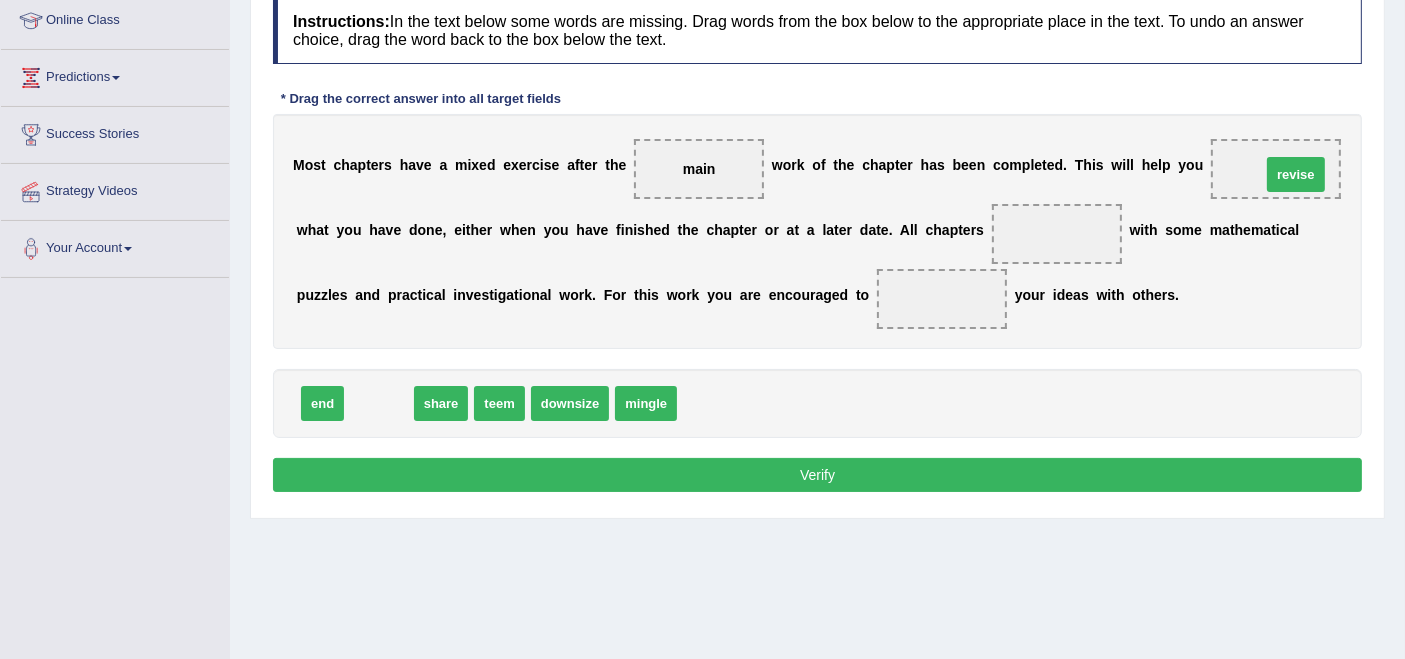 drag, startPoint x: 365, startPoint y: 395, endPoint x: 1282, endPoint y: 166, distance: 945.1614 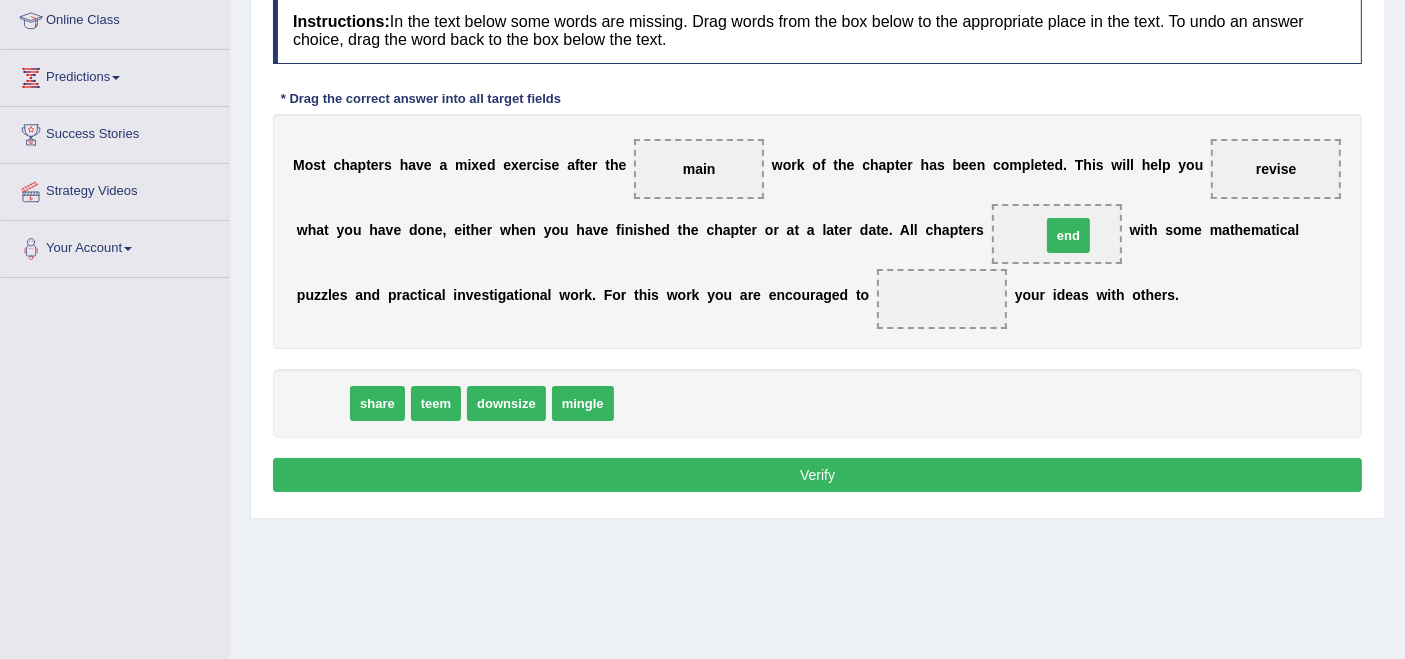 drag, startPoint x: 305, startPoint y: 404, endPoint x: 1047, endPoint y: 237, distance: 760.561 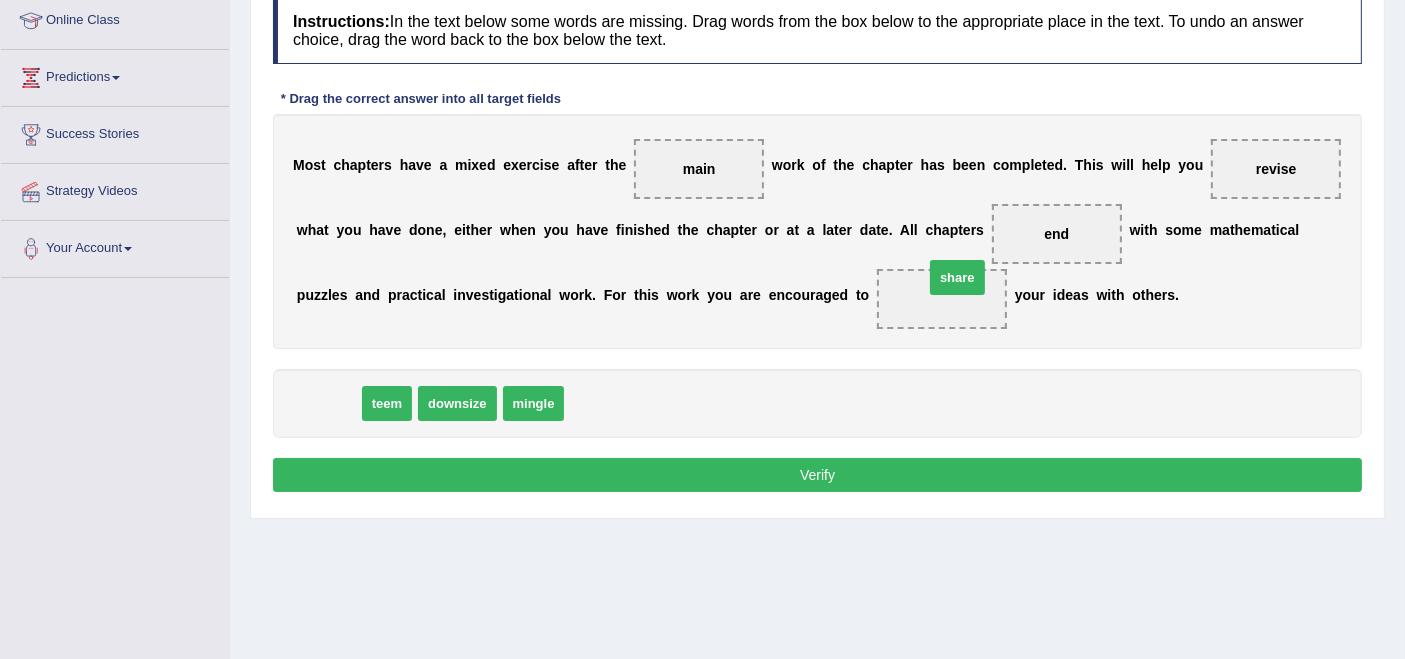 drag, startPoint x: 329, startPoint y: 387, endPoint x: 946, endPoint y: 267, distance: 628.56104 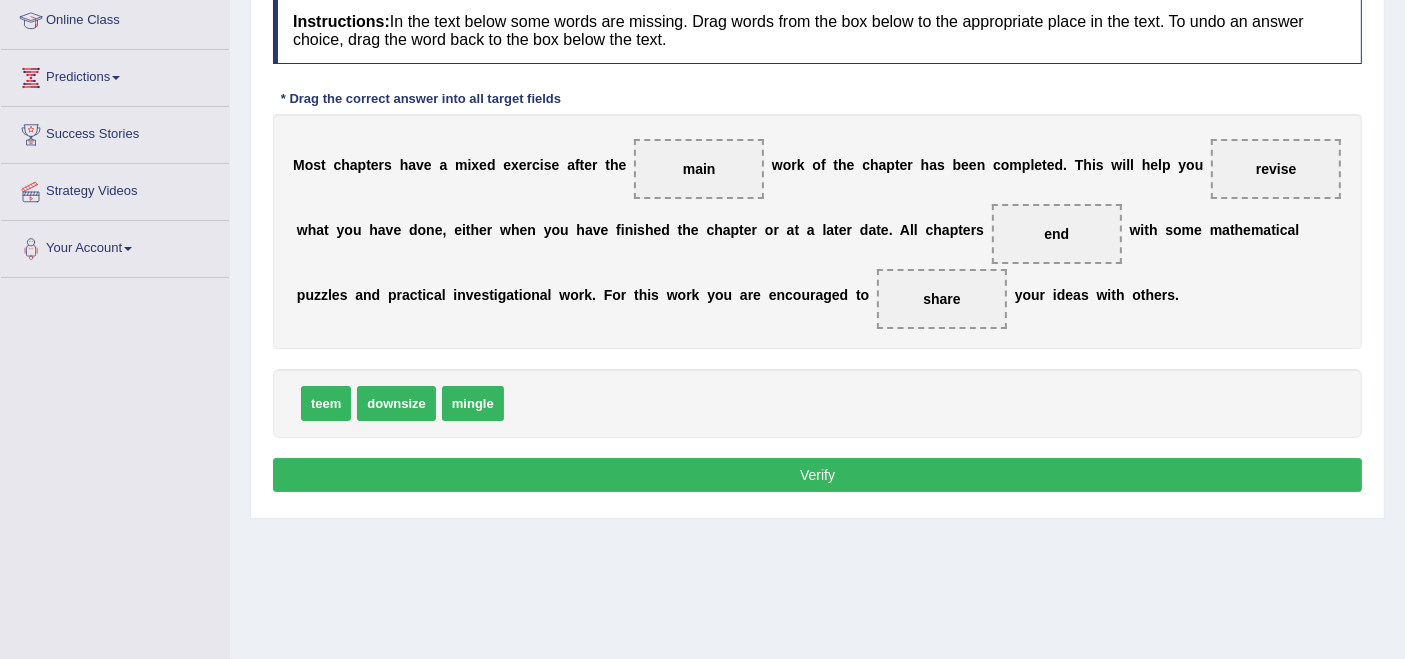 click on "Verify" at bounding box center [817, 475] 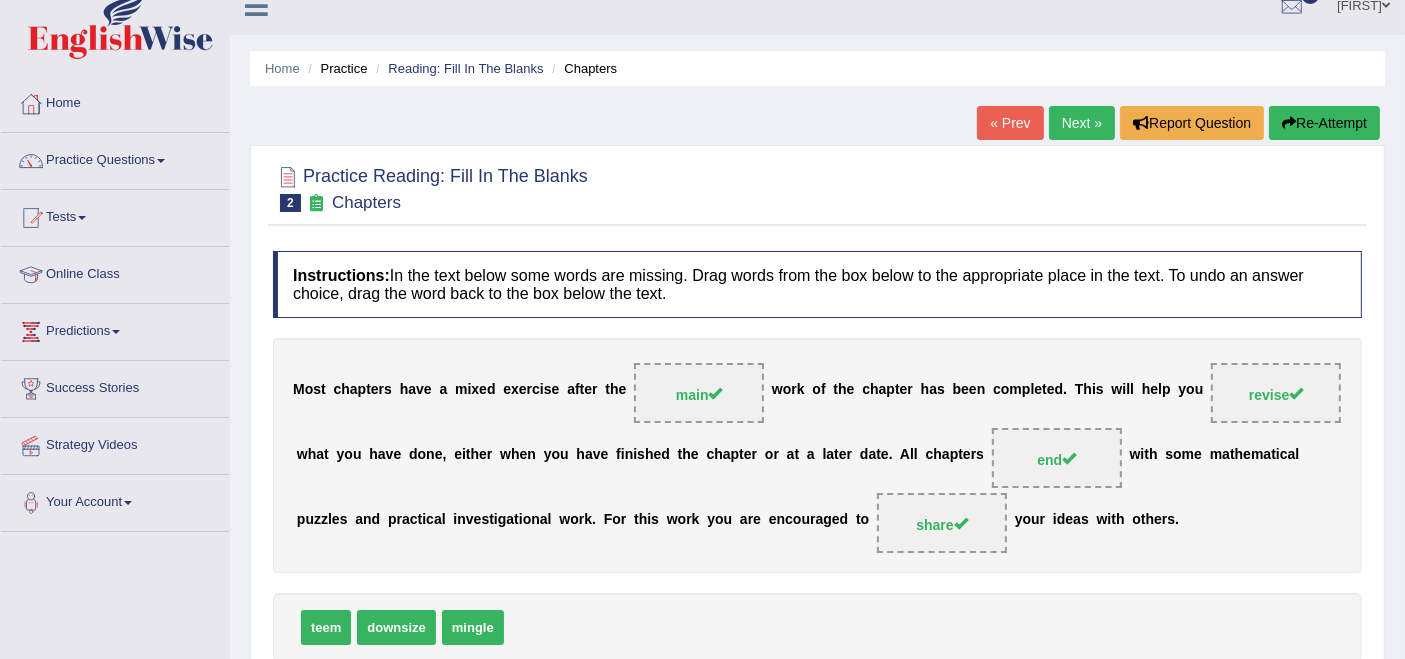 scroll, scrollTop: 21, scrollLeft: 0, axis: vertical 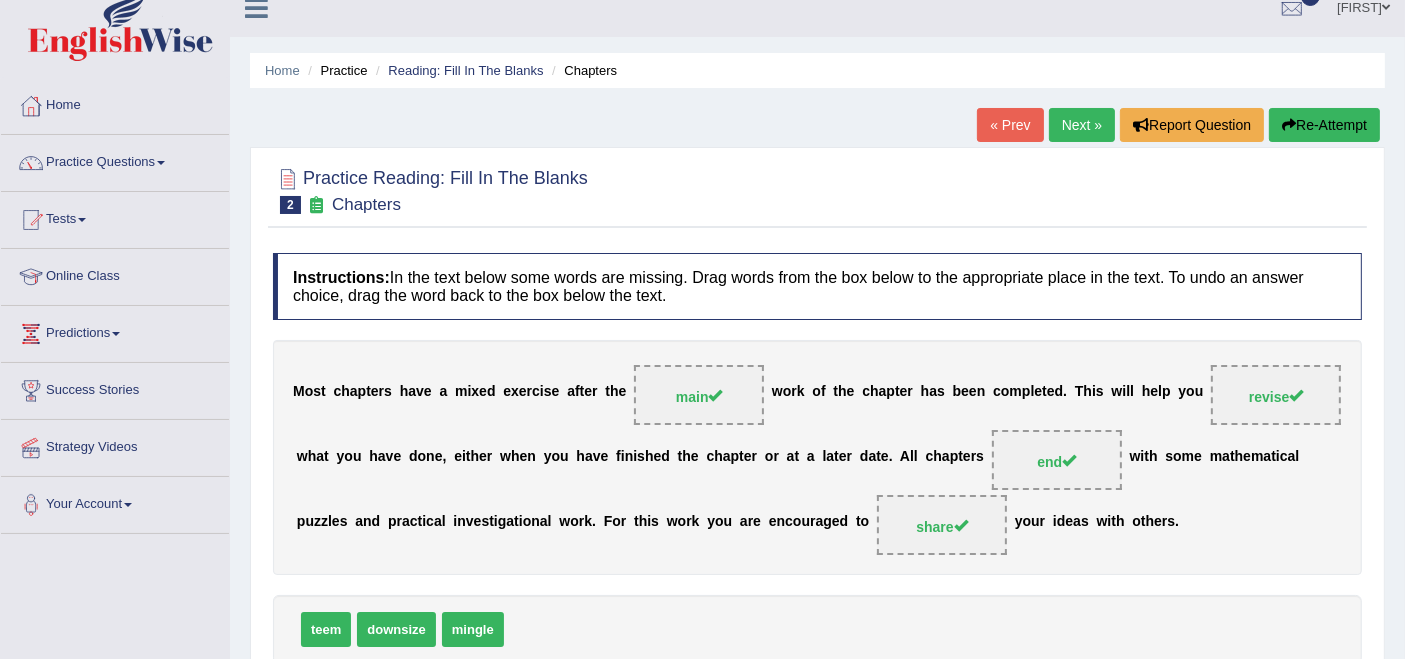 click on "Practice Reading: Fill In The Blanks
2
Chapters
Instructions:  In the text below some words are missing. Drag words from the box below to the appropriate place in the text. To undo an answer choice, drag the word back to the box below the text.
* Drag the correct answer into all target fields M o s t    c h a p t e r s    h a v e    a    m i x e d    e x e r c i s e    a f t e r    t h e    main    w o r k    o f    t h e    c h a p t e r    h a s    b e e n    c o m p l e t e d .    T h i s    w i l l    h e l p    y o u    revise    w h a t    y o u    h a v e    d o n e ,    e i t h e r    w h e n    y o u    h a v e    f i n i s h e d    t h e    c h a p t e r    o r    a t    a    l a t e r    d a t e .    A l l    c h a p t e r s    end    w i t h    s o m e    m a t h e m a t i c a l    p u z z l e s    a n d    p r a c t i c a l    i n v e s t i g a t i o n a l    w o r k" at bounding box center (817, 467) 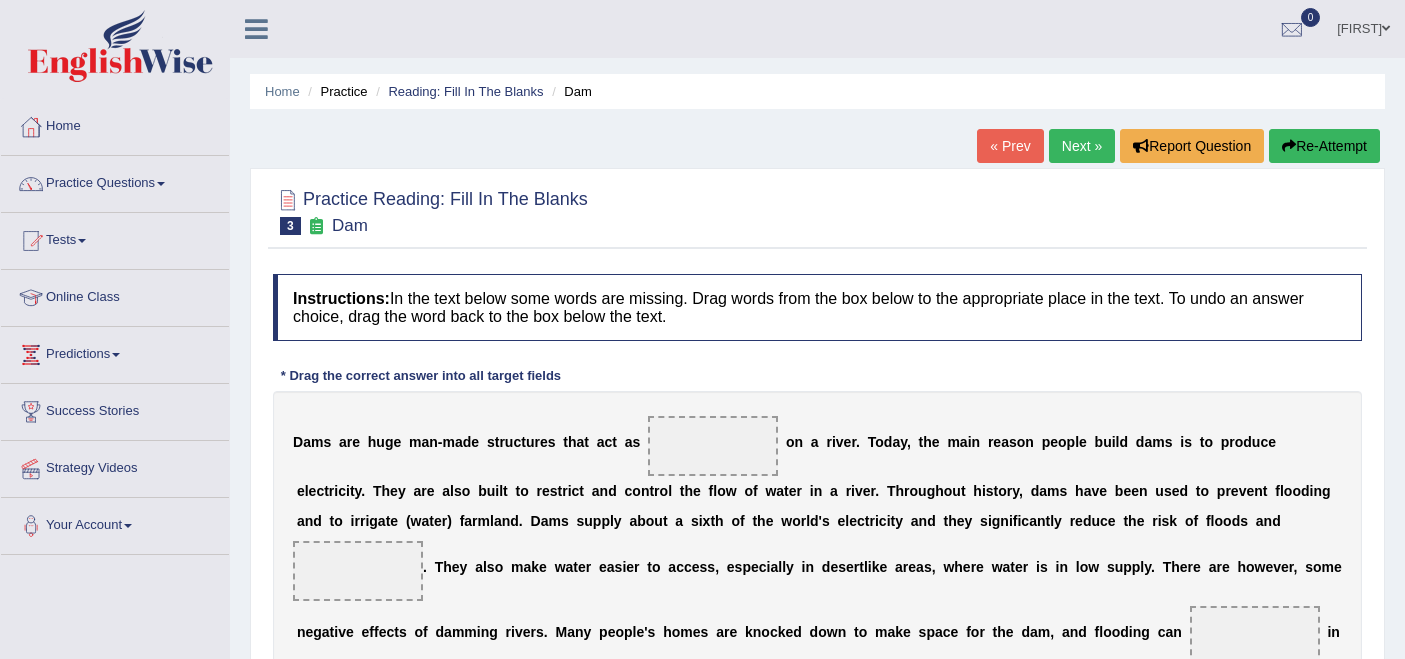 scroll, scrollTop: 0, scrollLeft: 0, axis: both 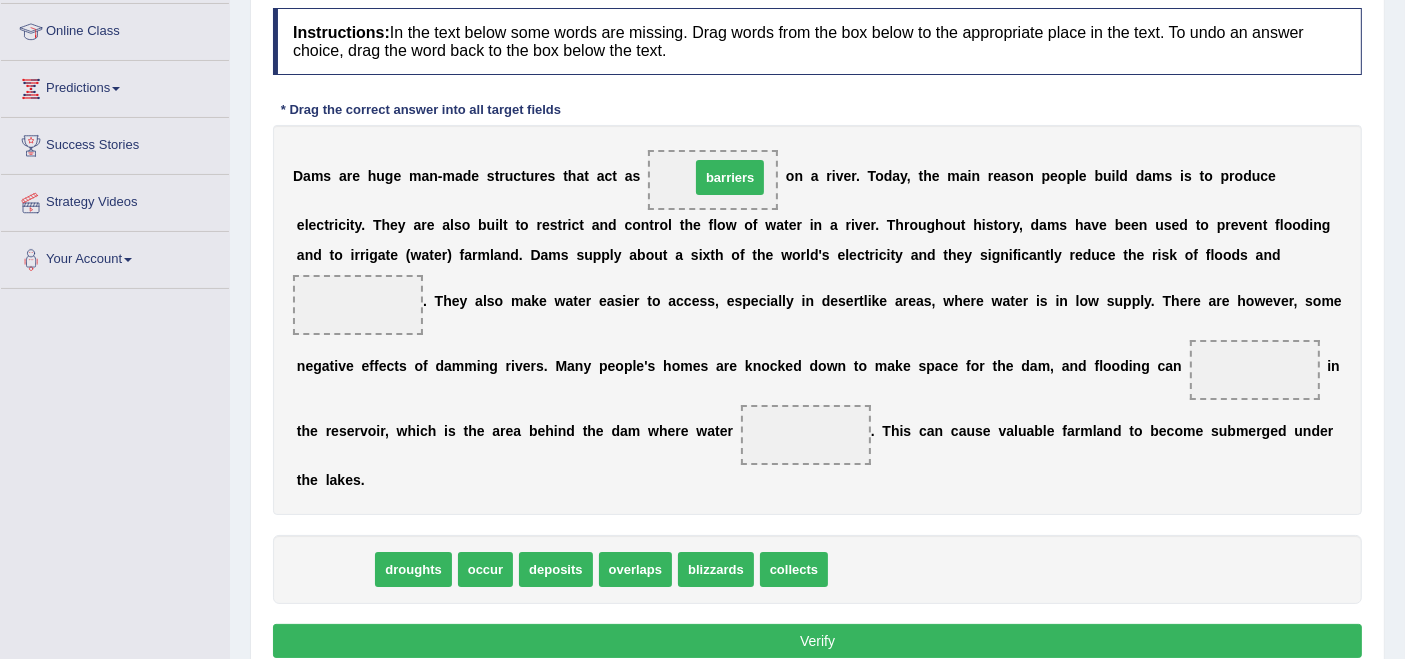 drag, startPoint x: 357, startPoint y: 564, endPoint x: 752, endPoint y: 171, distance: 557.20197 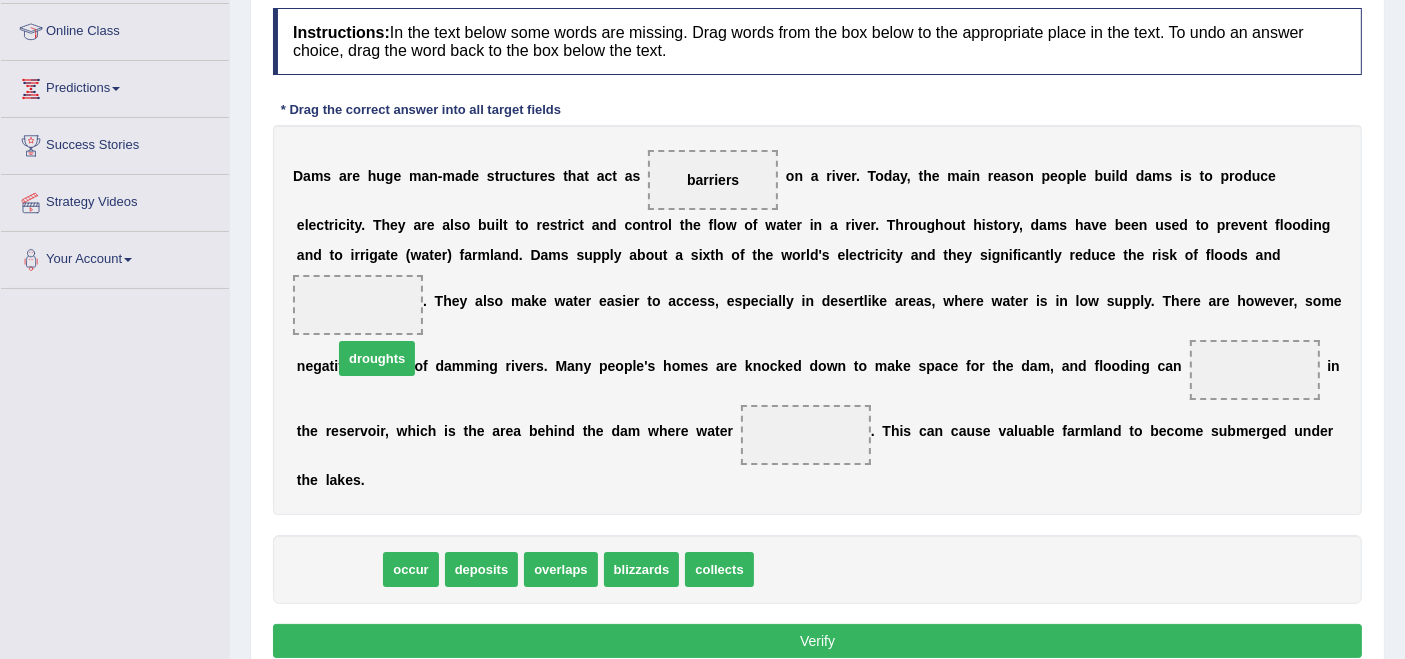 drag, startPoint x: 331, startPoint y: 567, endPoint x: 362, endPoint y: 324, distance: 244.96939 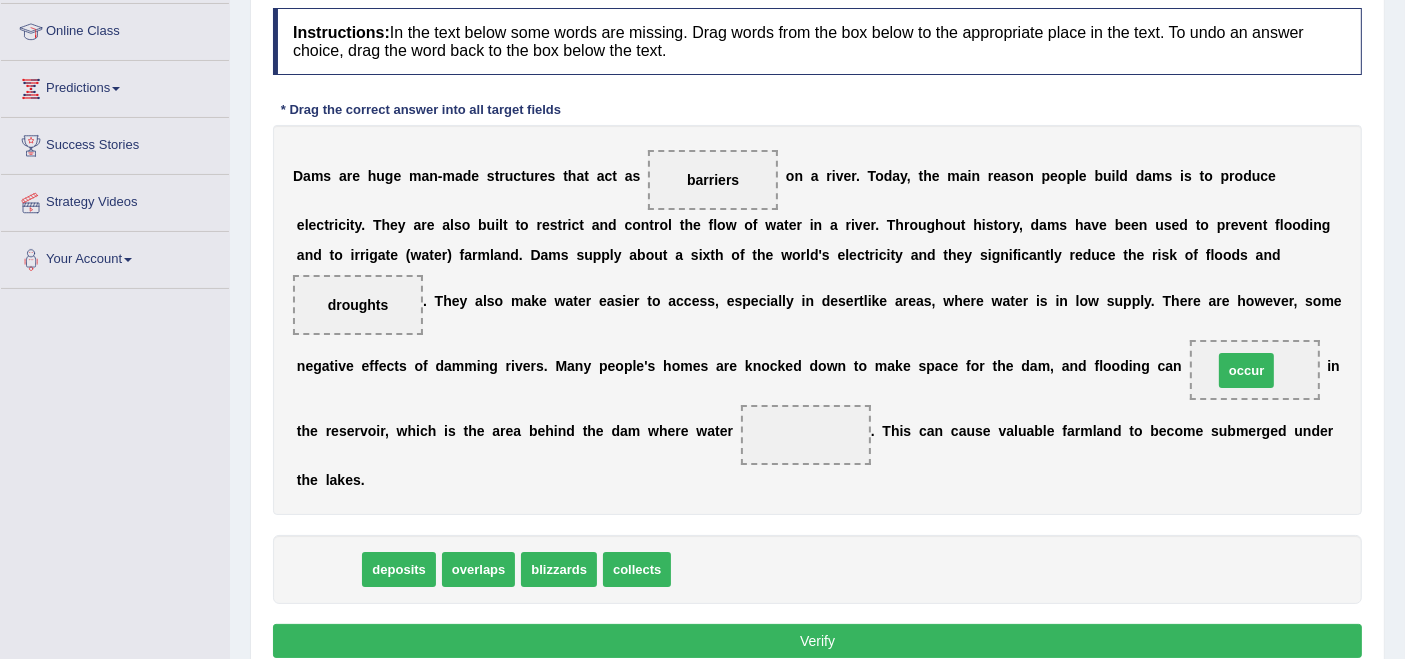 drag, startPoint x: 324, startPoint y: 564, endPoint x: 1242, endPoint y: 366, distance: 939.1102 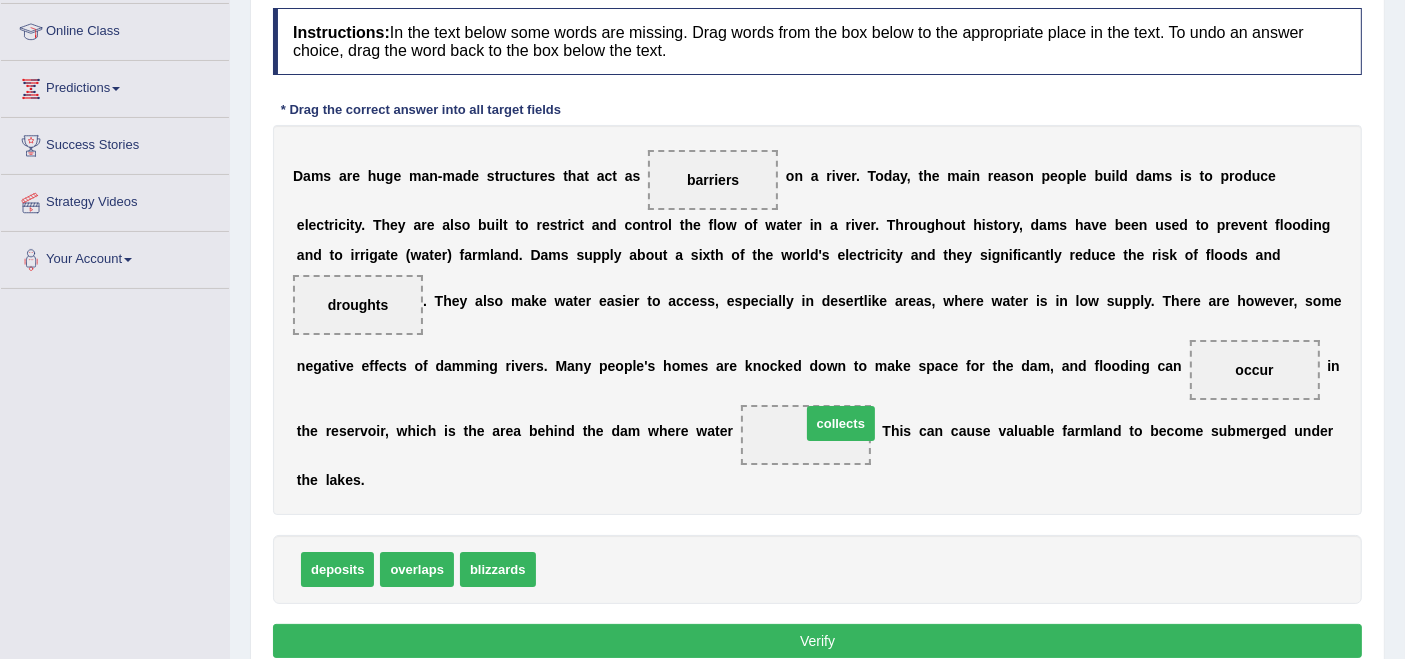drag, startPoint x: 558, startPoint y: 561, endPoint x: 823, endPoint y: 415, distance: 302.55743 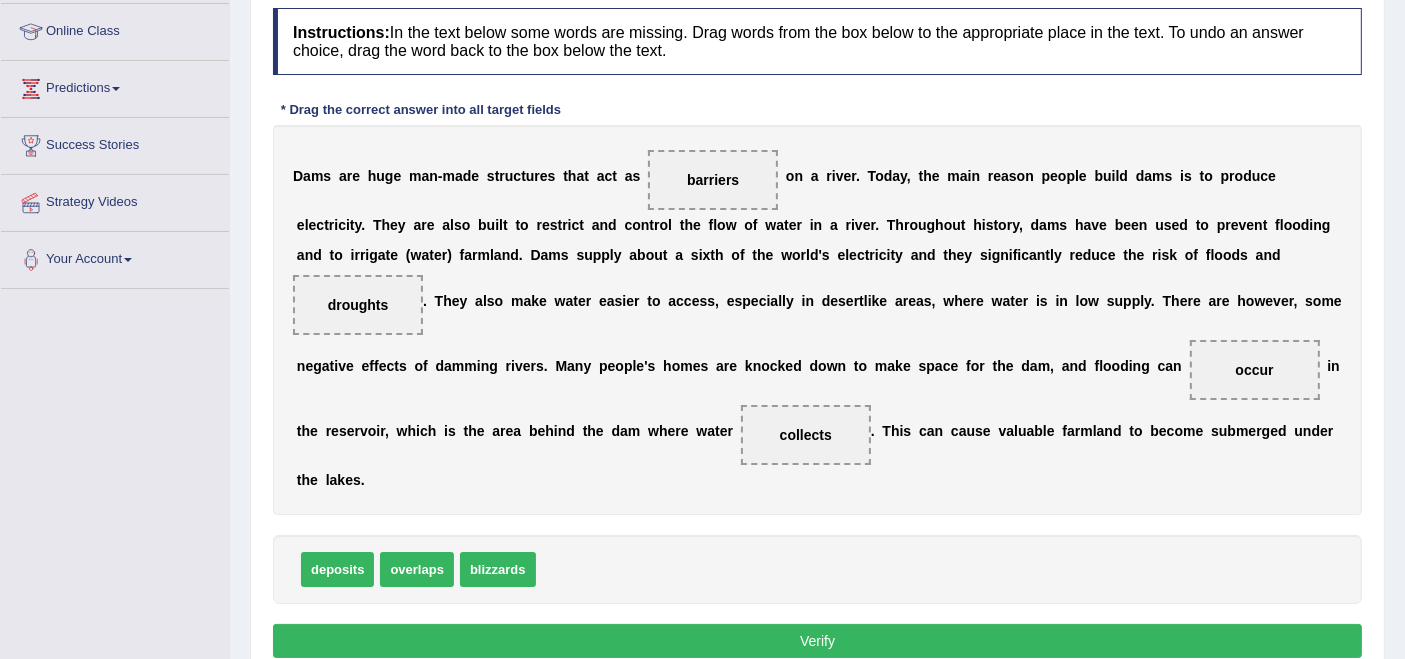 click on "Verify" at bounding box center [817, 641] 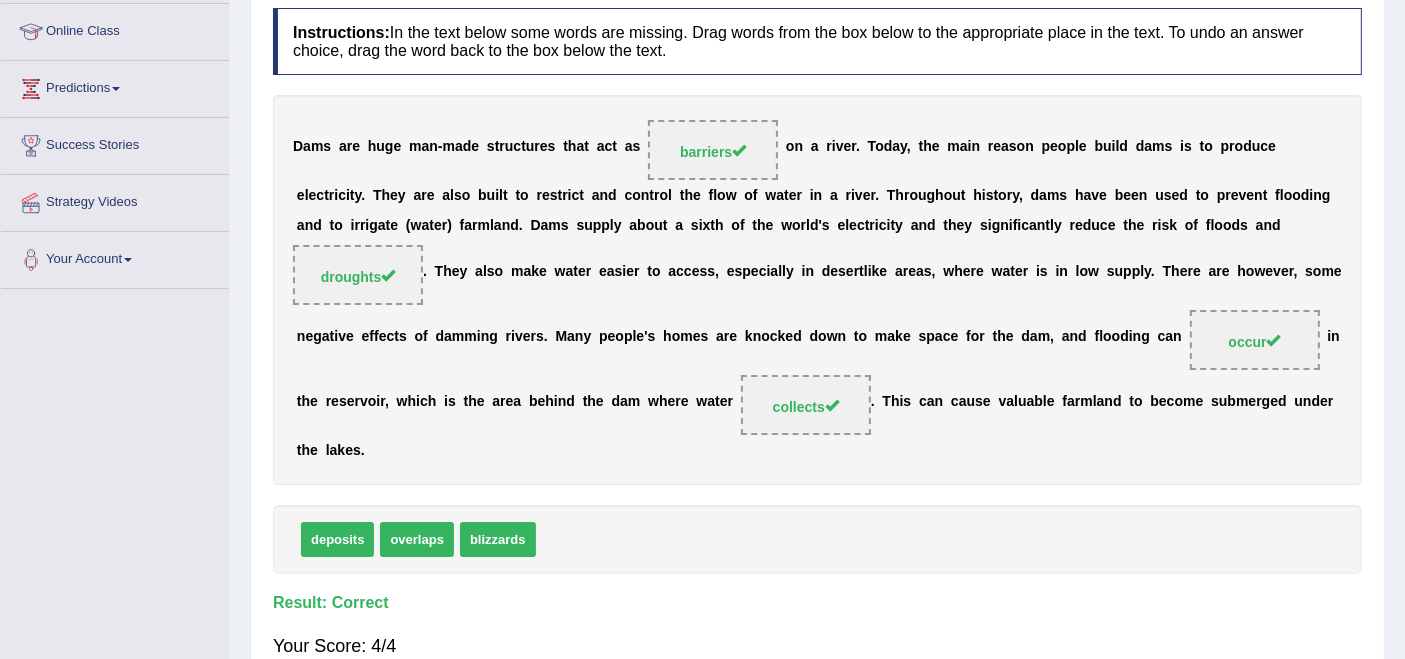scroll, scrollTop: 0, scrollLeft: 0, axis: both 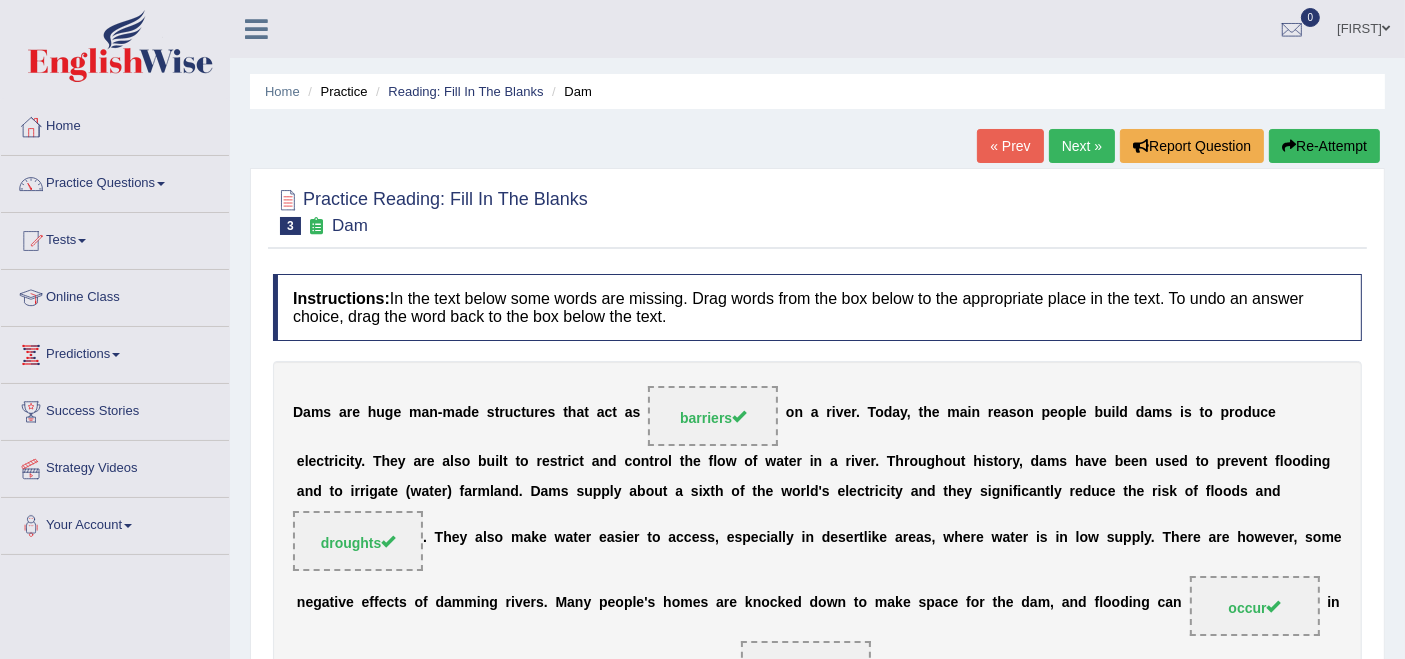 click on "Next »" at bounding box center (1082, 146) 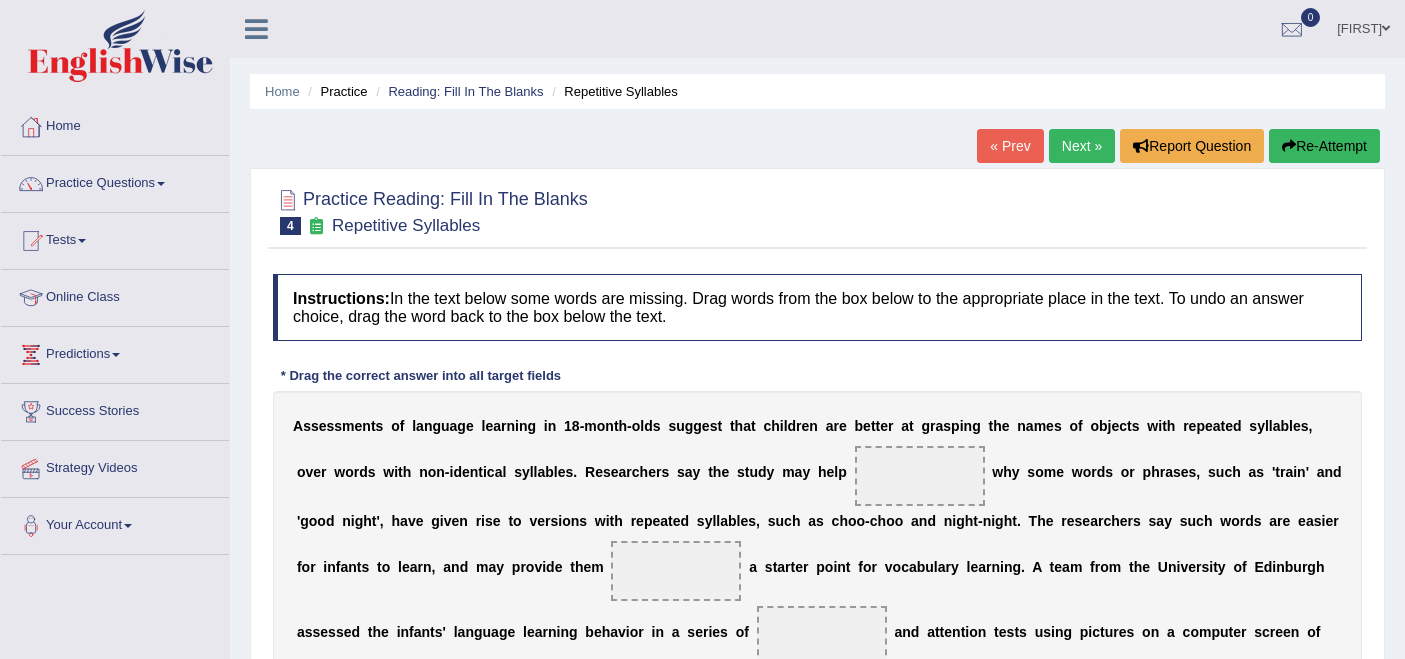 scroll, scrollTop: 0, scrollLeft: 0, axis: both 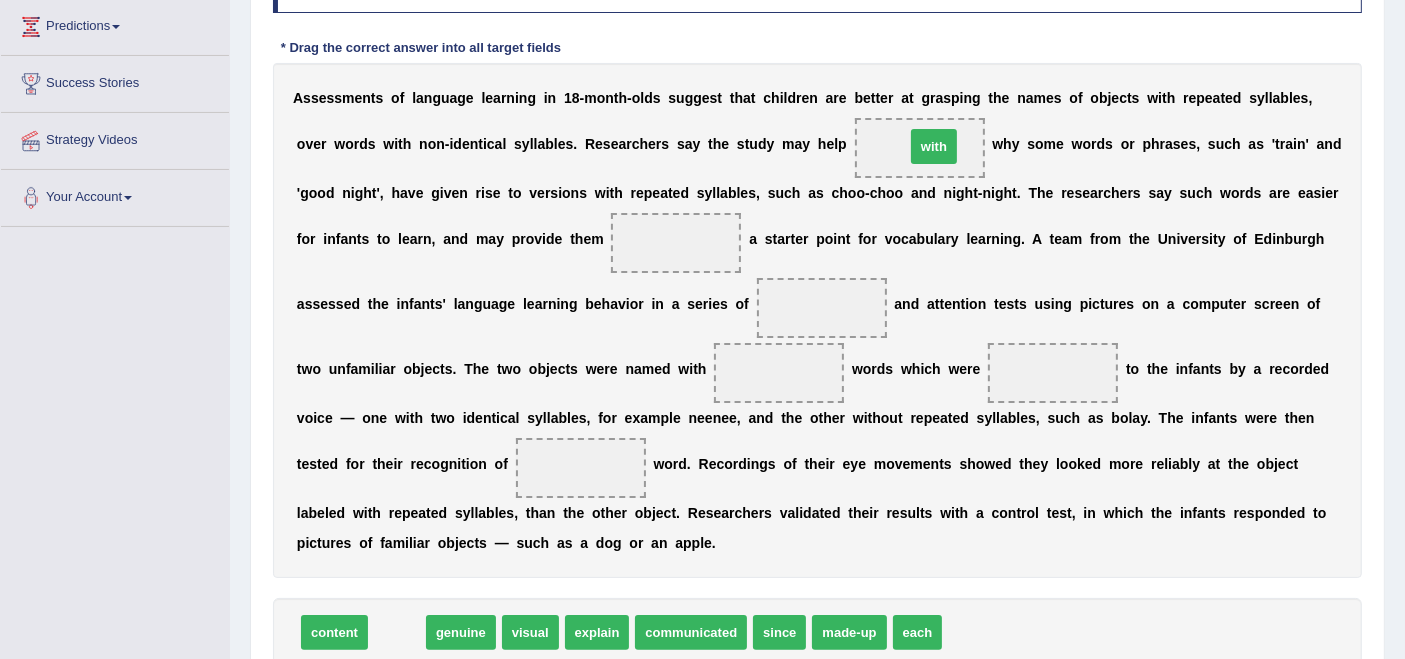 drag, startPoint x: 389, startPoint y: 630, endPoint x: 926, endPoint y: 144, distance: 724.2686 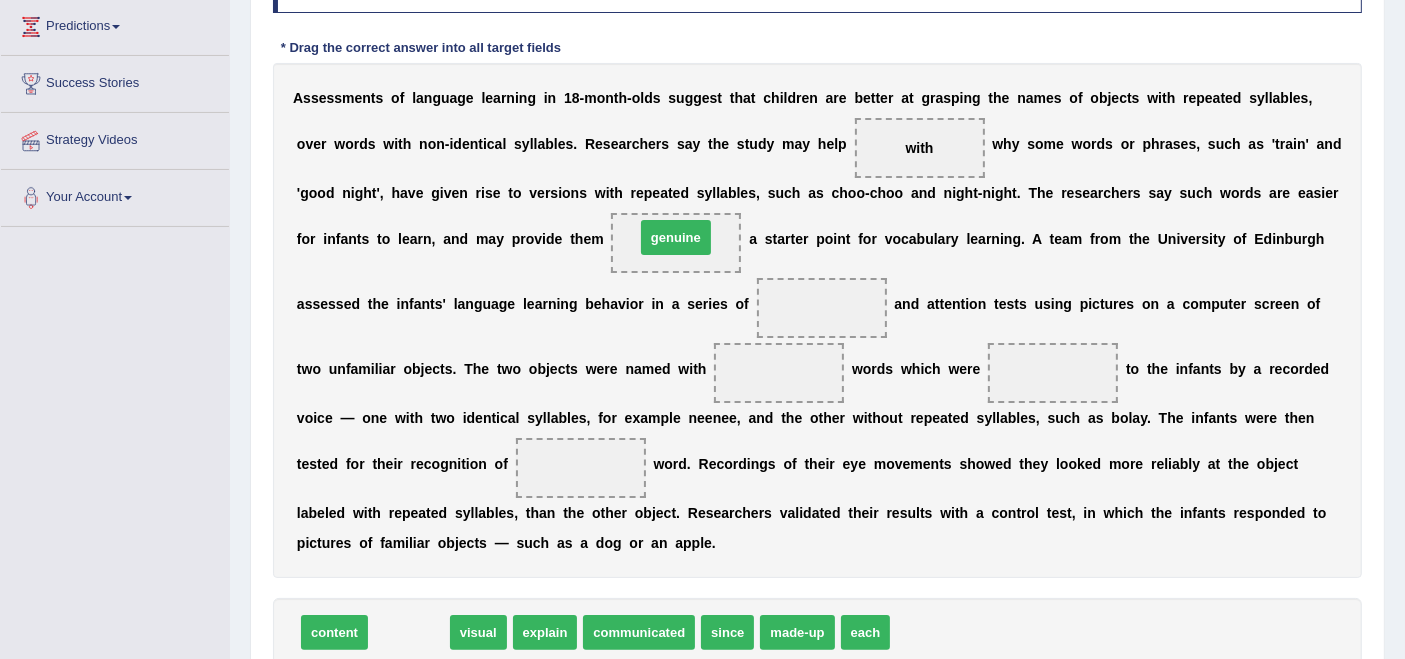 drag, startPoint x: 388, startPoint y: 633, endPoint x: 659, endPoint y: 241, distance: 476.55536 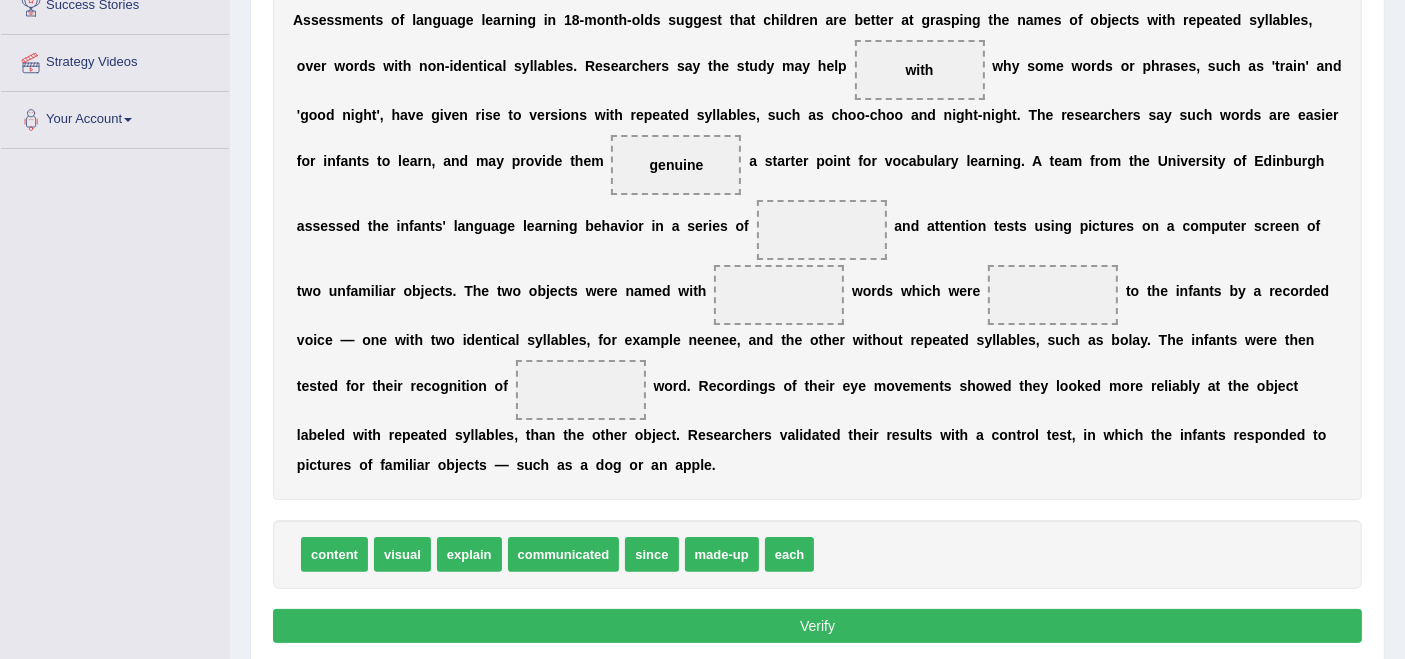 scroll, scrollTop: 391, scrollLeft: 0, axis: vertical 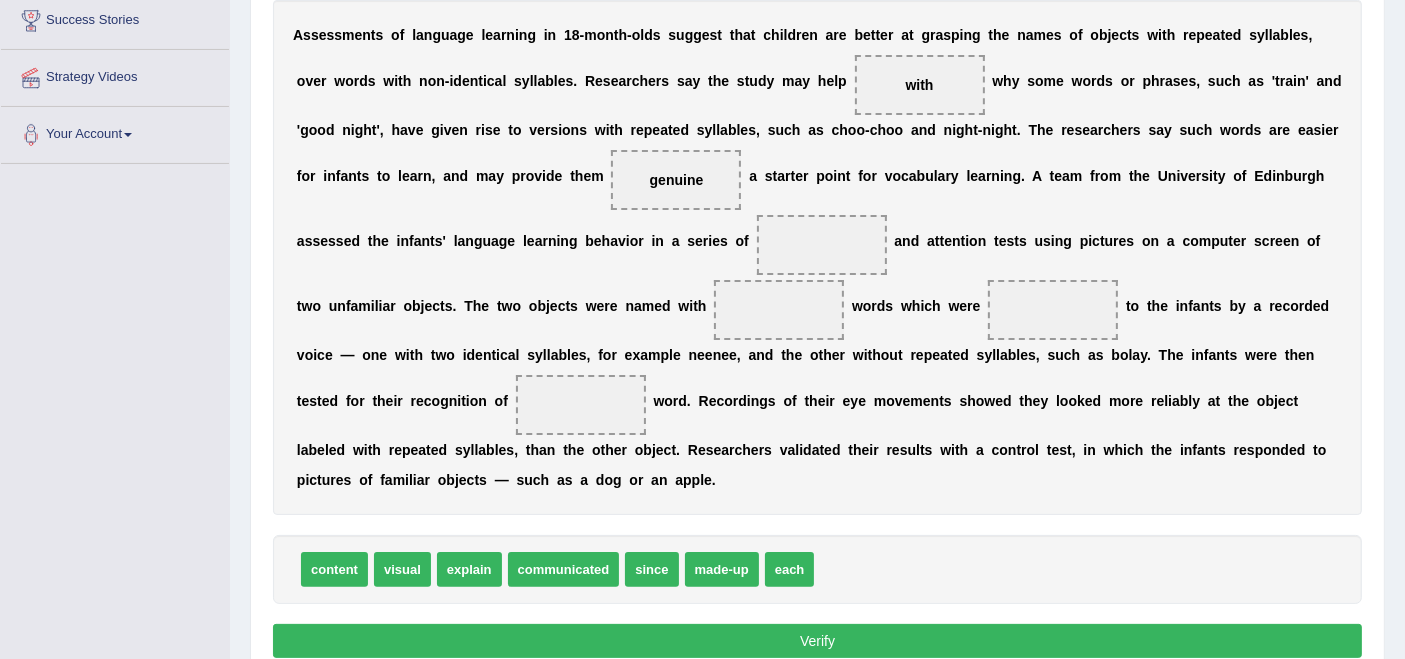 click on "communicated" at bounding box center [564, 569] 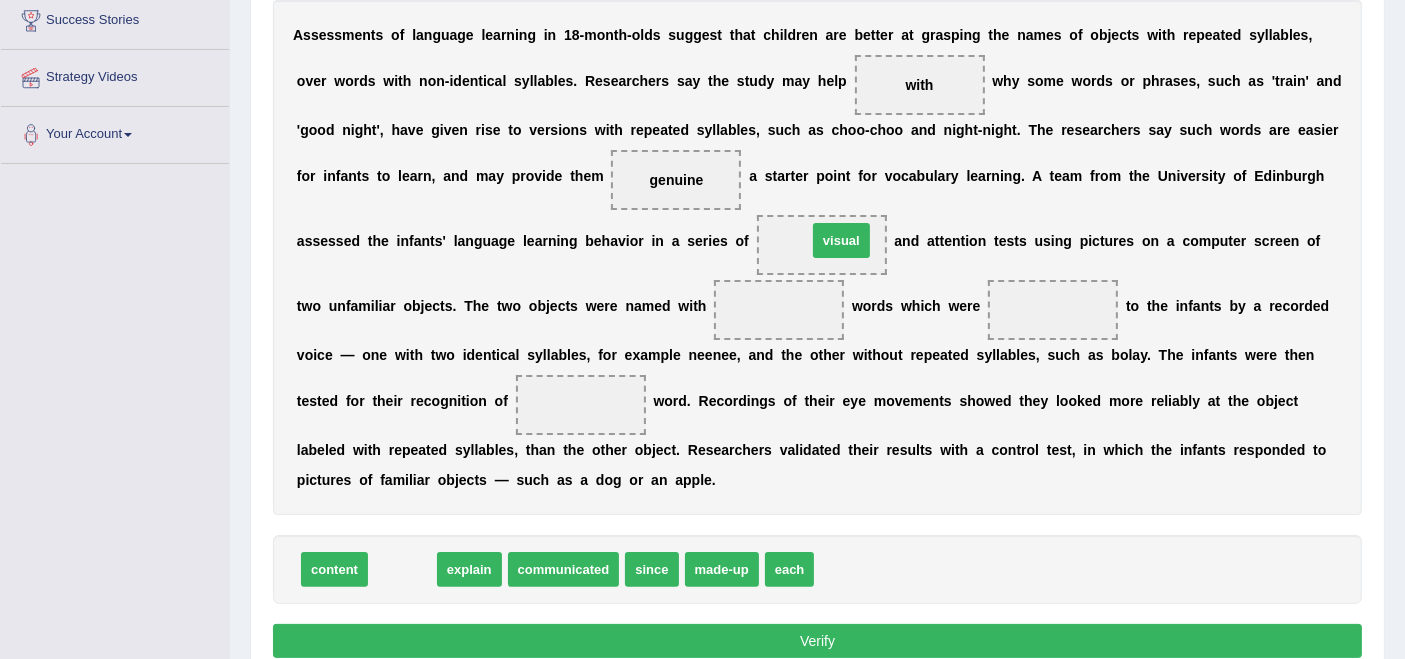 drag, startPoint x: 392, startPoint y: 572, endPoint x: 831, endPoint y: 243, distance: 548.60004 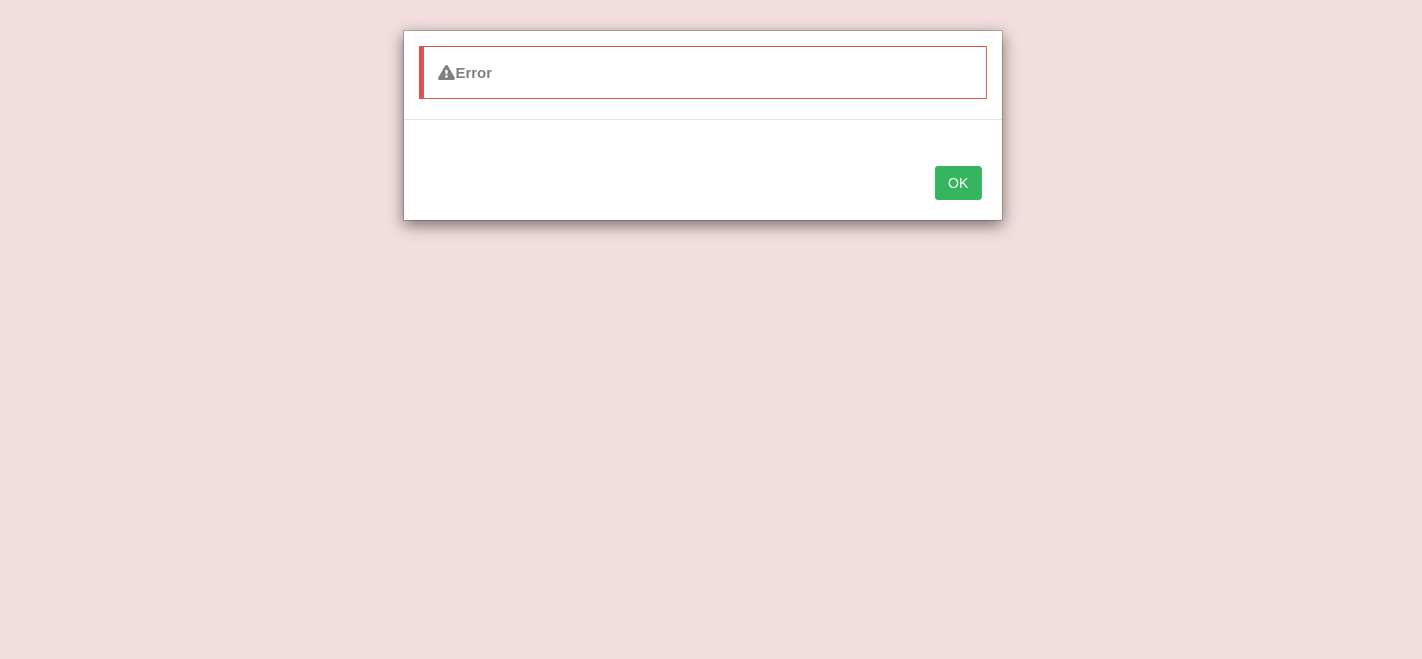 click on "OK" at bounding box center [958, 183] 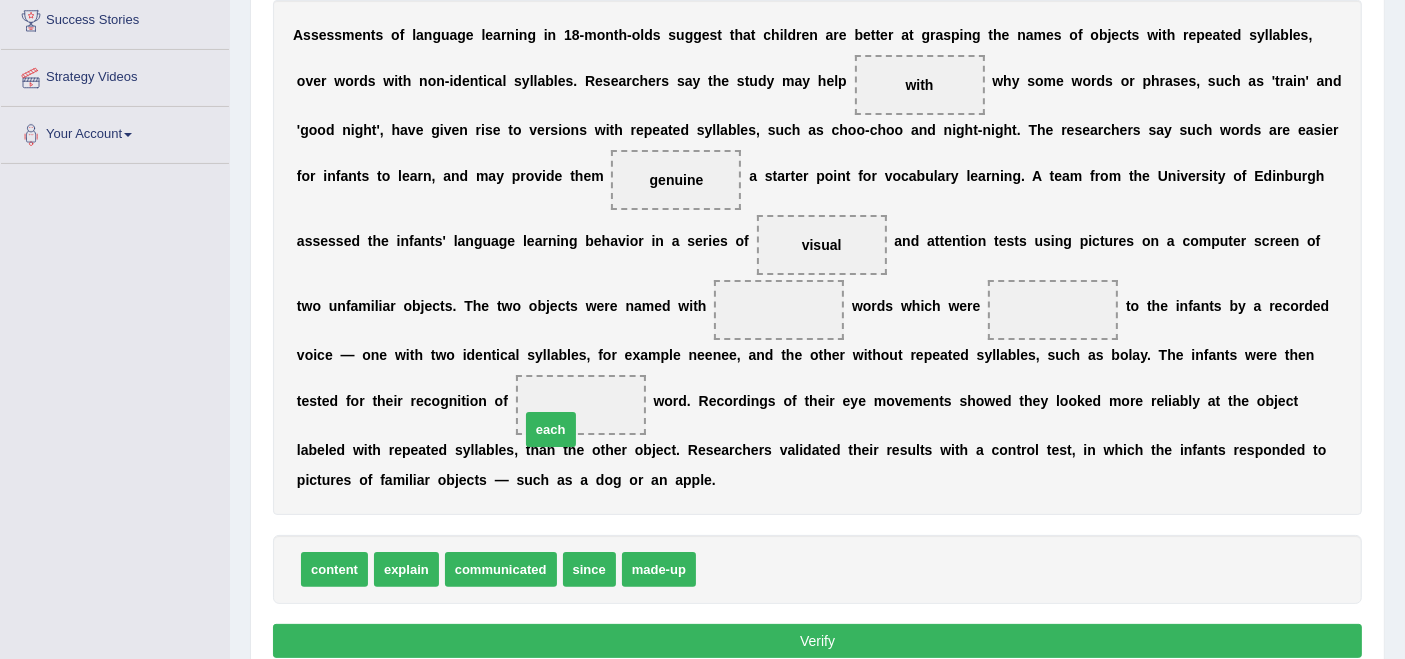 drag, startPoint x: 717, startPoint y: 554, endPoint x: 572, endPoint y: 401, distance: 210.79373 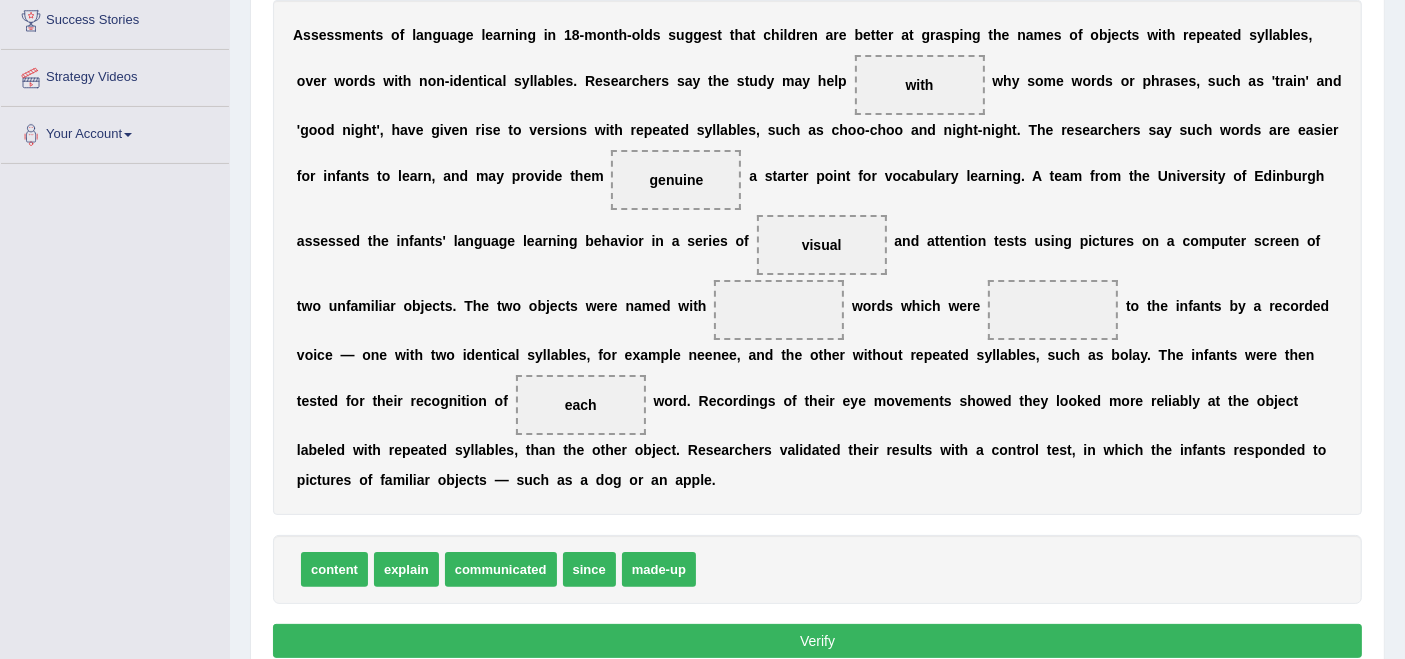 click on "communicated" at bounding box center [501, 569] 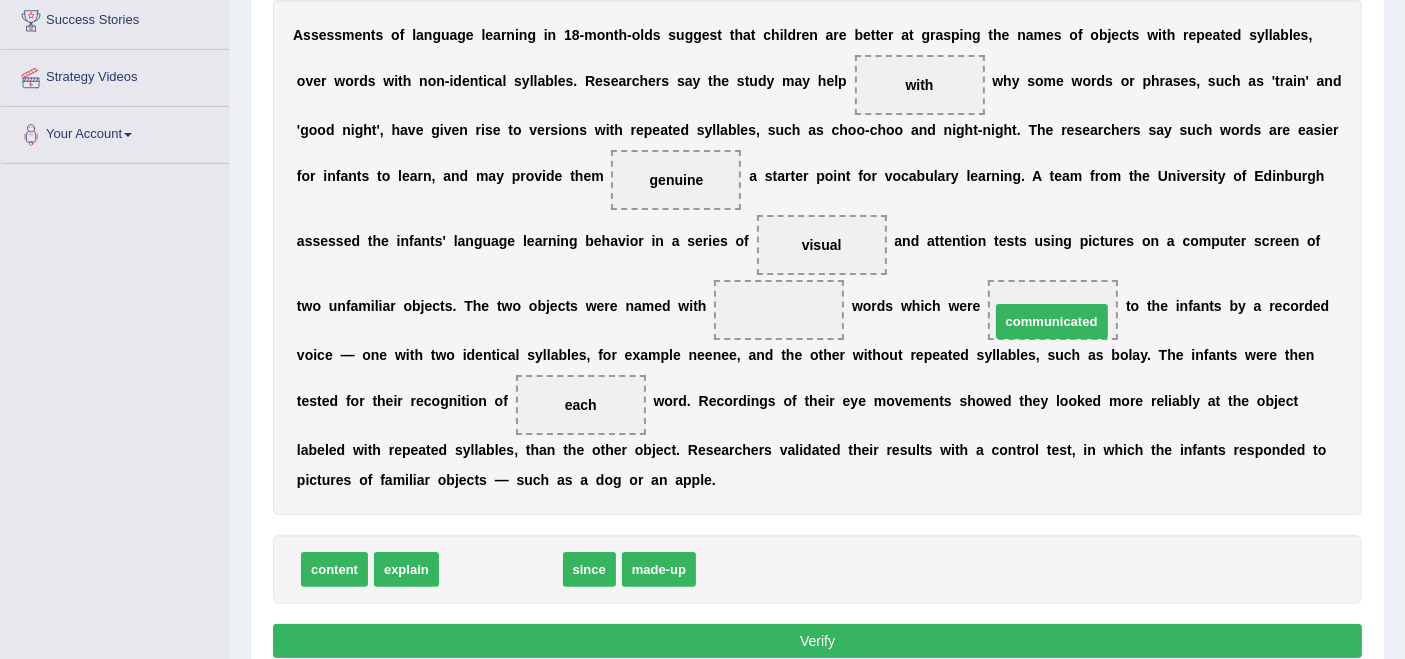 drag, startPoint x: 531, startPoint y: 574, endPoint x: 1082, endPoint y: 327, distance: 603.82947 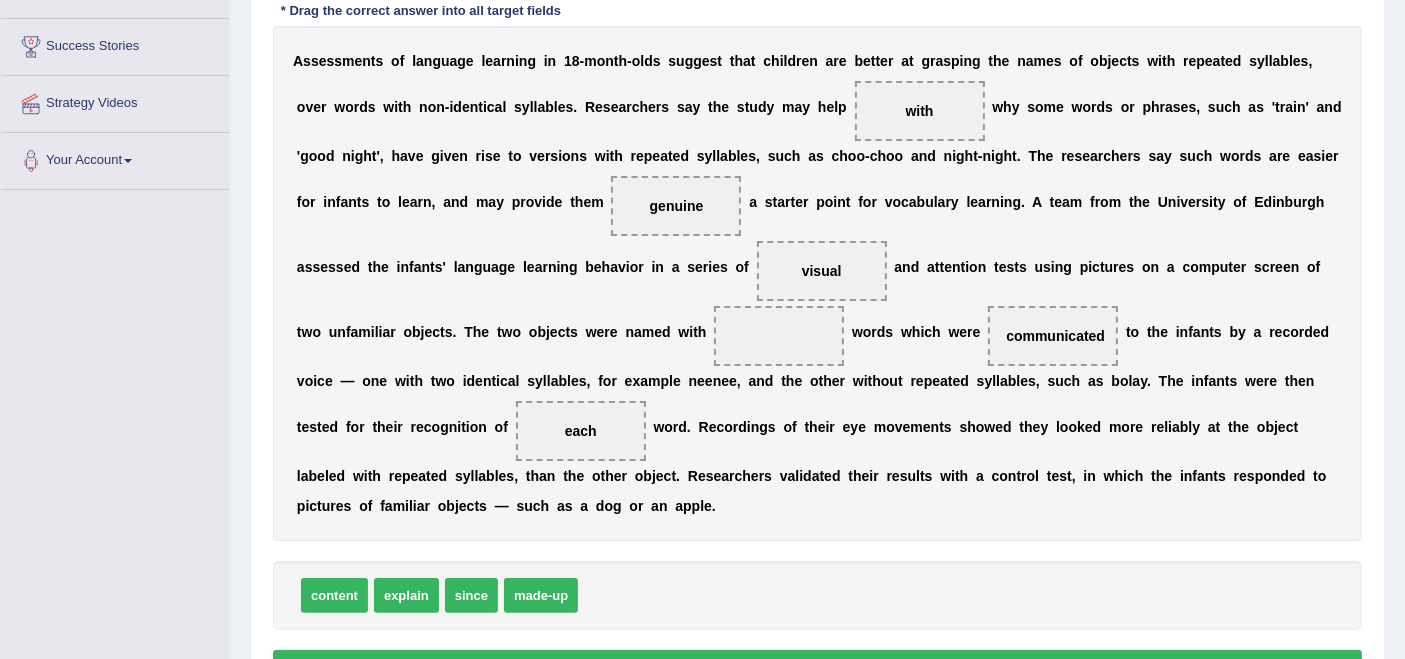 scroll, scrollTop: 354, scrollLeft: 0, axis: vertical 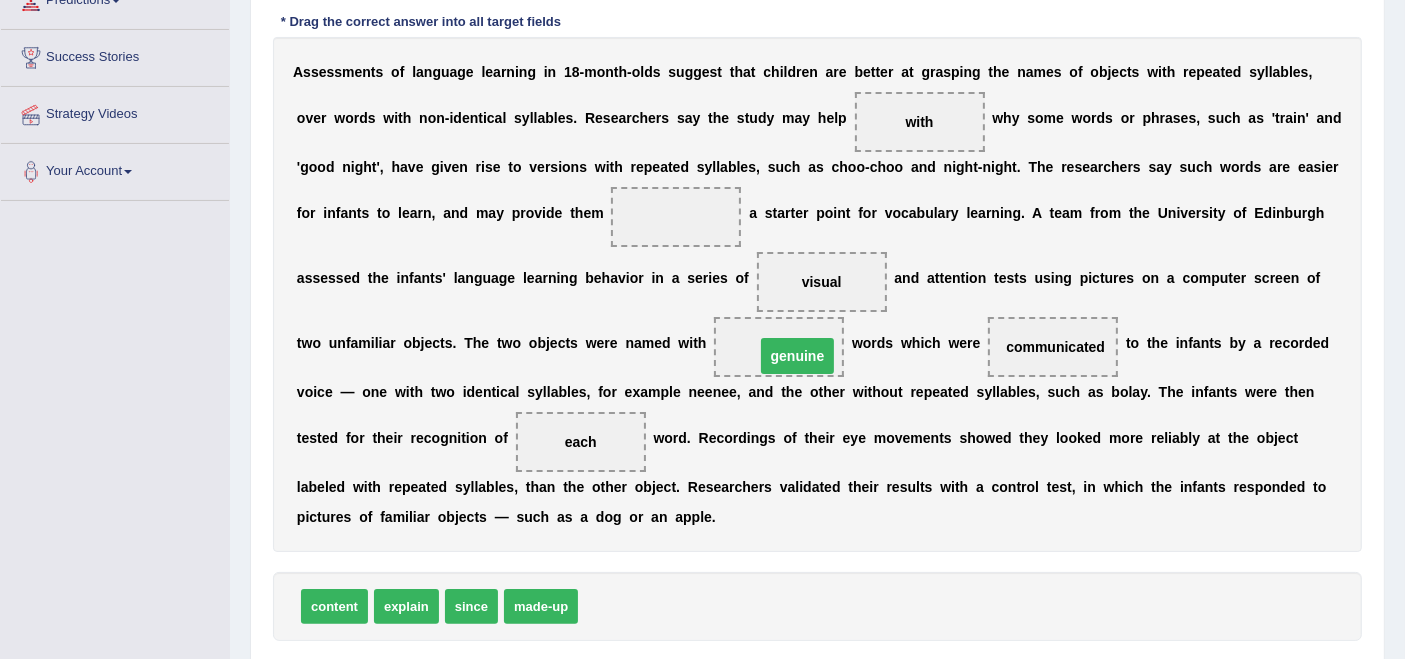 drag, startPoint x: 674, startPoint y: 221, endPoint x: 795, endPoint y: 360, distance: 184.28781 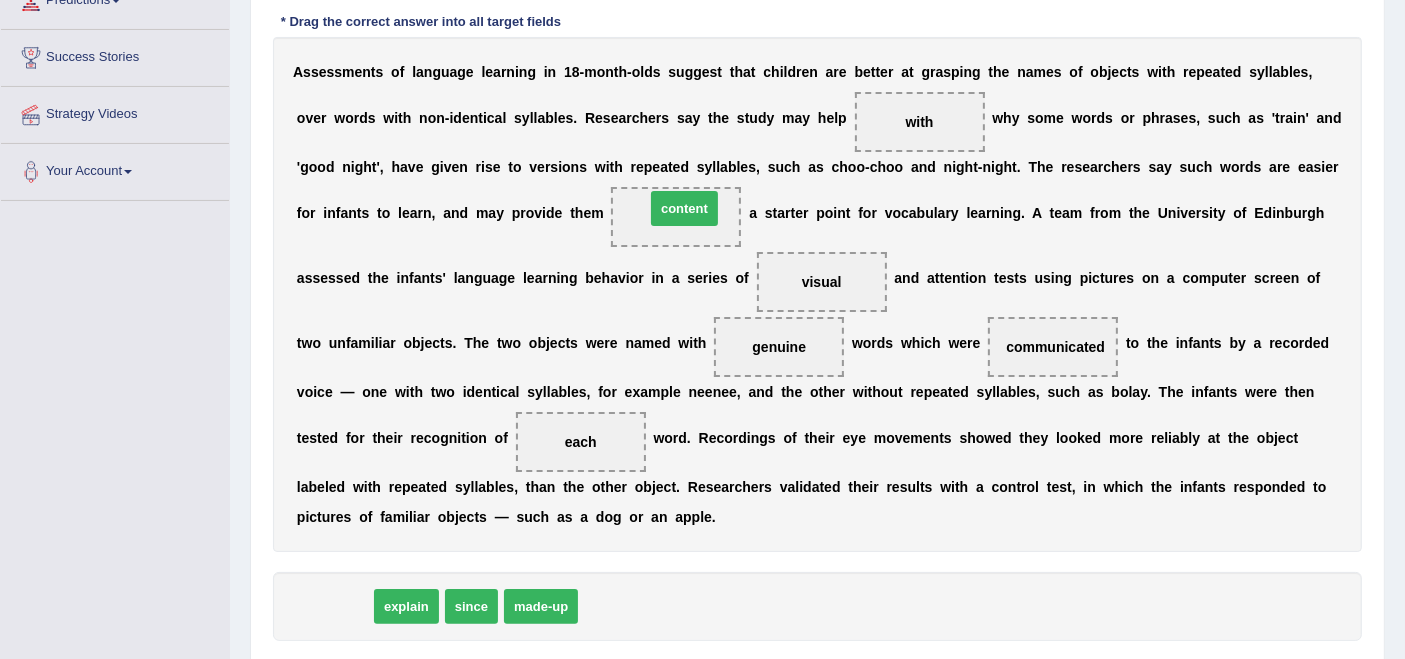 drag, startPoint x: 327, startPoint y: 606, endPoint x: 677, endPoint y: 208, distance: 530.0038 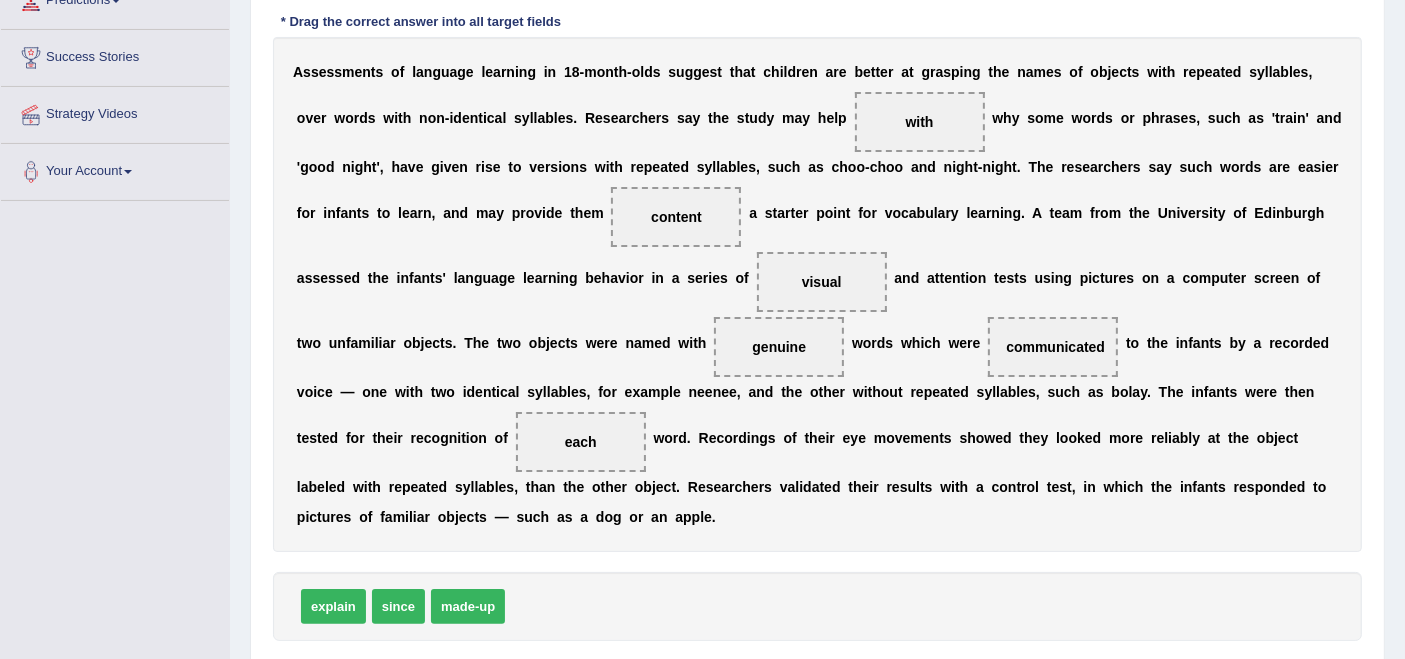 click on "h" at bounding box center (822, 118) 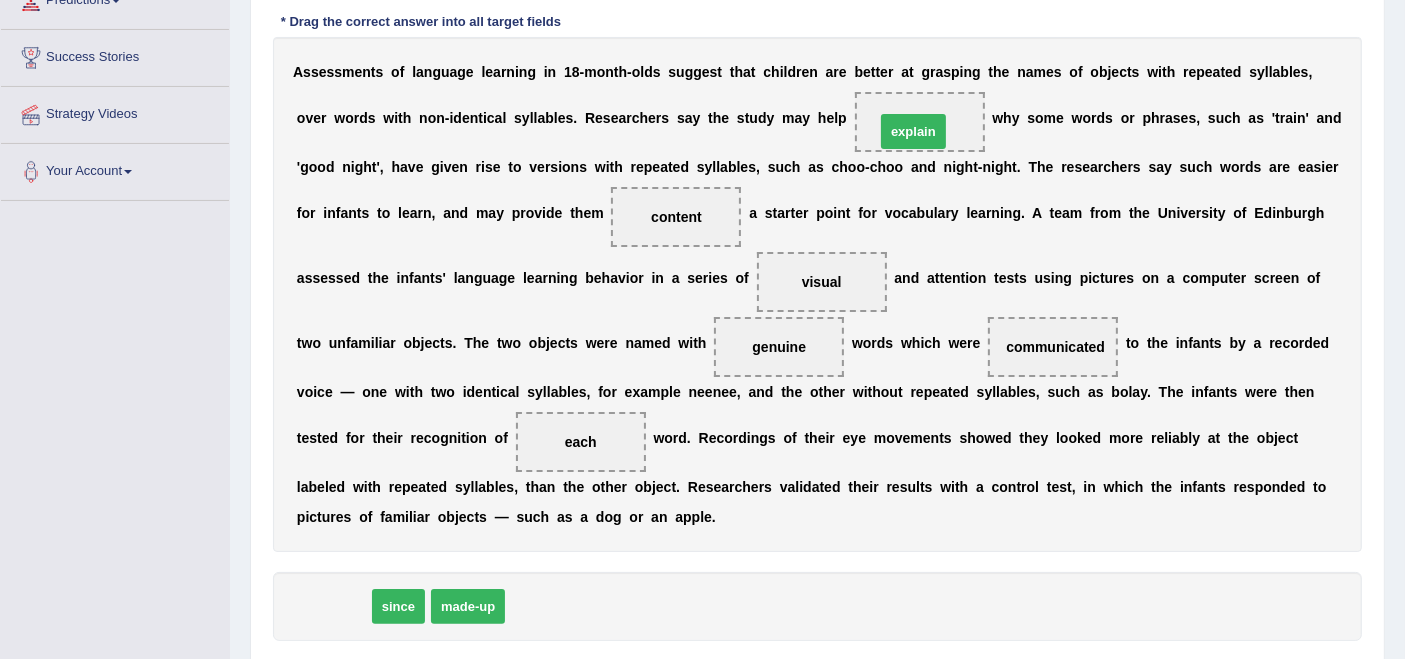 drag, startPoint x: 325, startPoint y: 615, endPoint x: 905, endPoint y: 135, distance: 752.8612 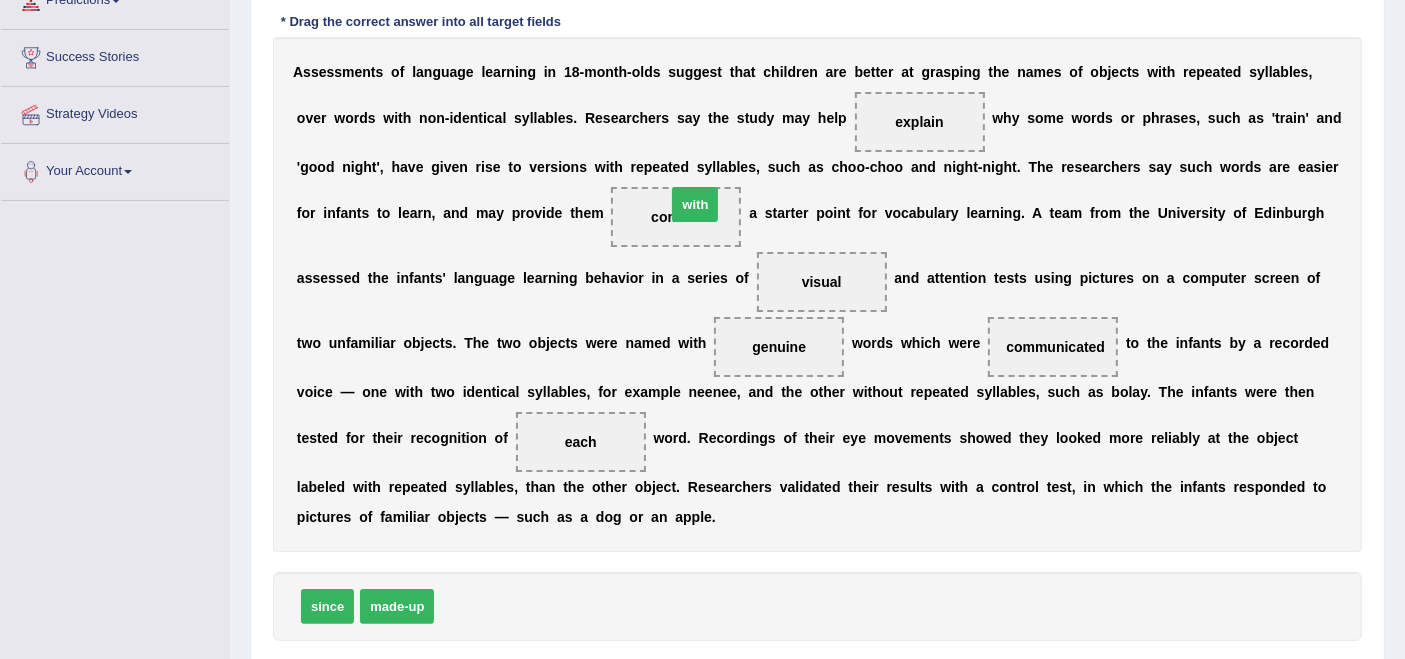 drag, startPoint x: 457, startPoint y: 602, endPoint x: 688, endPoint y: 210, distance: 455 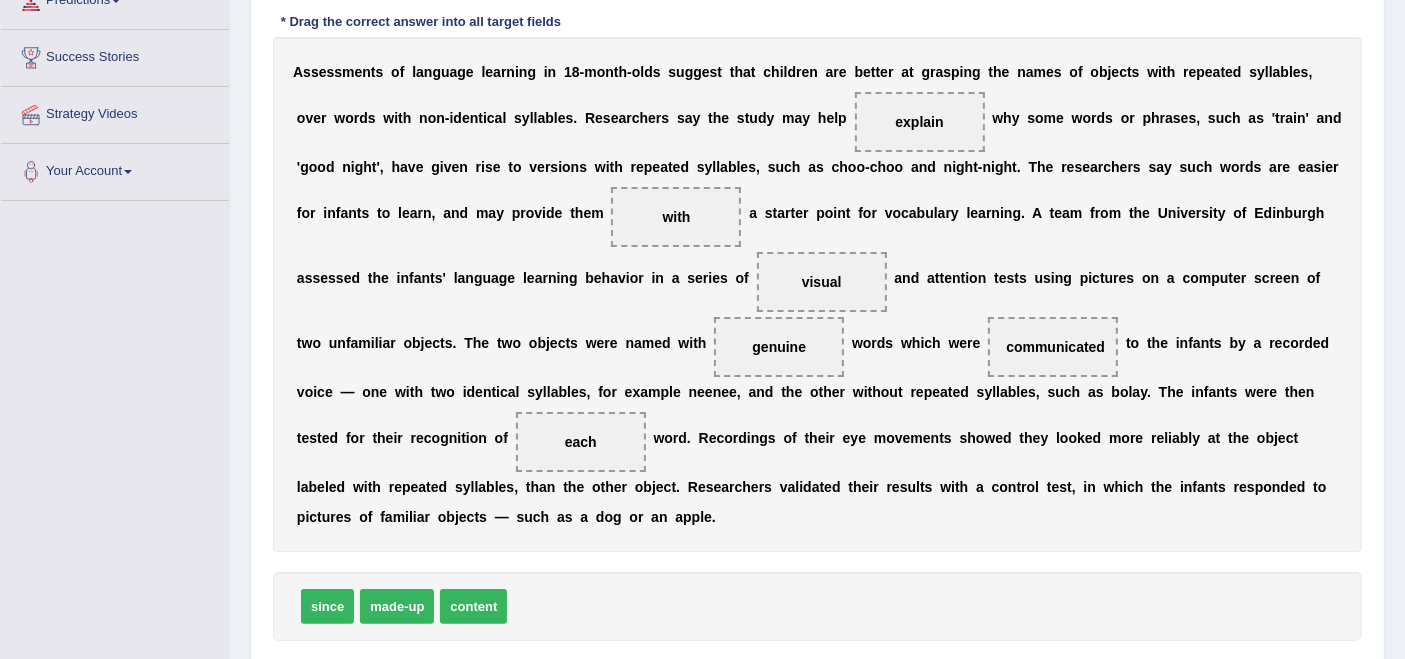 scroll, scrollTop: 478, scrollLeft: 0, axis: vertical 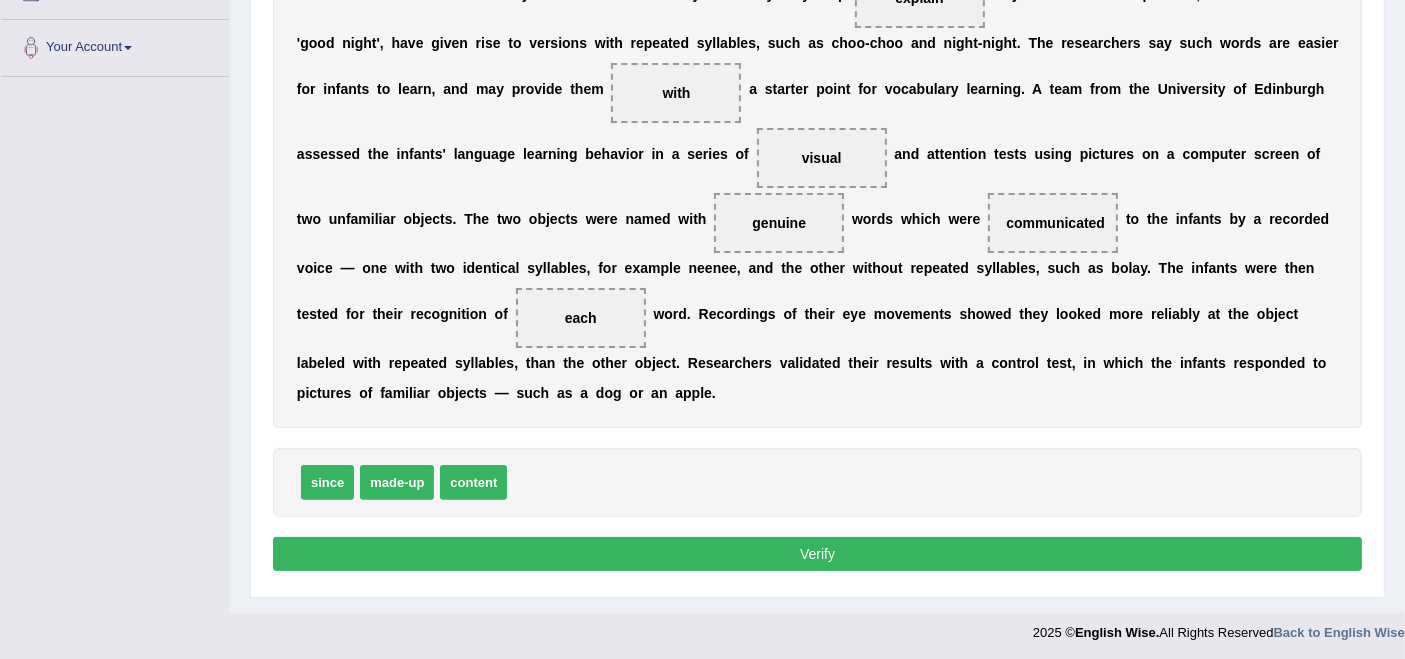 click on "Verify" at bounding box center [817, 554] 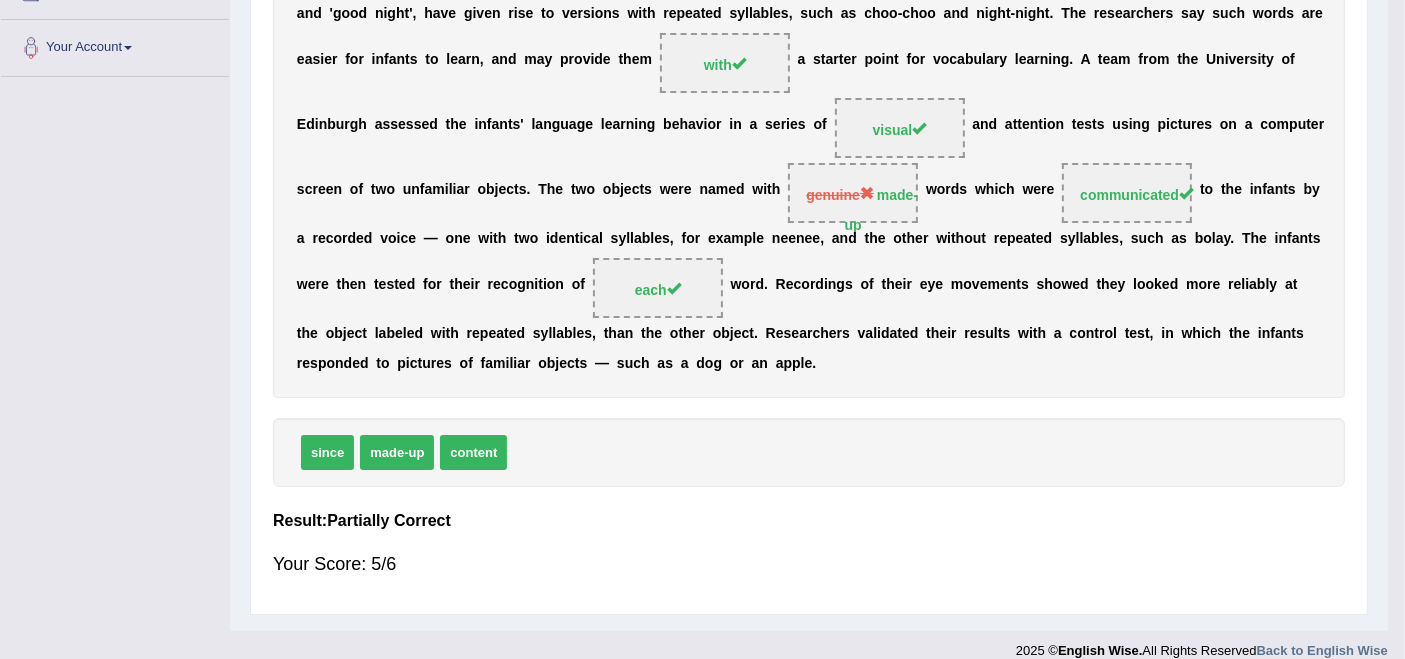 scroll, scrollTop: 415, scrollLeft: 0, axis: vertical 